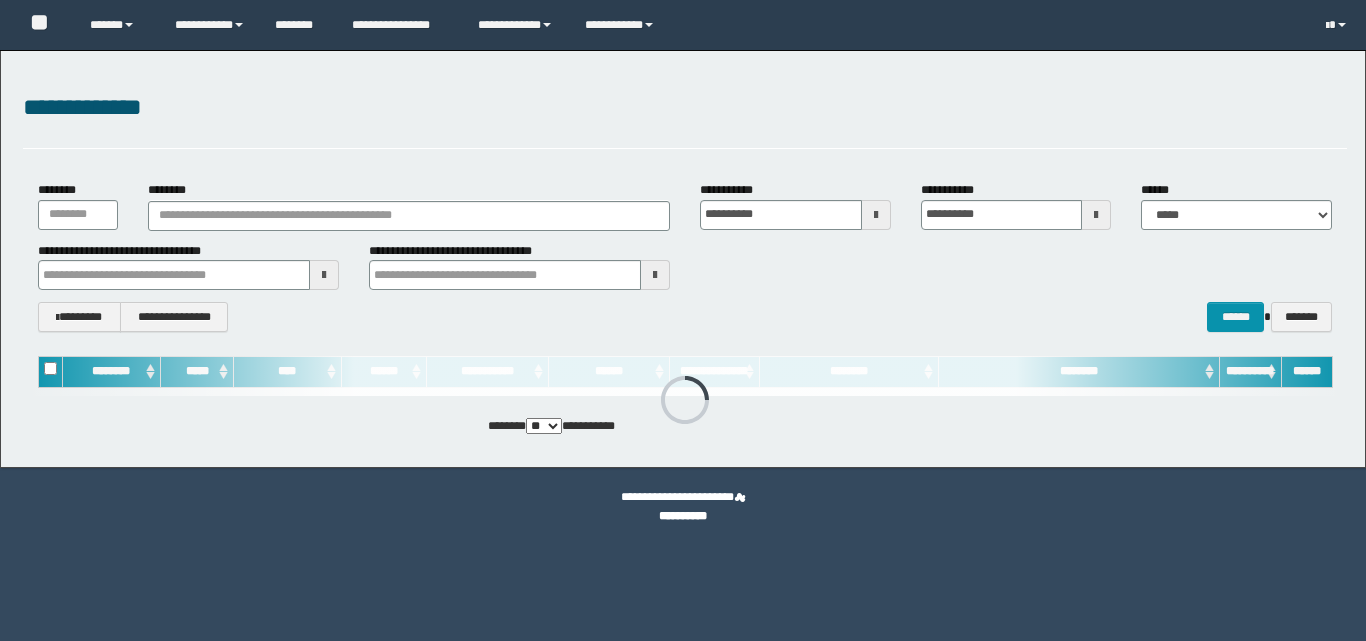 scroll, scrollTop: 0, scrollLeft: 0, axis: both 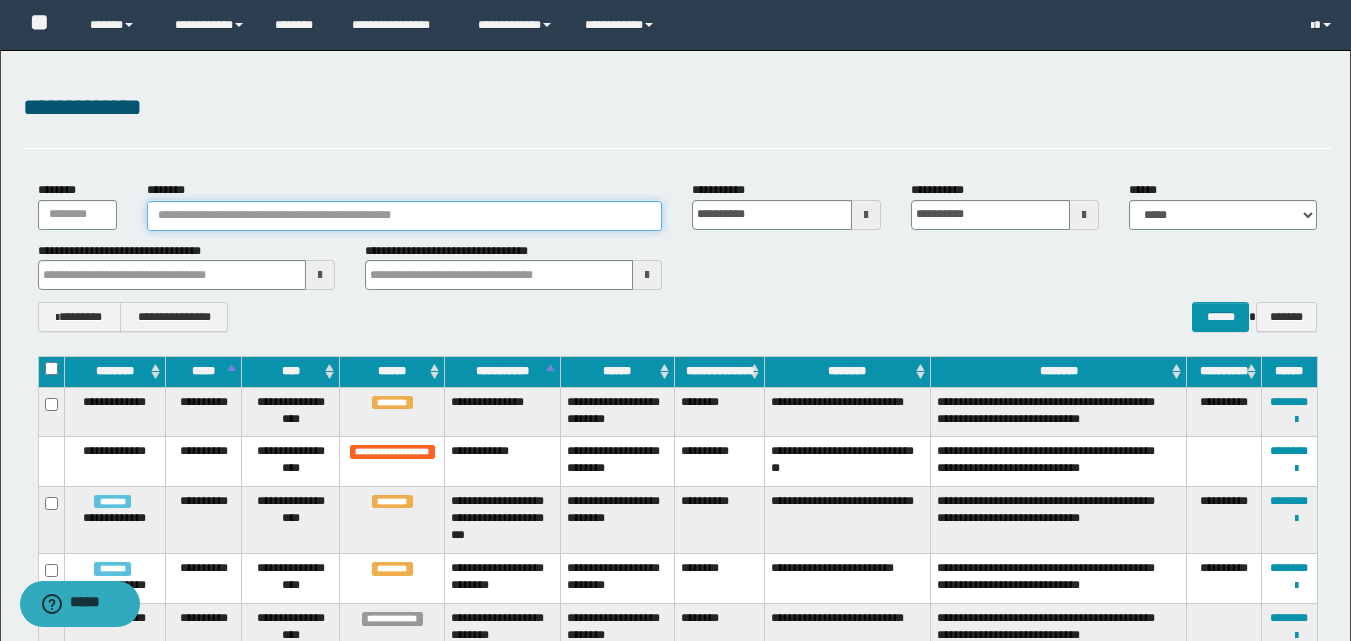 click on "********" at bounding box center [405, 205] 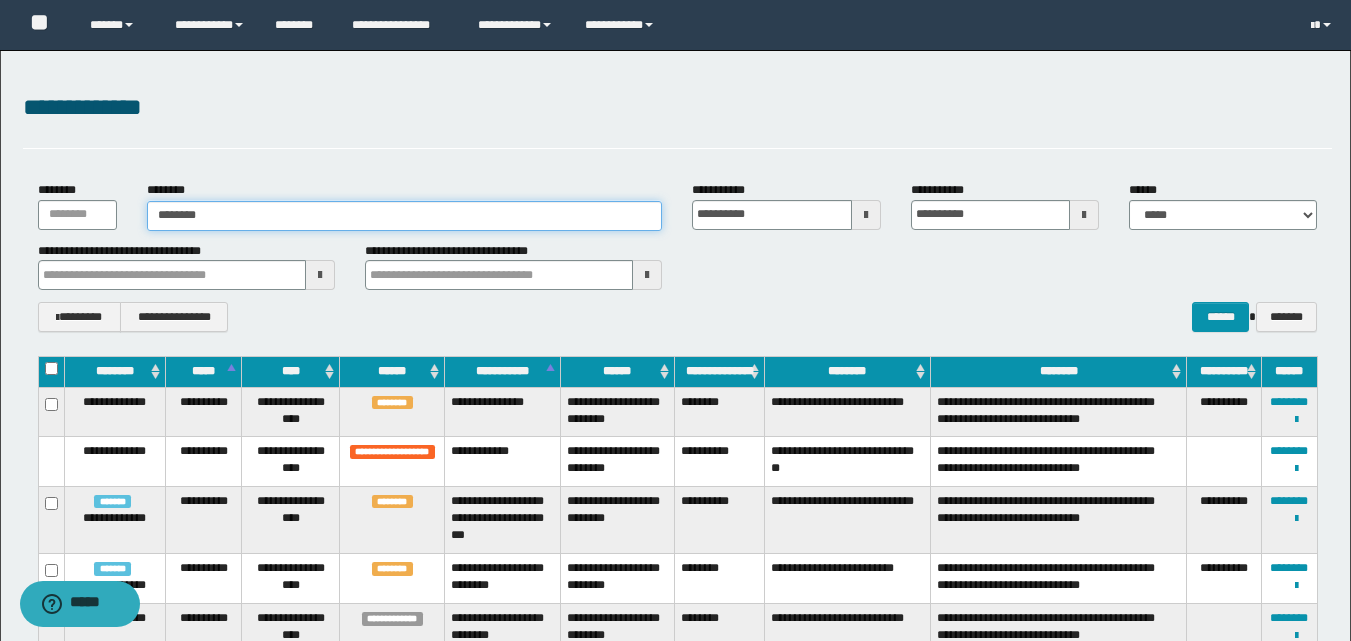type on "*********" 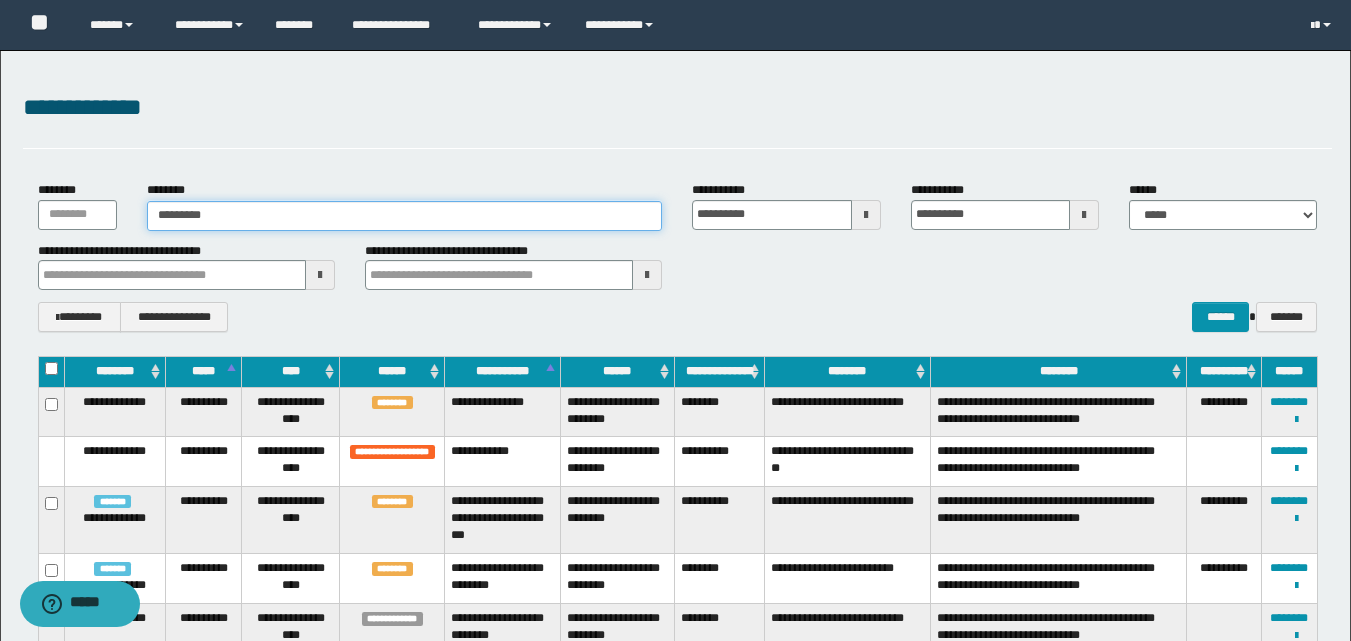 type on "*********" 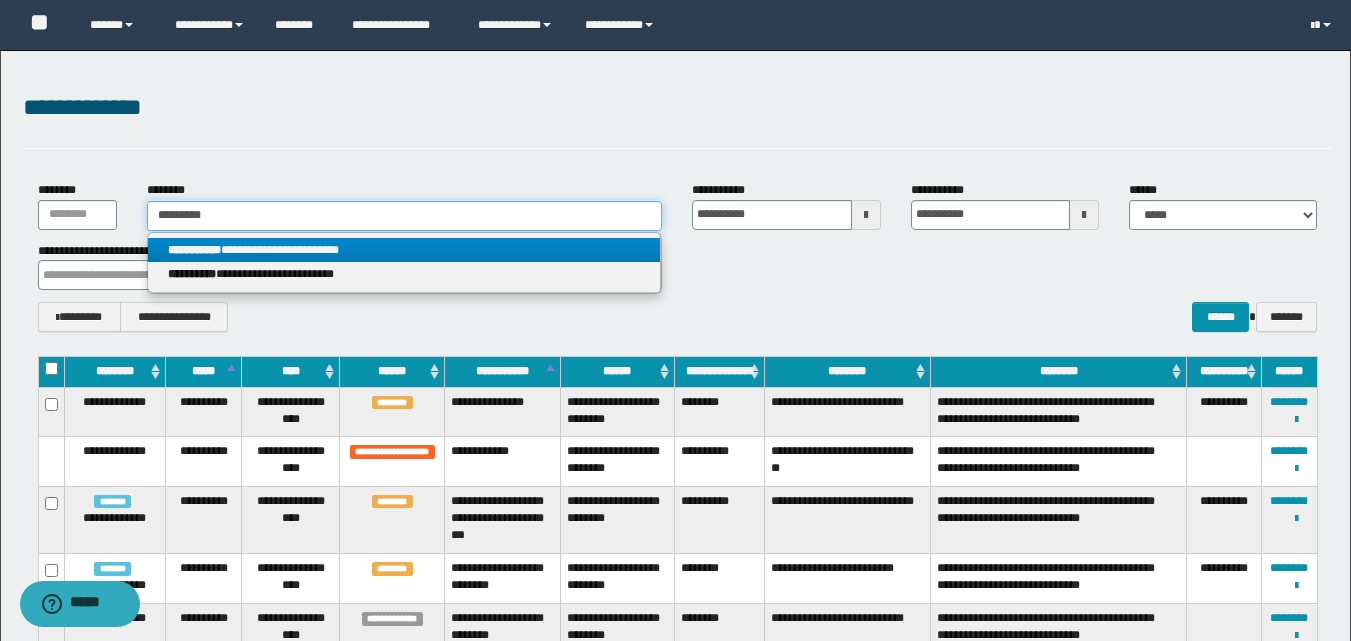type on "*********" 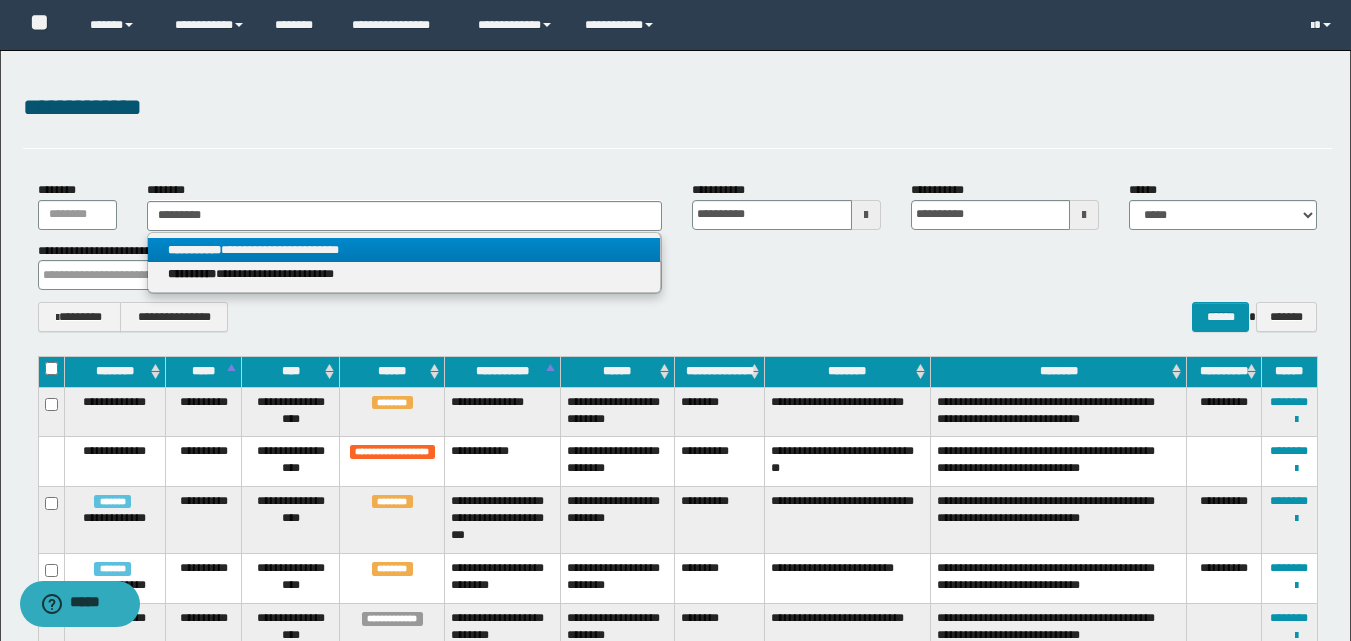 click on "**********" at bounding box center [404, 250] 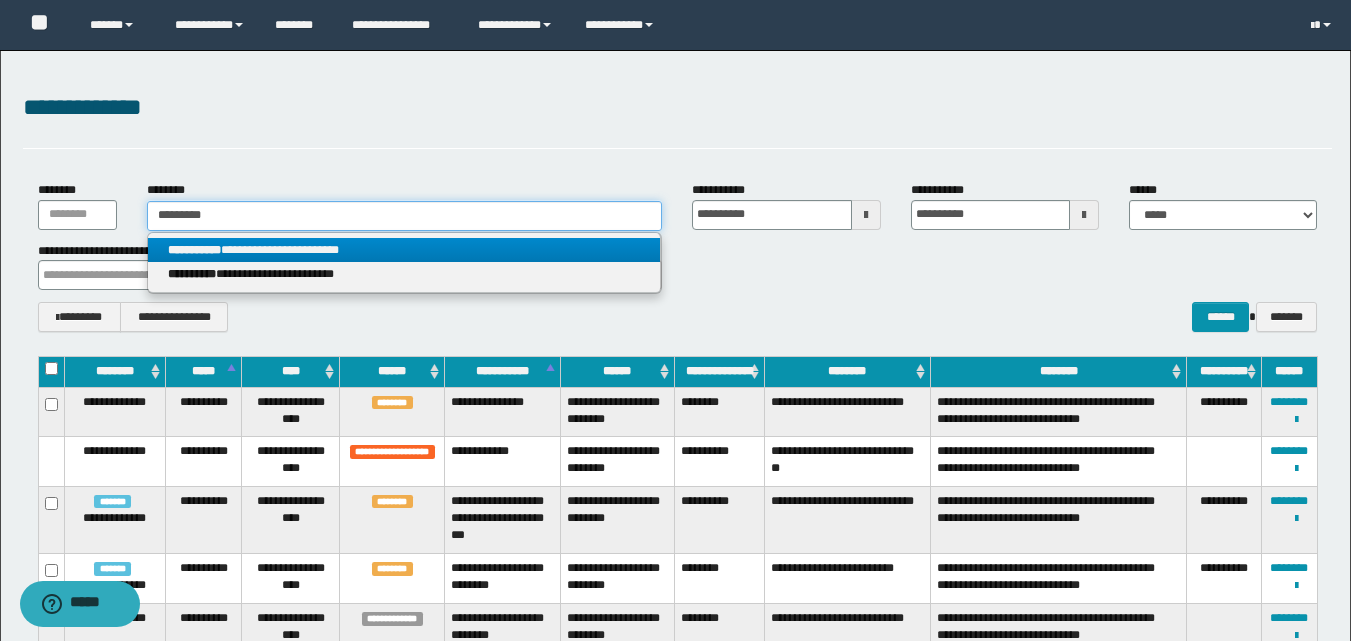 type 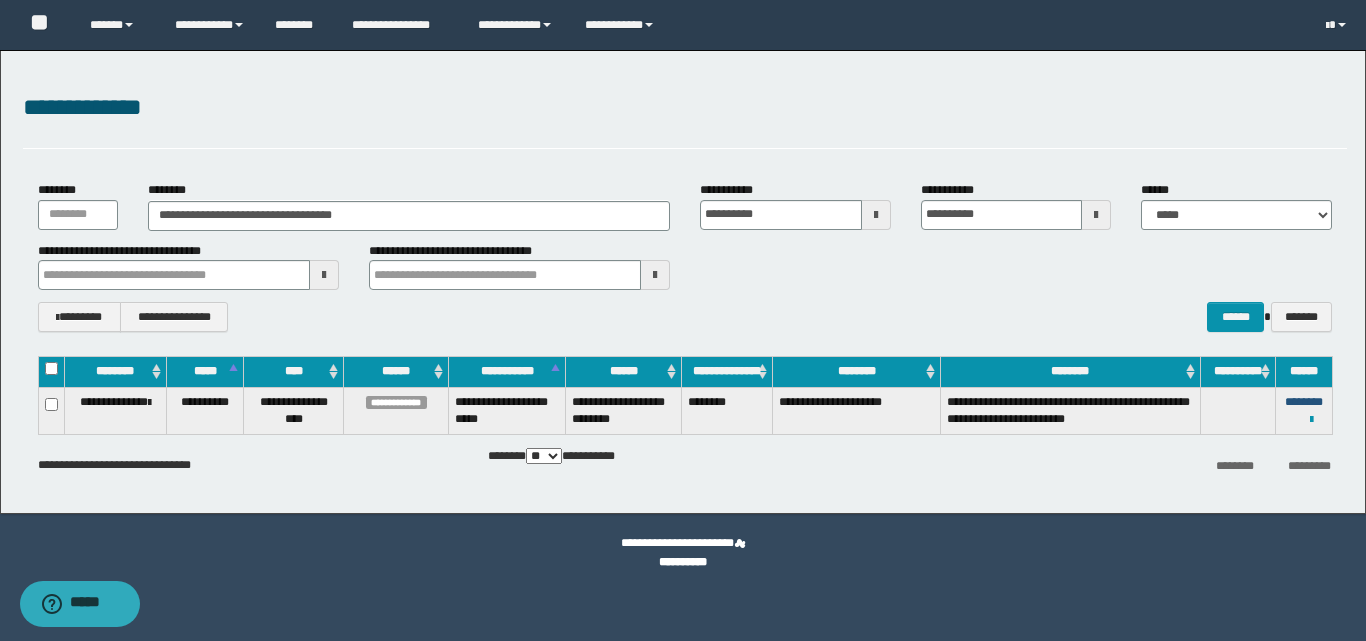 click on "********" at bounding box center (1304, 402) 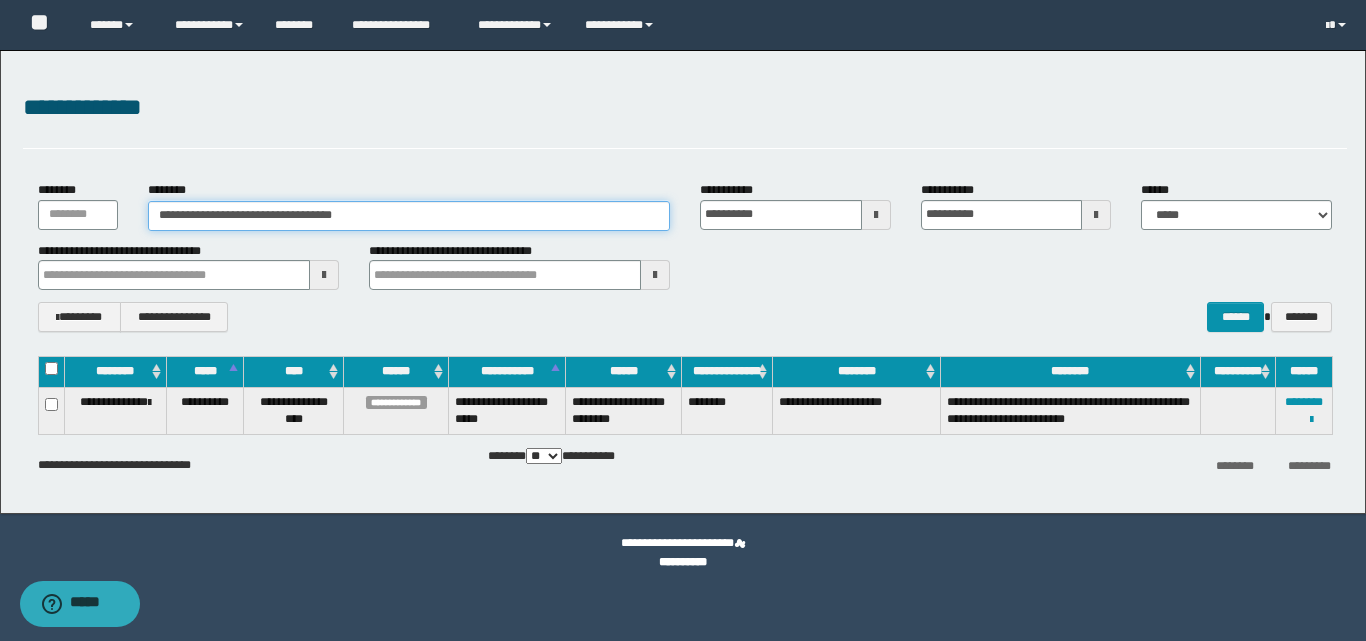 drag, startPoint x: 429, startPoint y: 220, endPoint x: 13, endPoint y: 215, distance: 416.03006 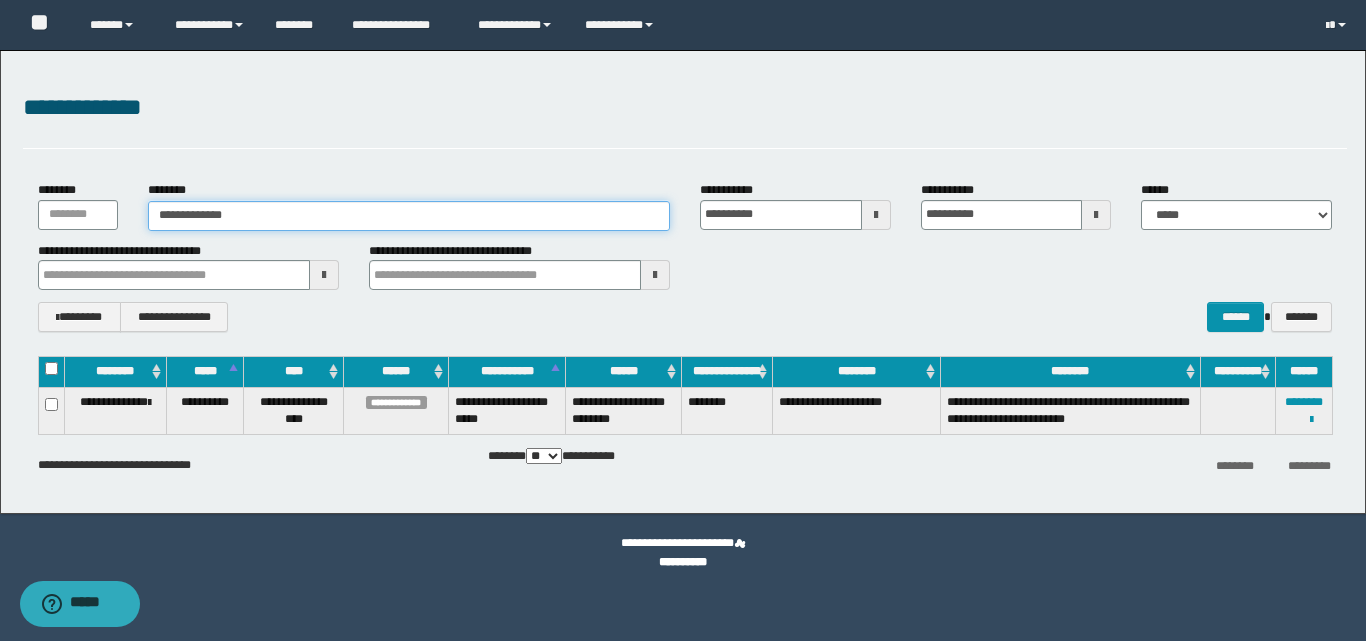type on "**********" 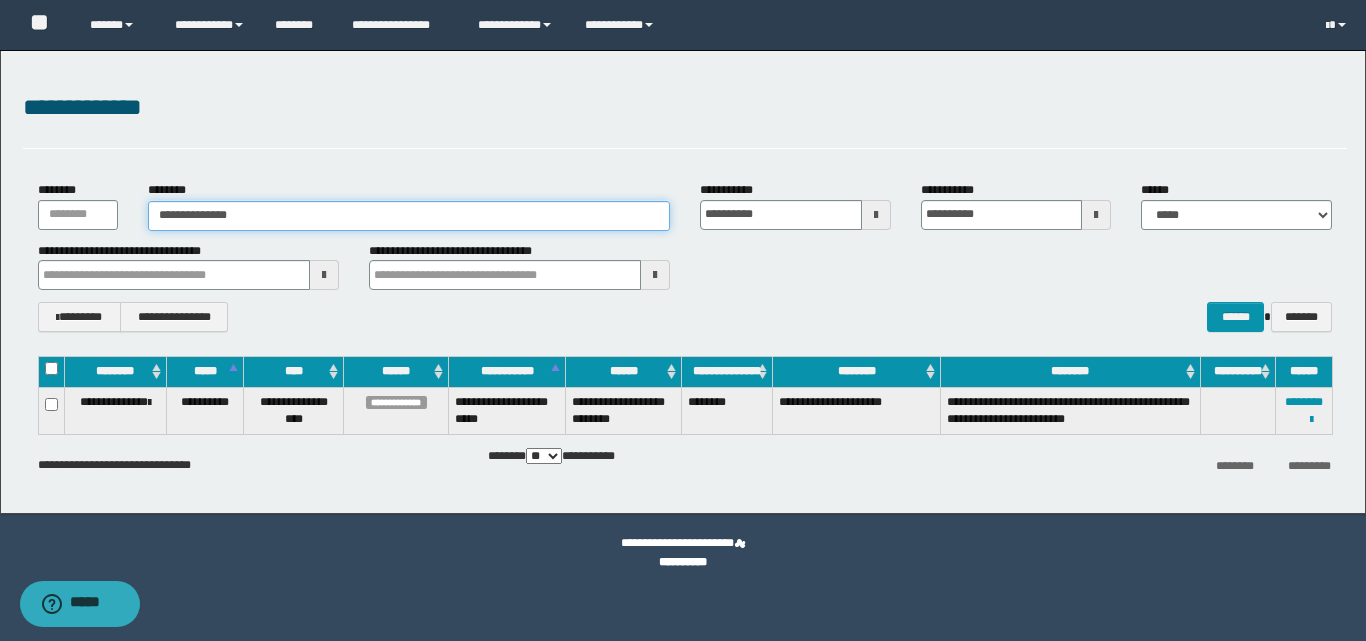 type on "**********" 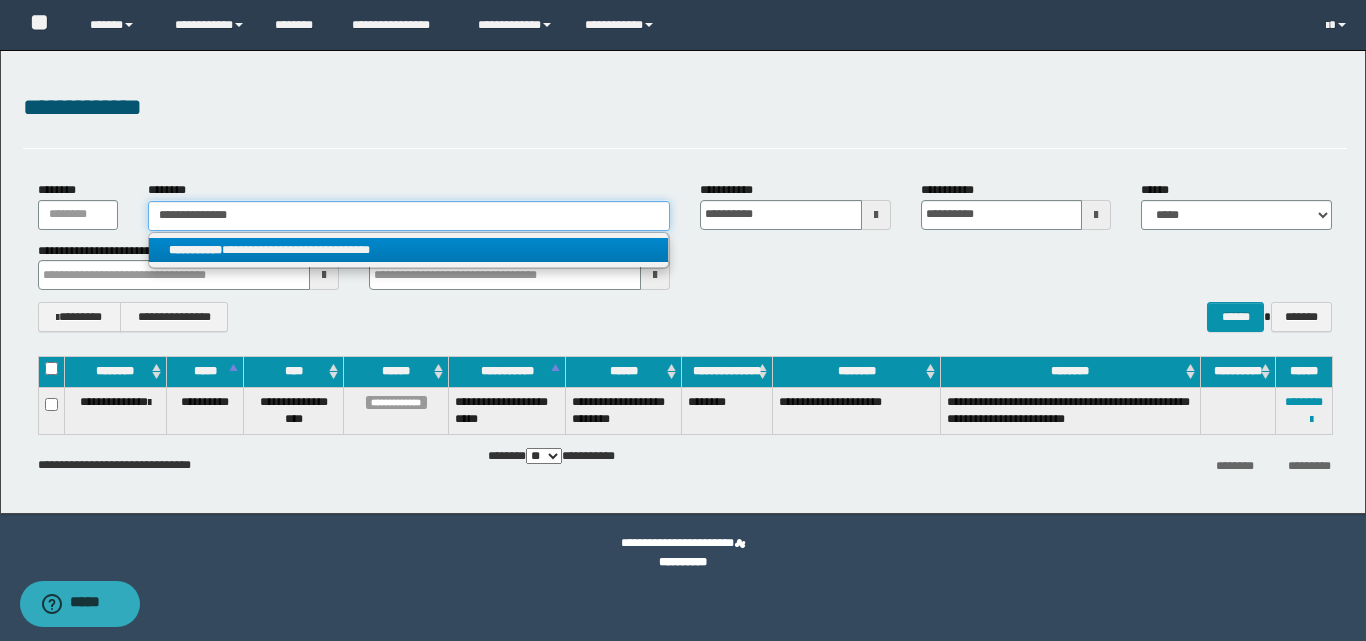 type on "**********" 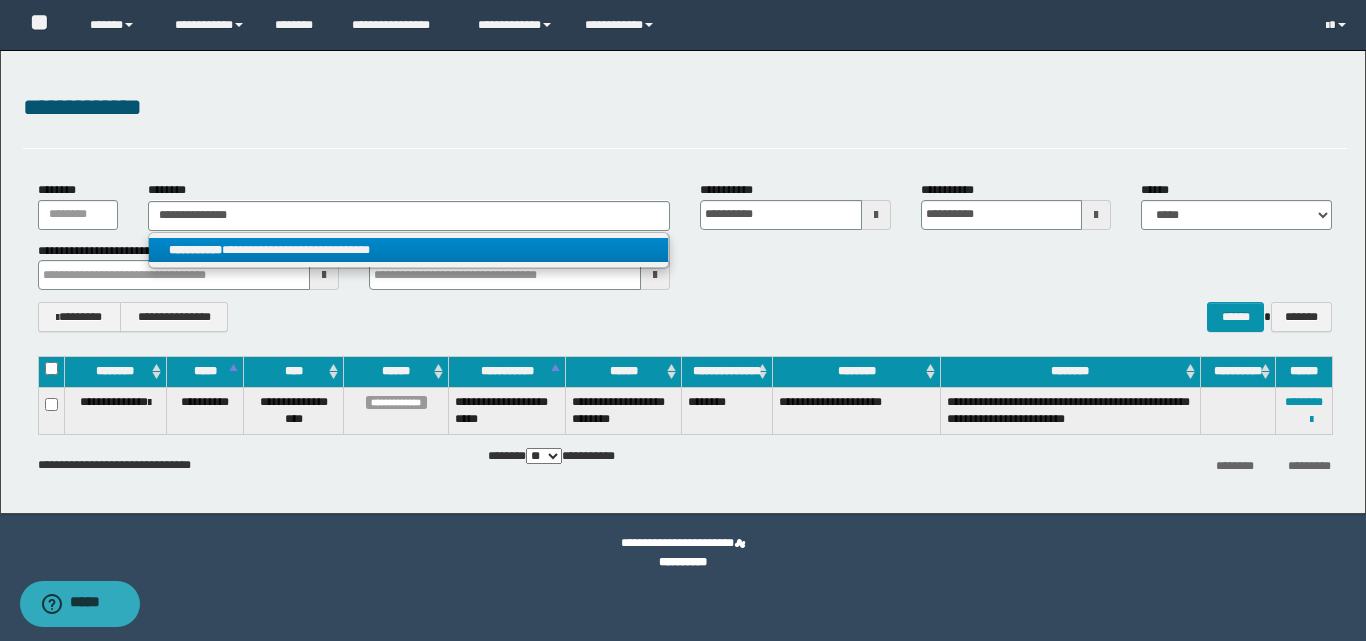 click on "**********" at bounding box center [408, 250] 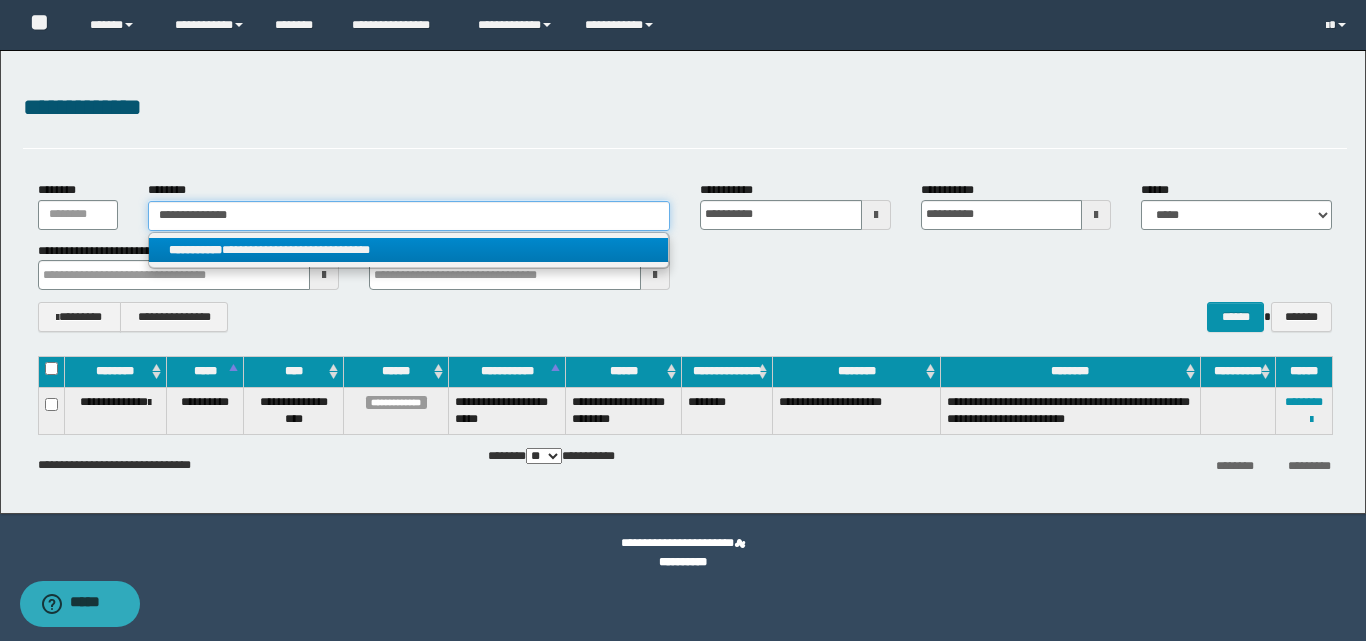 type 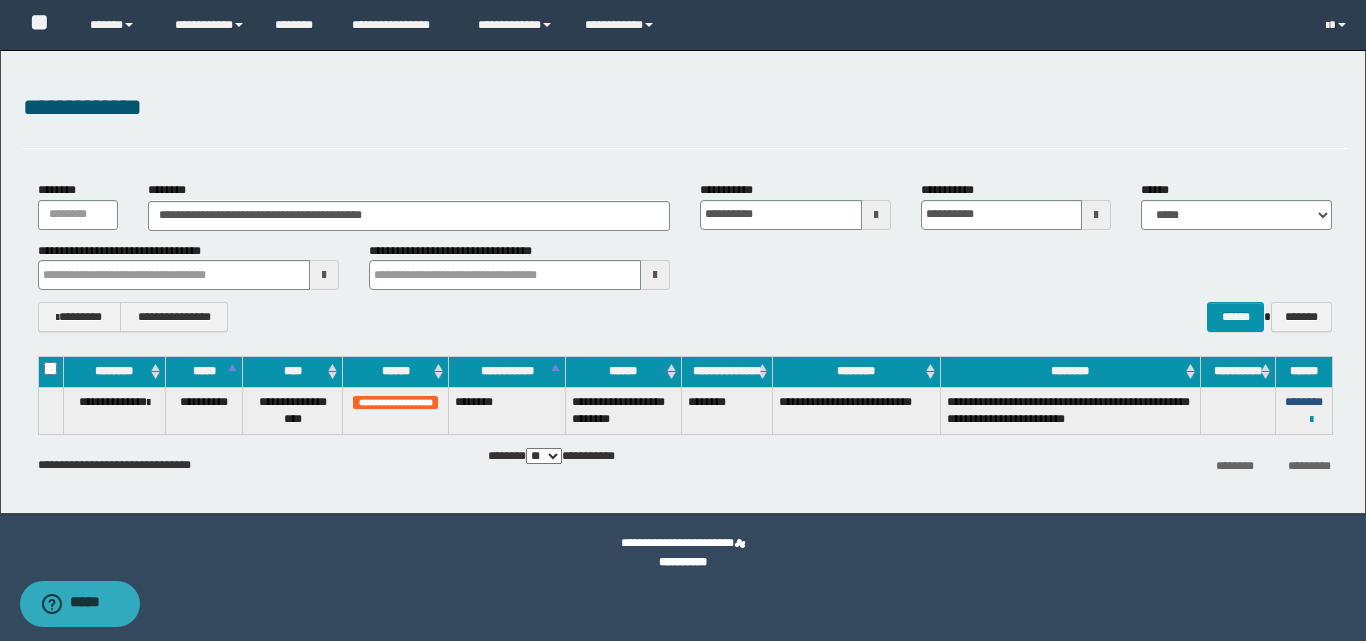 click on "********" at bounding box center [1304, 402] 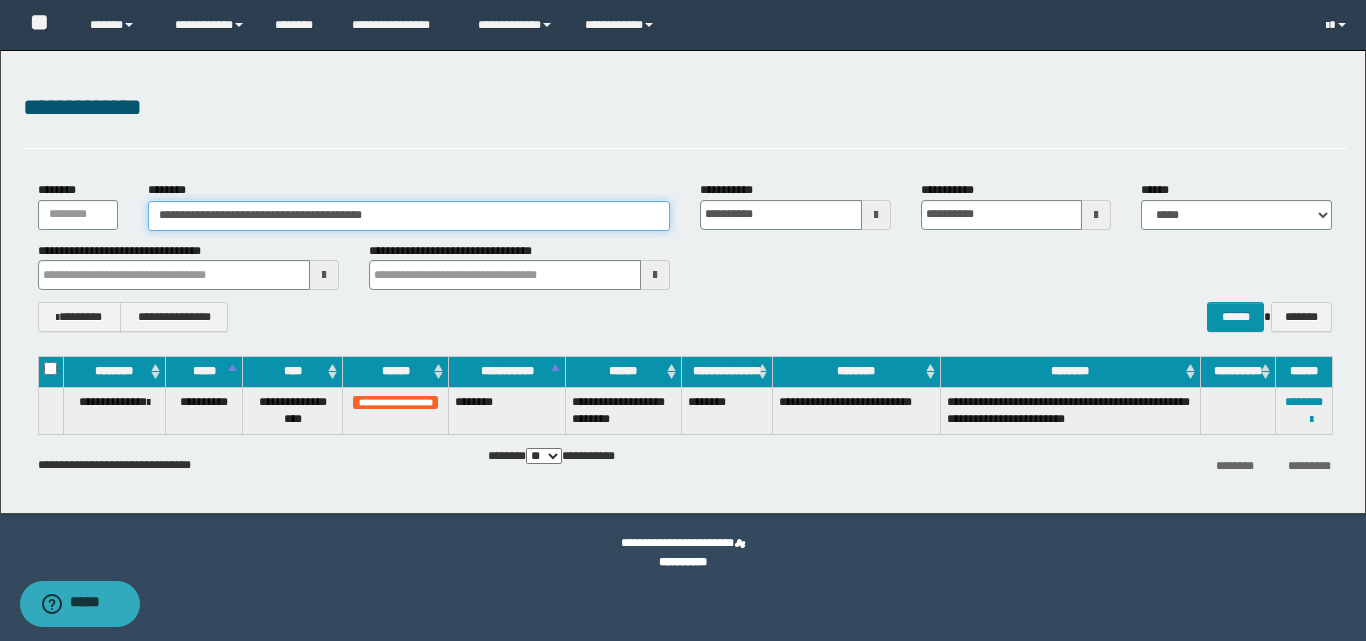 drag, startPoint x: 424, startPoint y: 221, endPoint x: 140, endPoint y: 209, distance: 284.25342 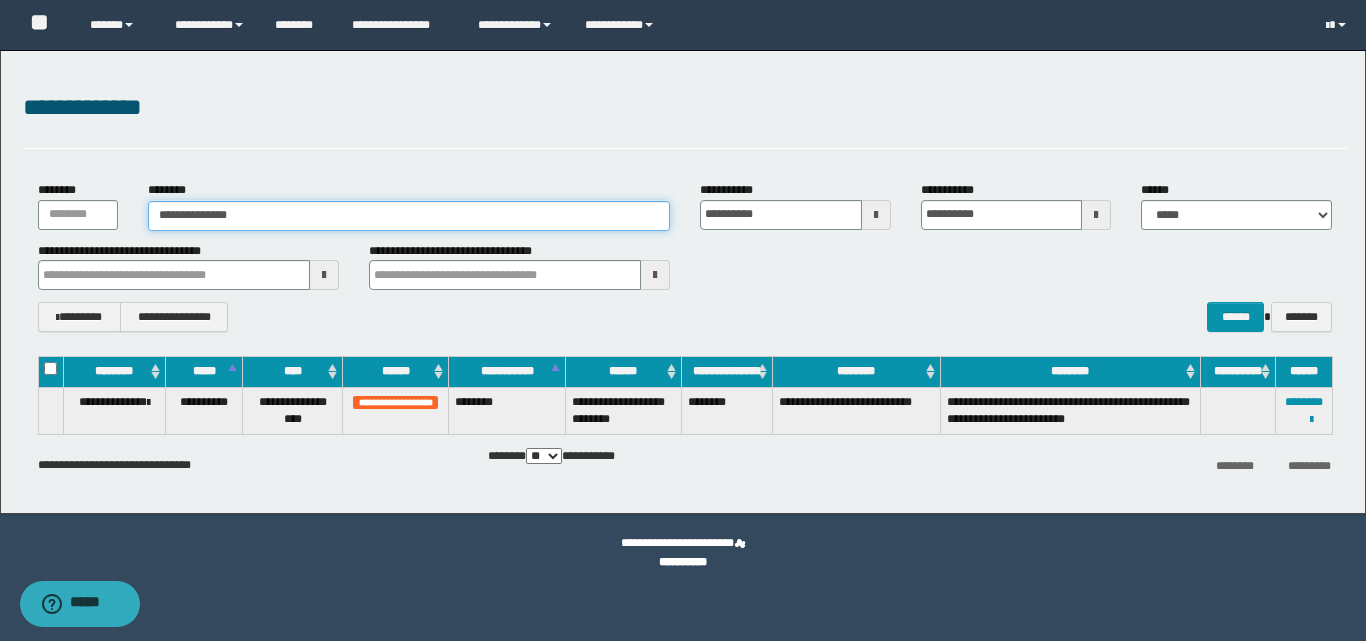 type on "**********" 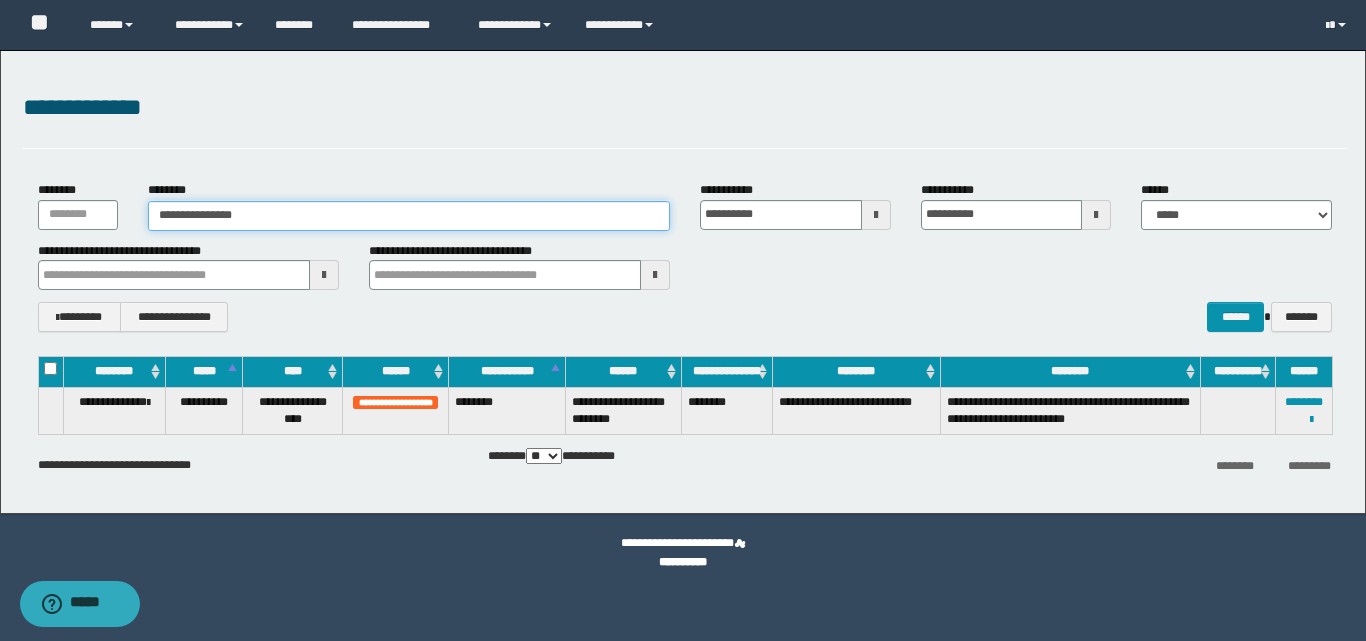 type on "**********" 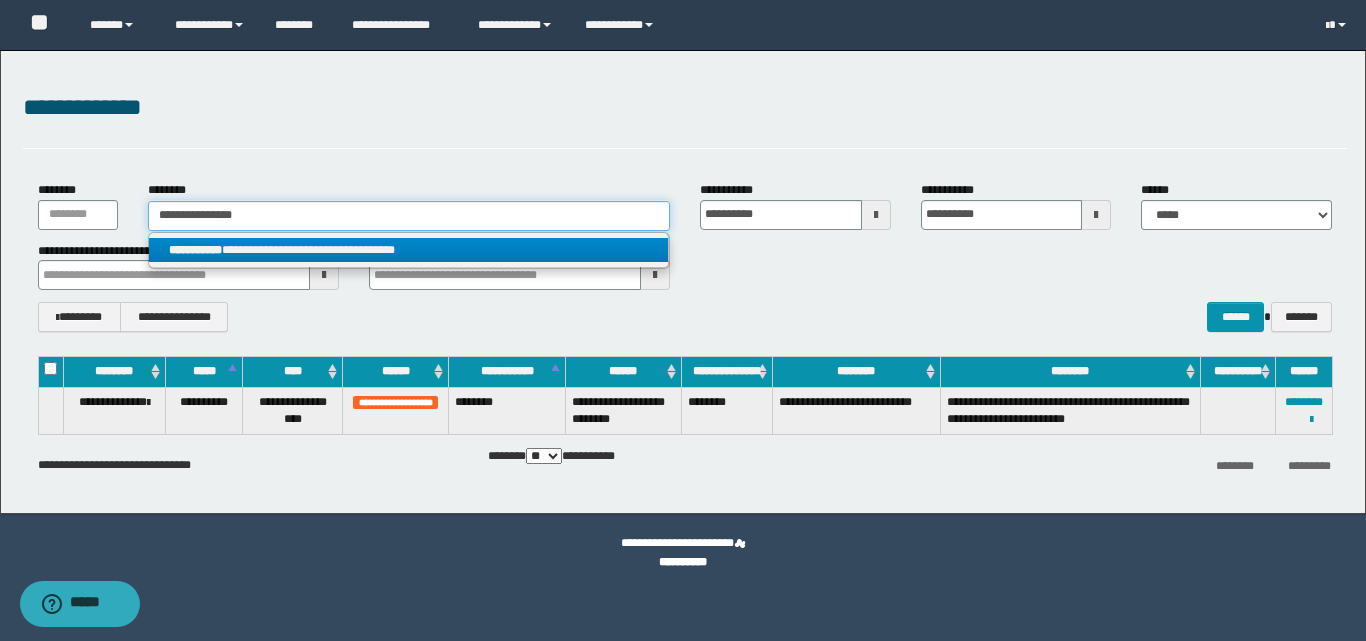 type on "**********" 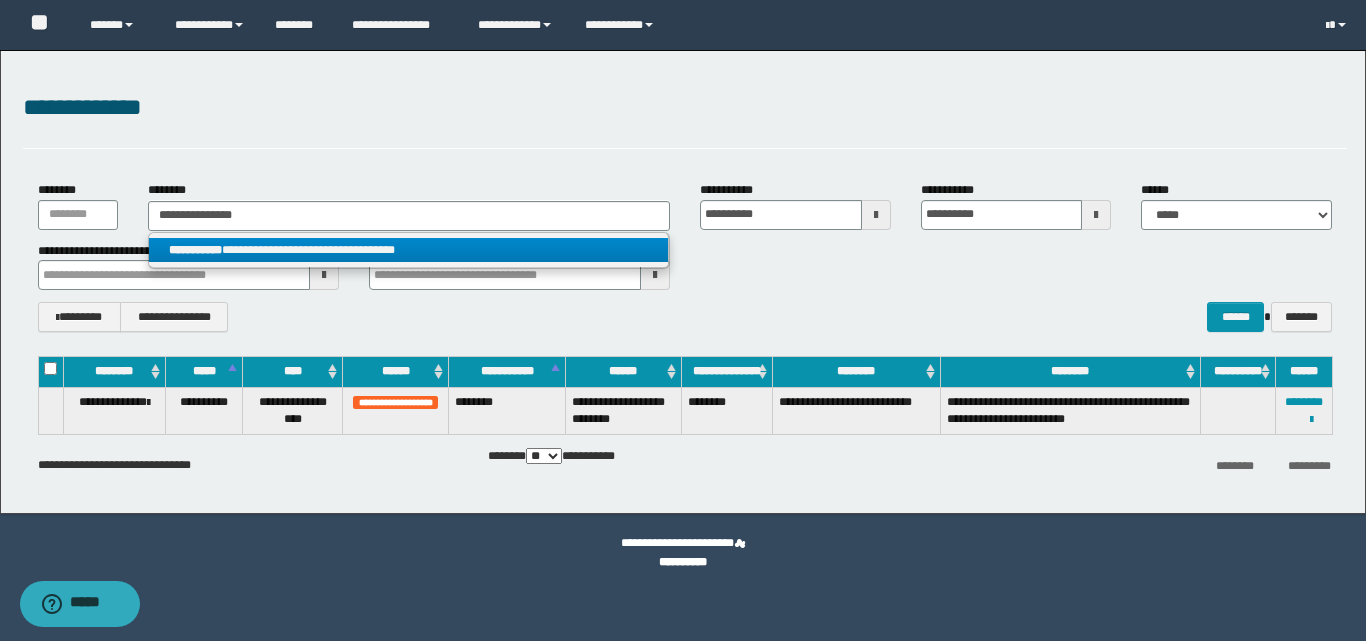 click on "**********" at bounding box center (408, 250) 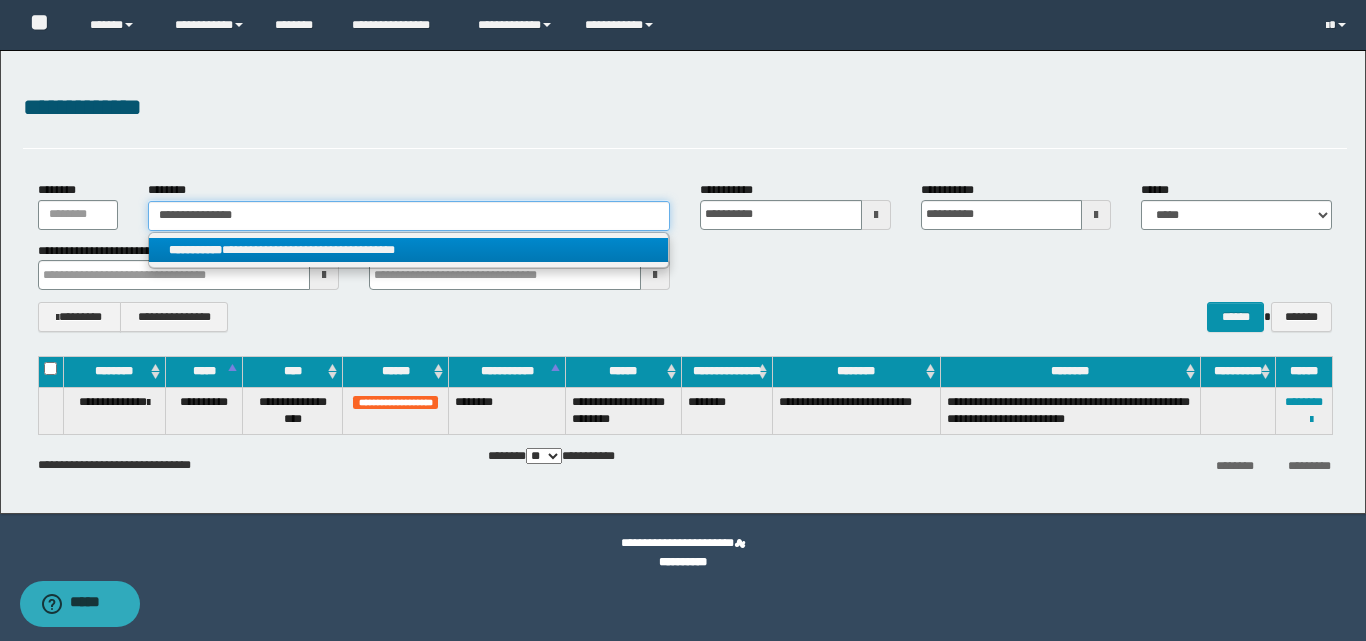 type 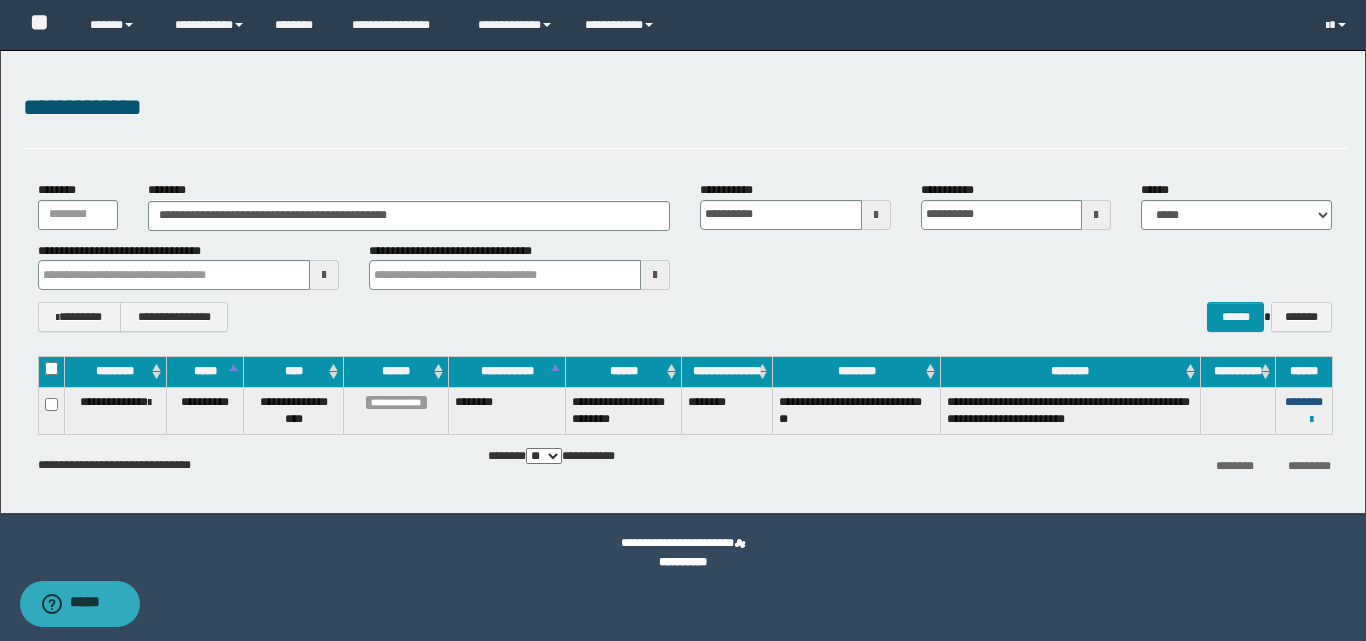 click on "********" at bounding box center (1304, 402) 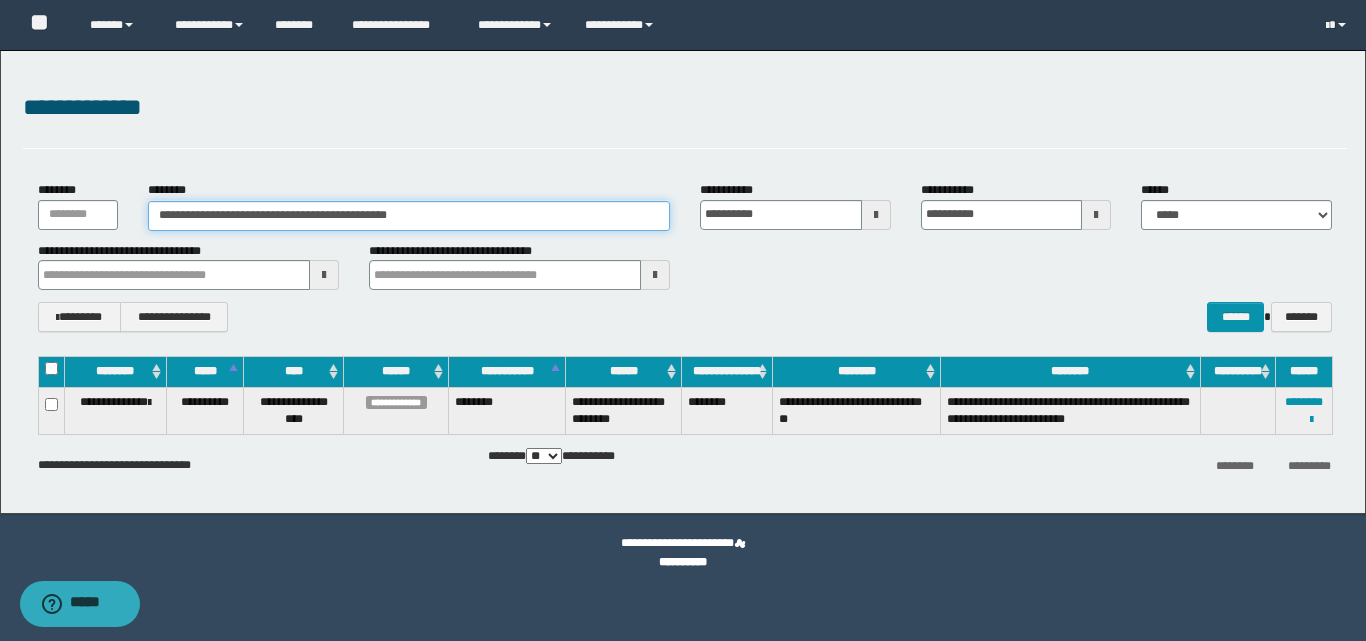 drag, startPoint x: 464, startPoint y: 217, endPoint x: 136, endPoint y: 243, distance: 329.02887 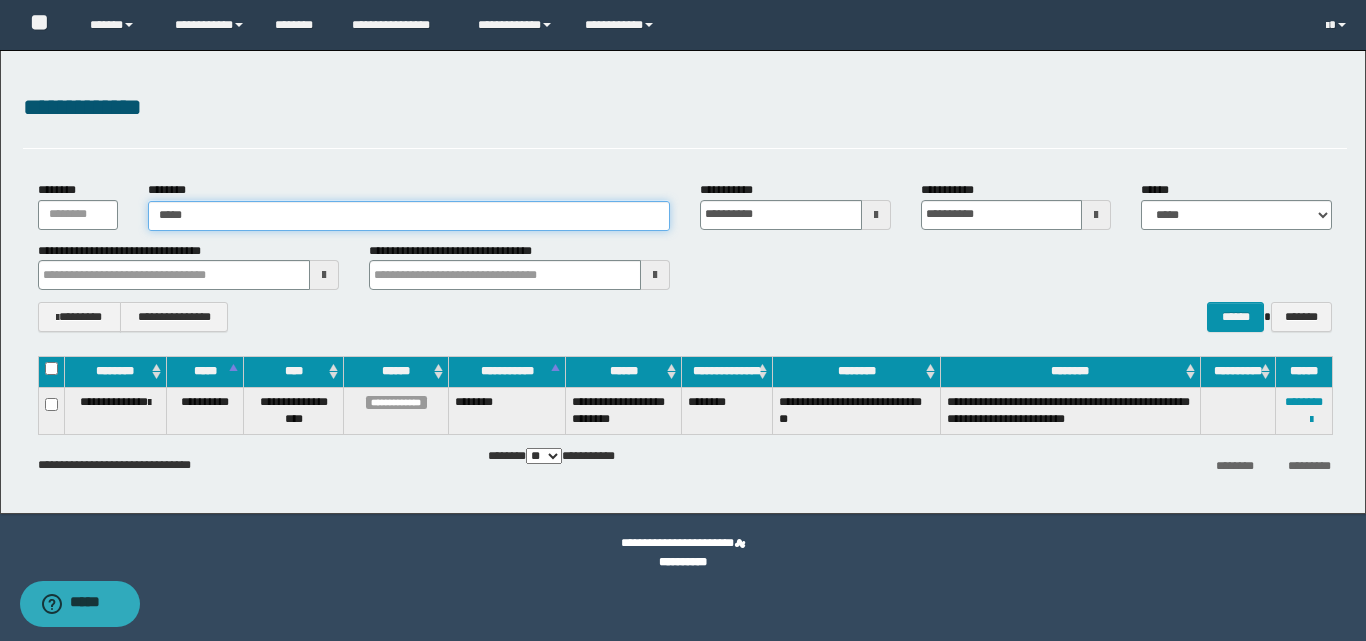 type on "******" 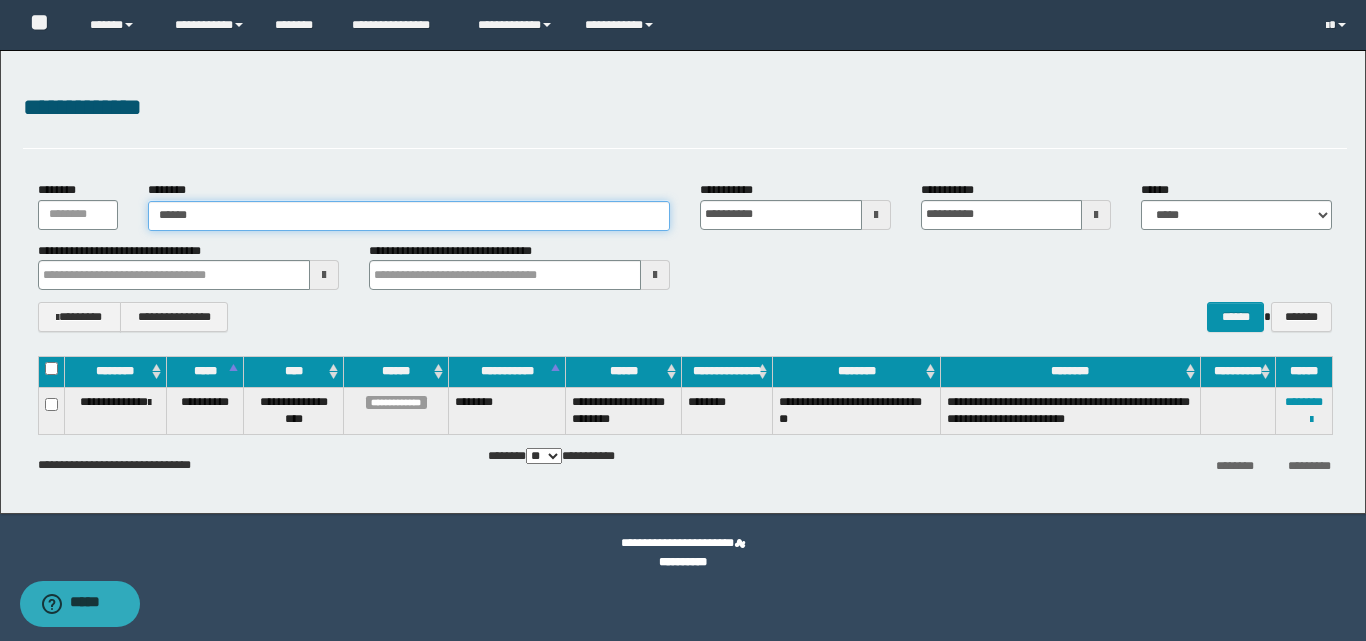type on "******" 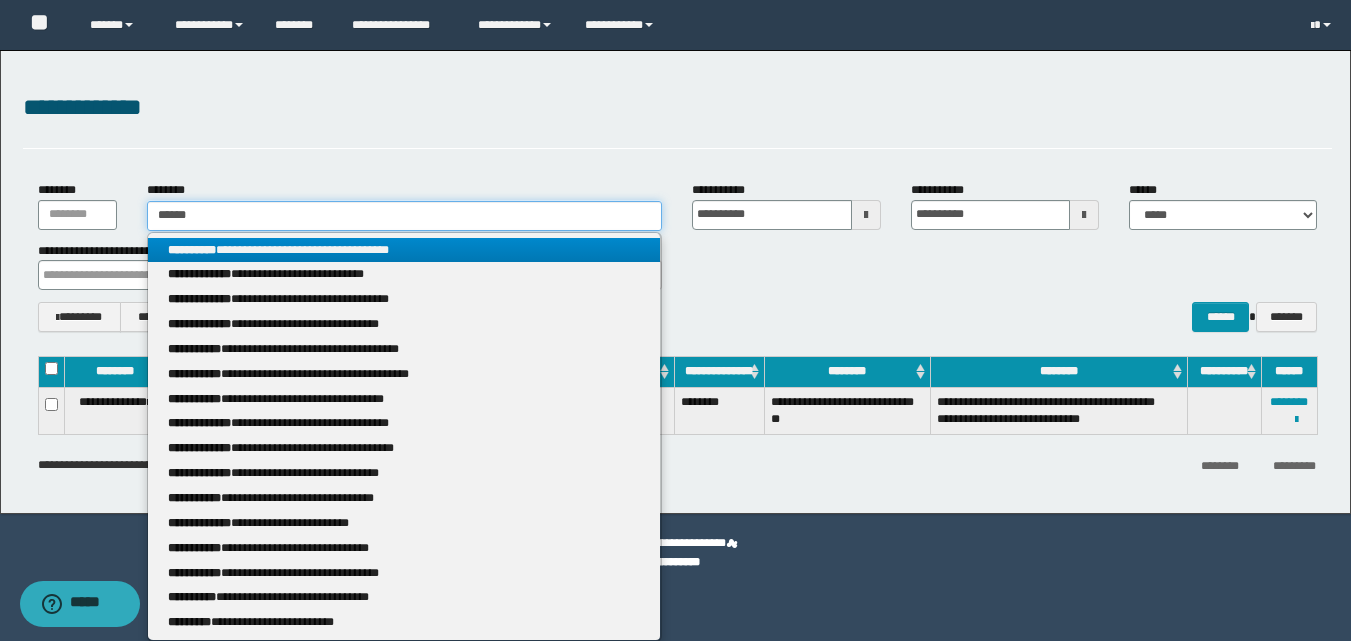 type 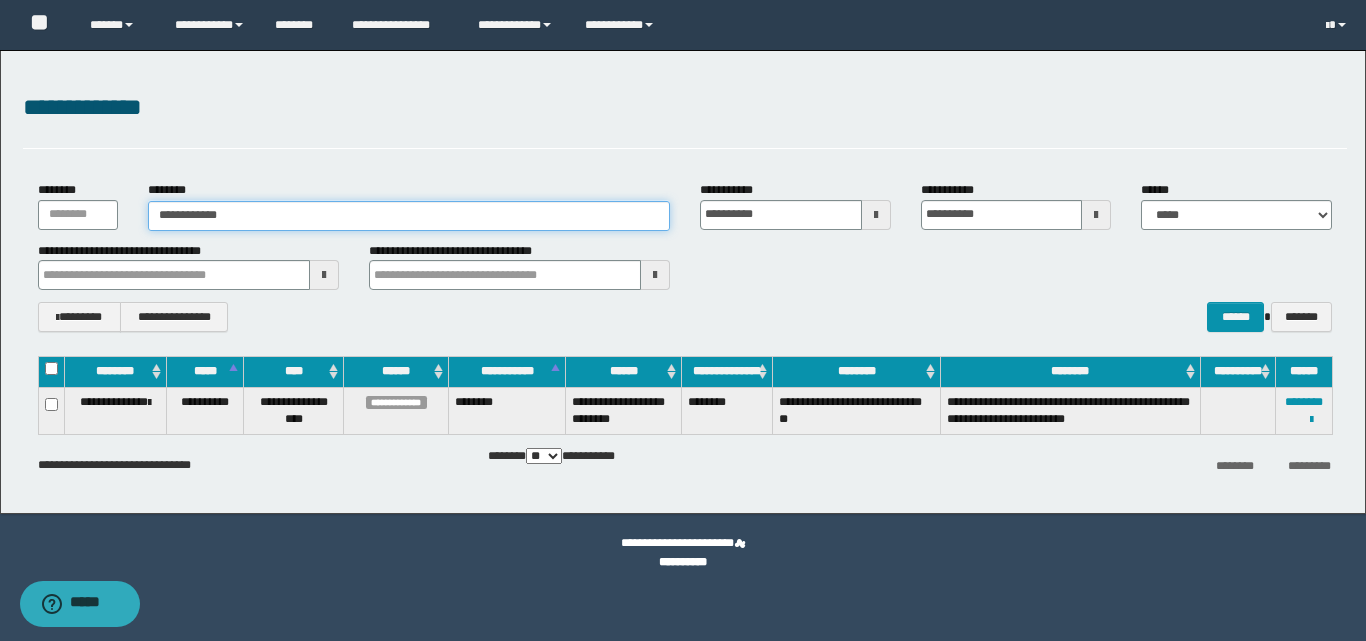 type on "**********" 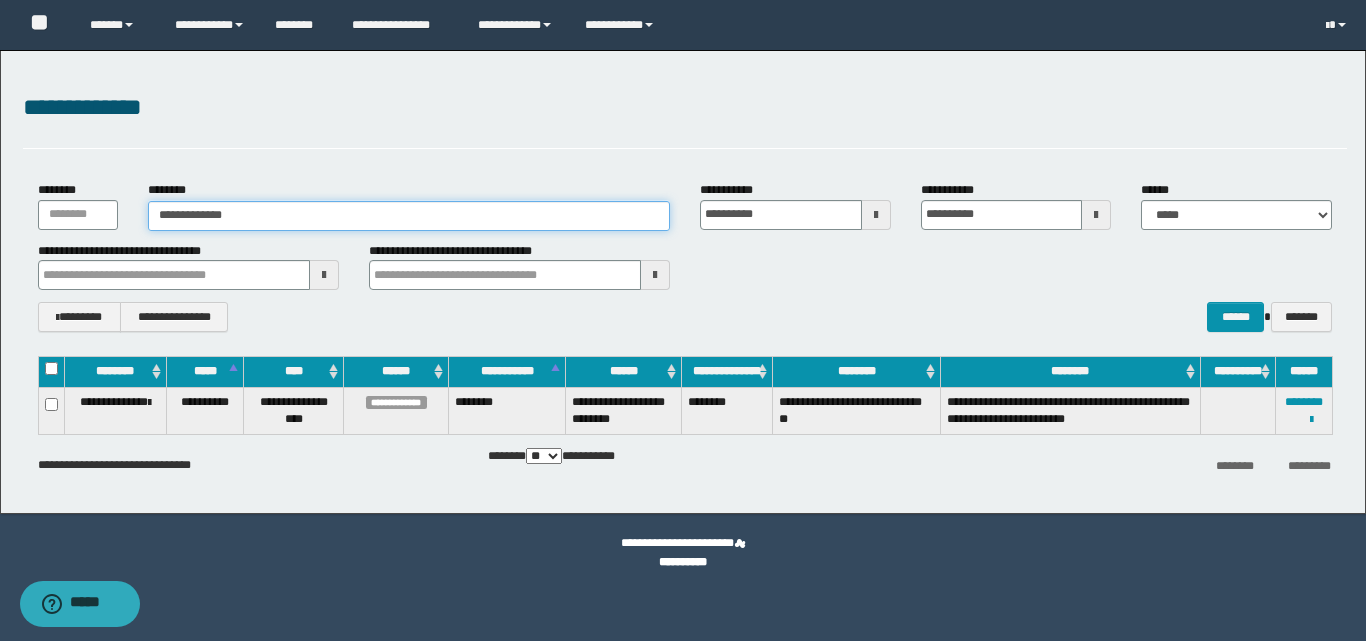 type on "**********" 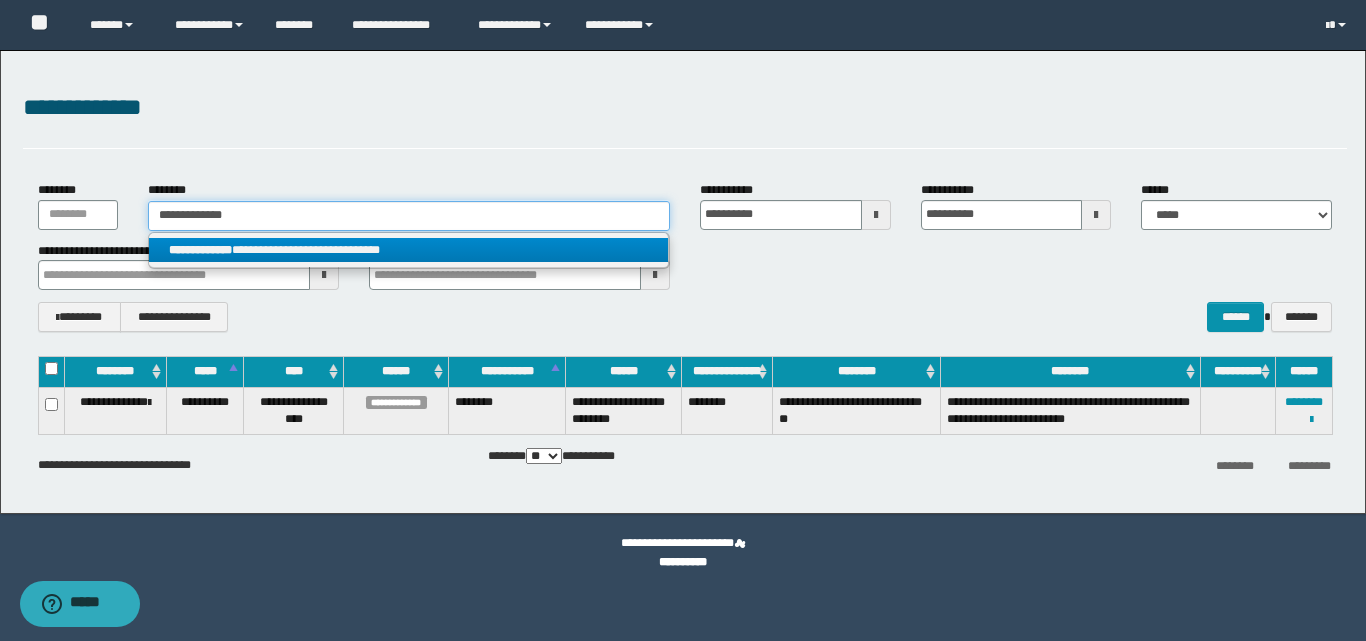 type on "**********" 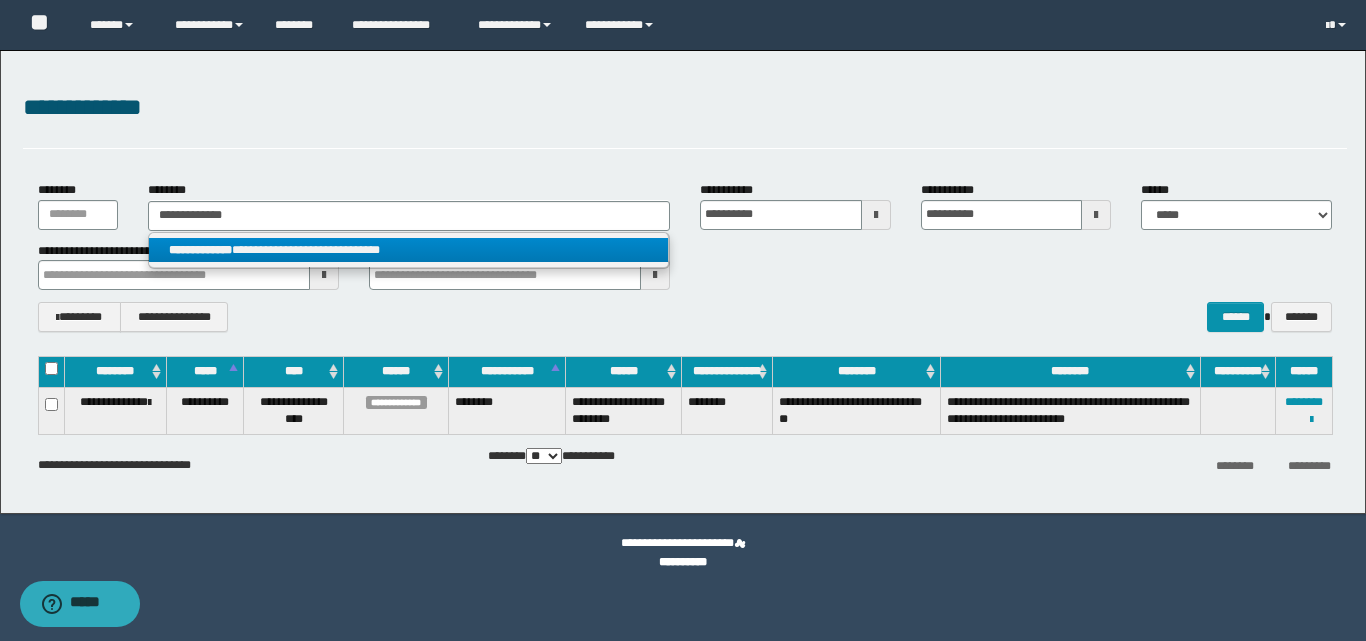 click on "**********" at bounding box center [408, 250] 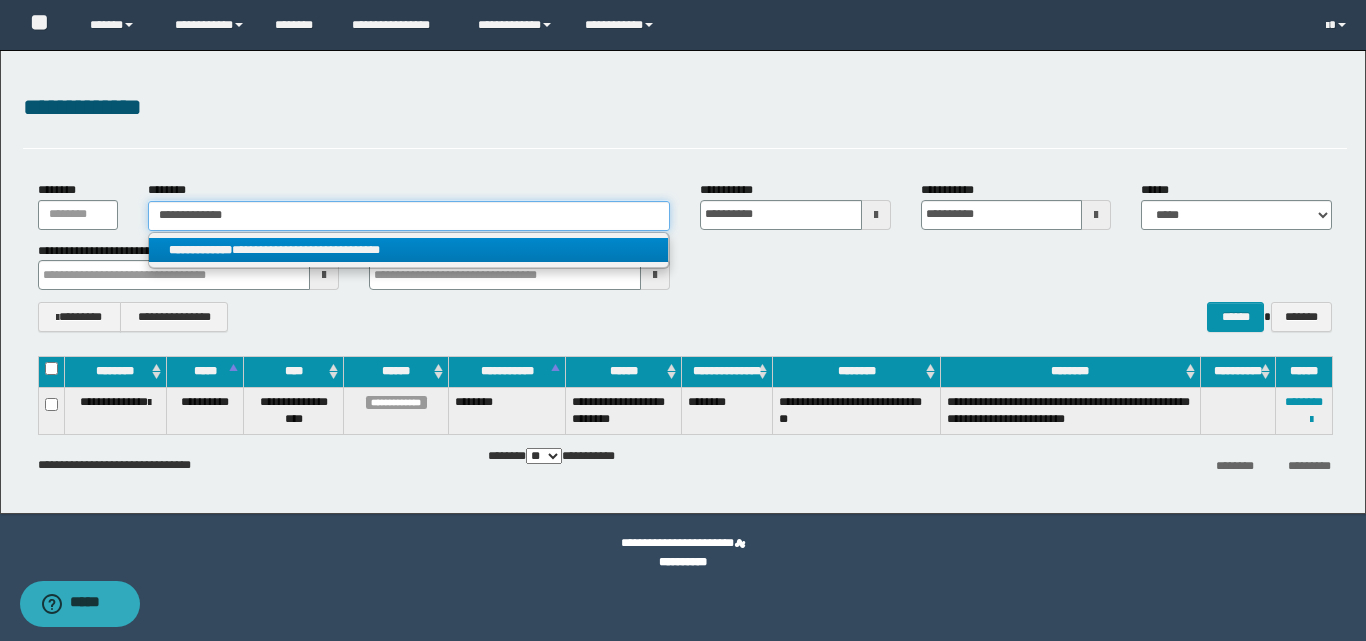 type 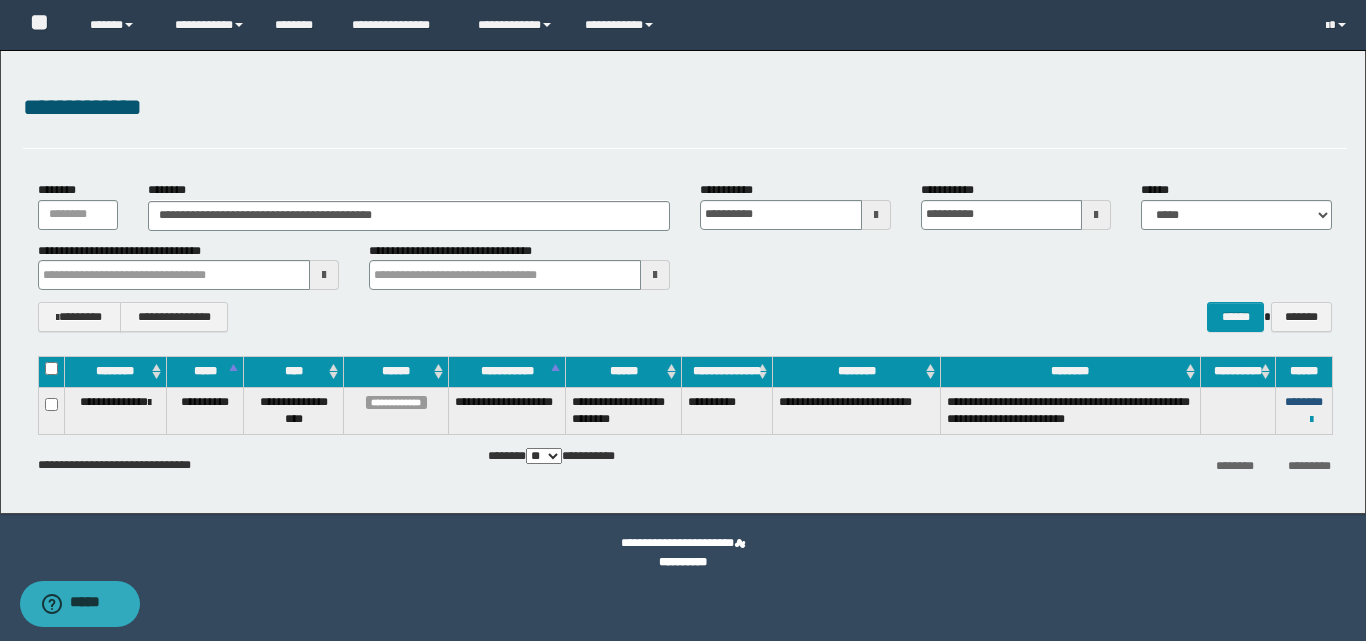 click on "********" at bounding box center [1304, 402] 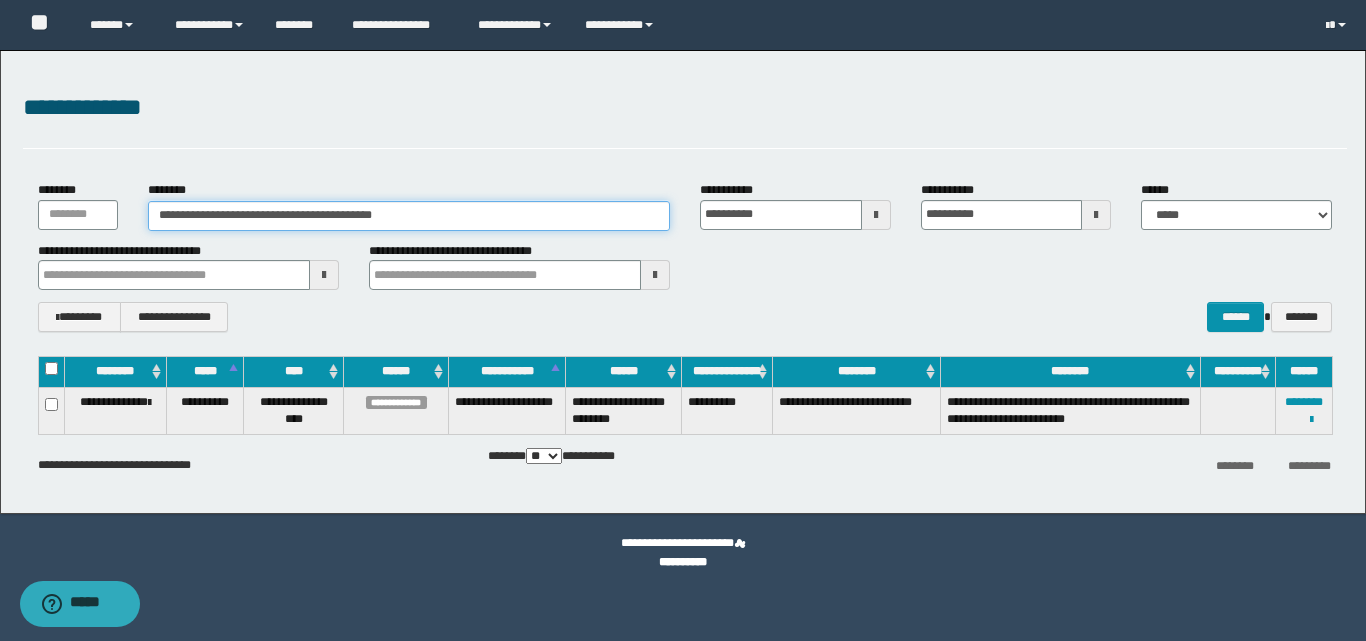 drag, startPoint x: 449, startPoint y: 217, endPoint x: 130, endPoint y: 243, distance: 320.0578 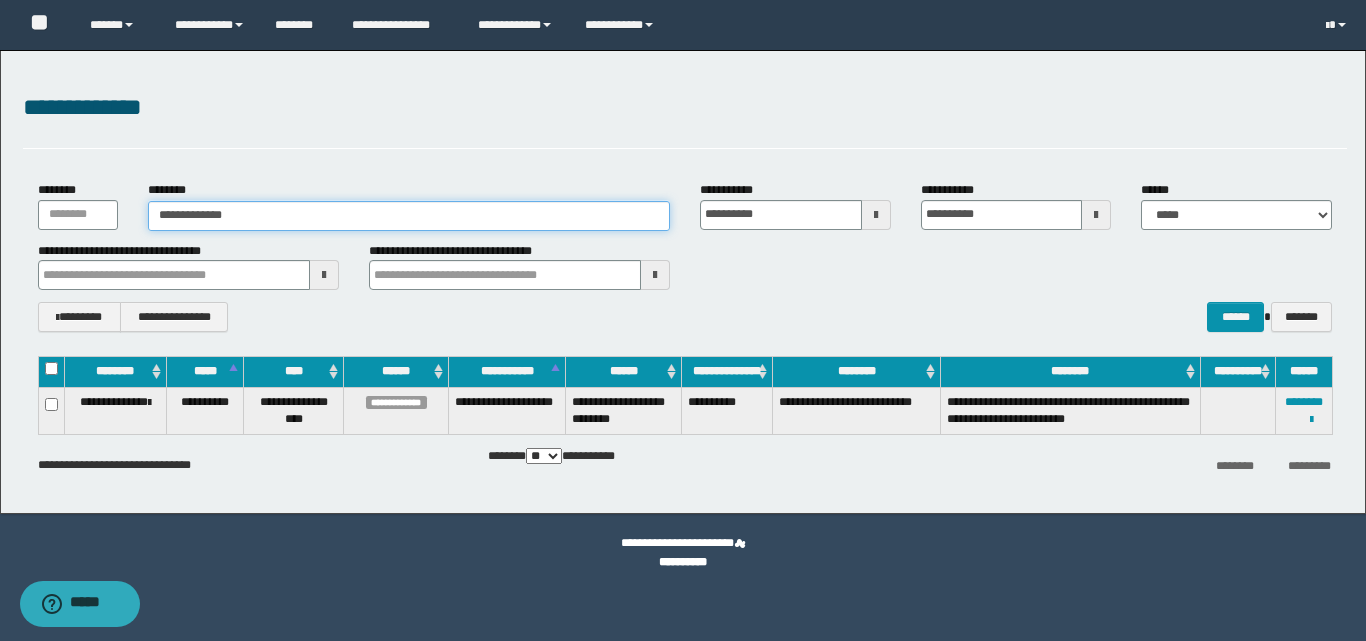 type on "**********" 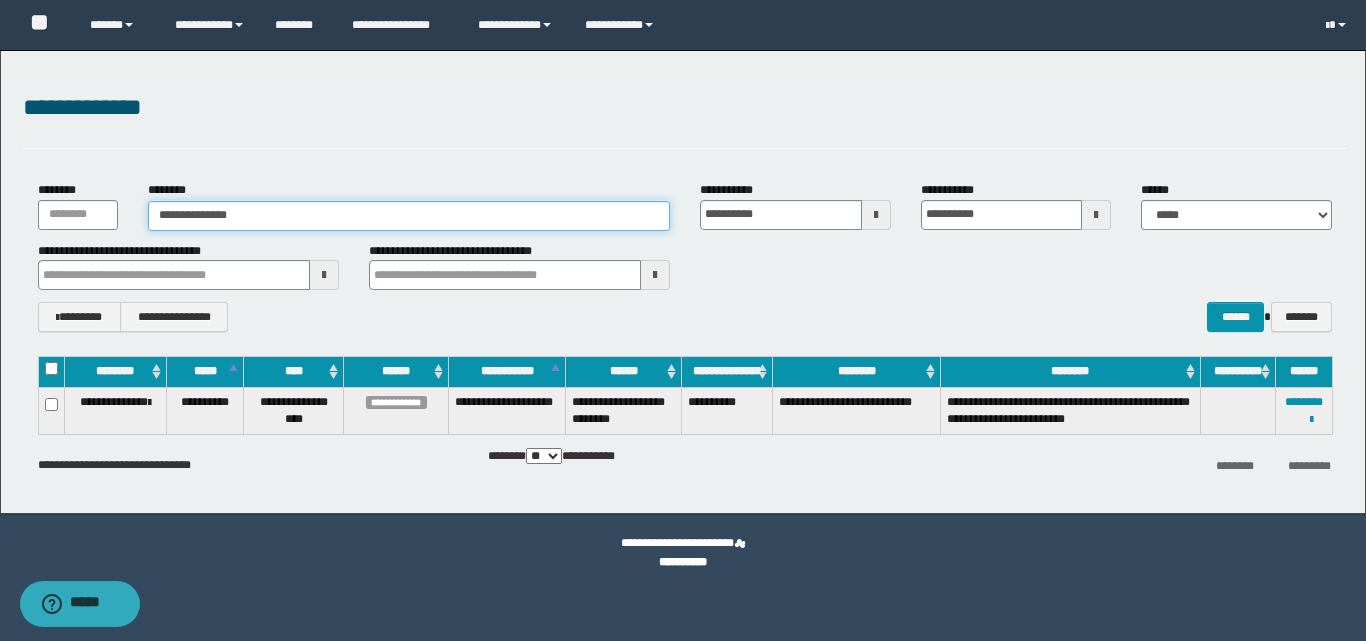 type on "**********" 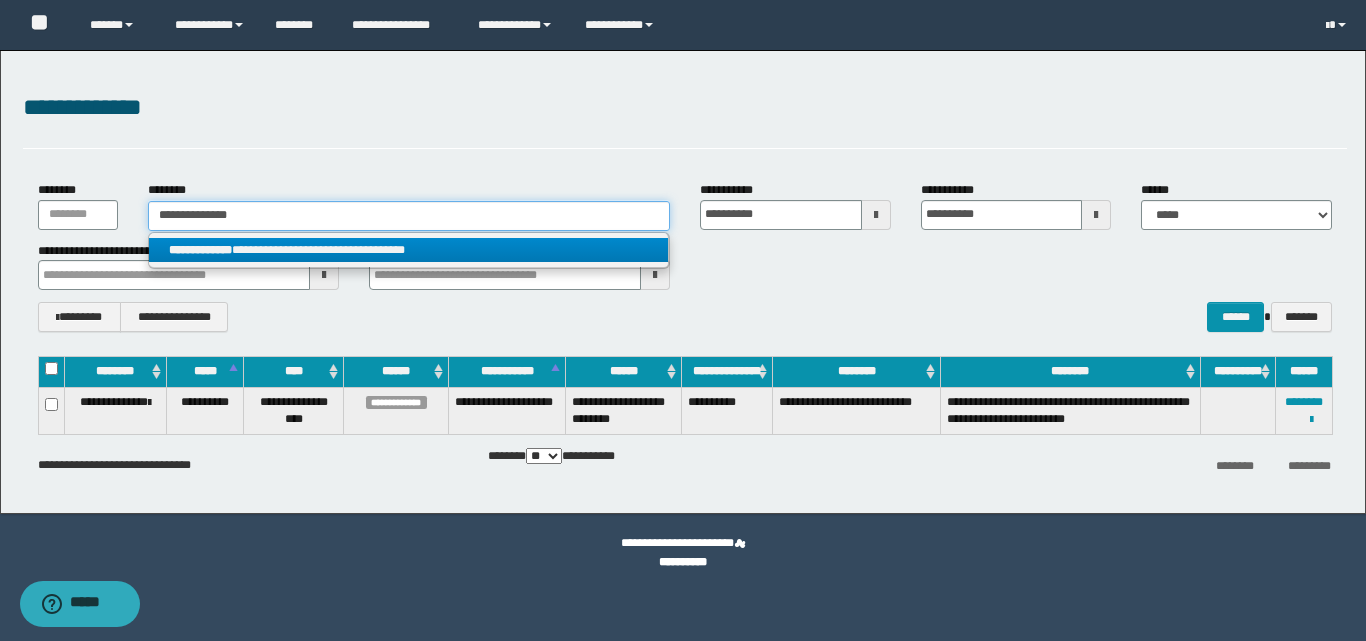 type on "**********" 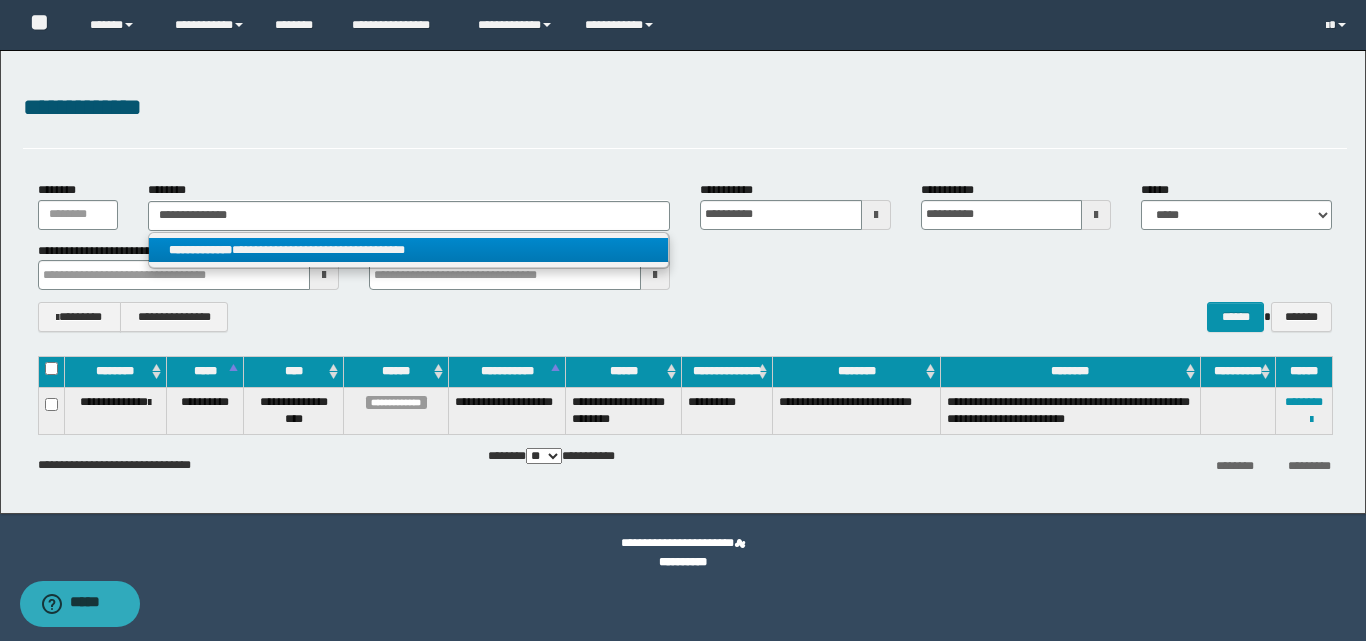 click on "**********" at bounding box center [408, 250] 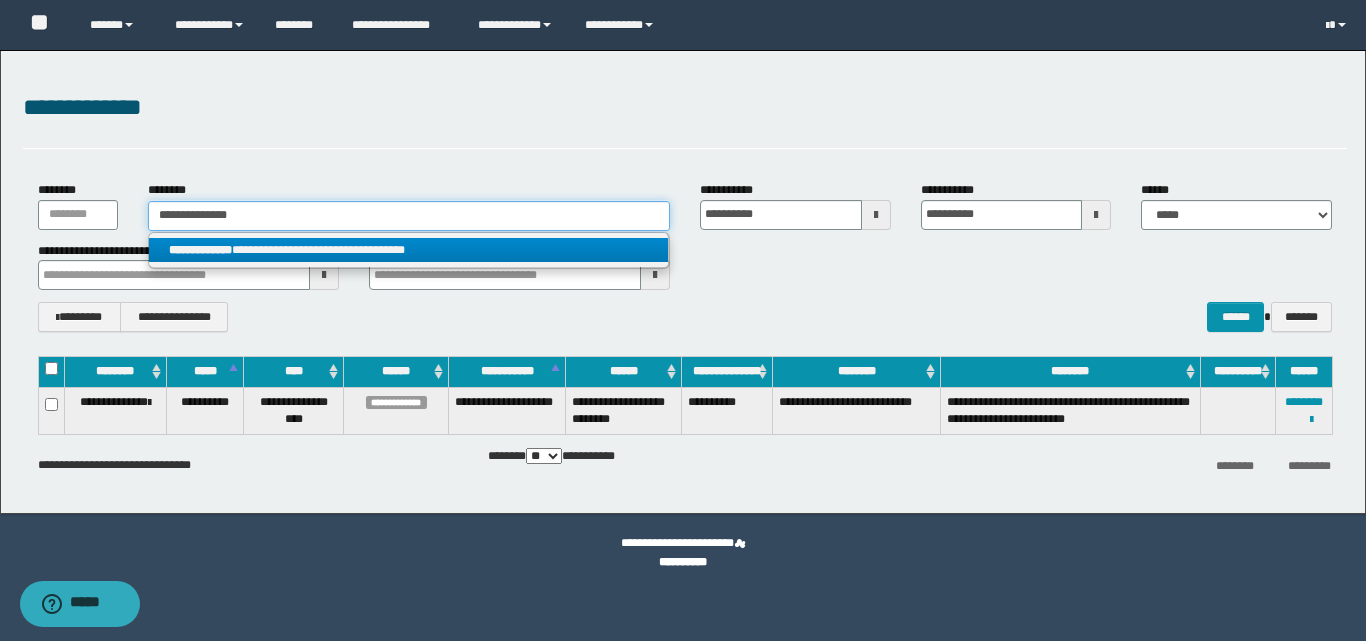 type 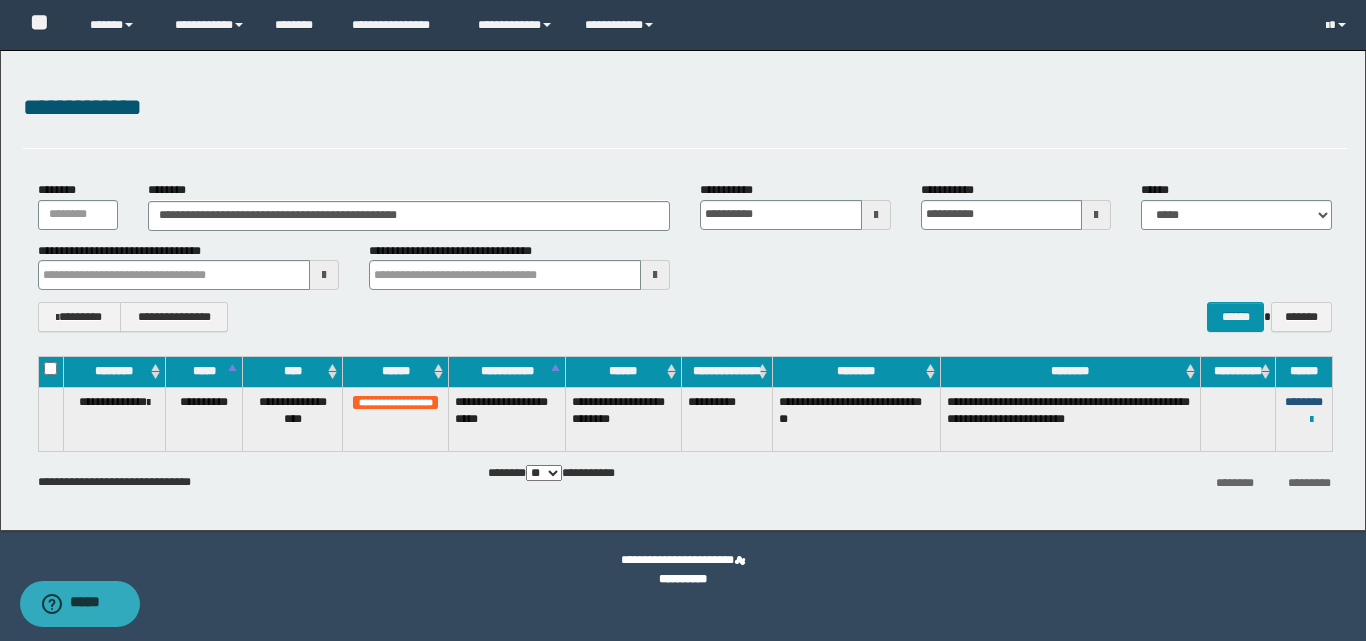 click on "********" at bounding box center (1304, 402) 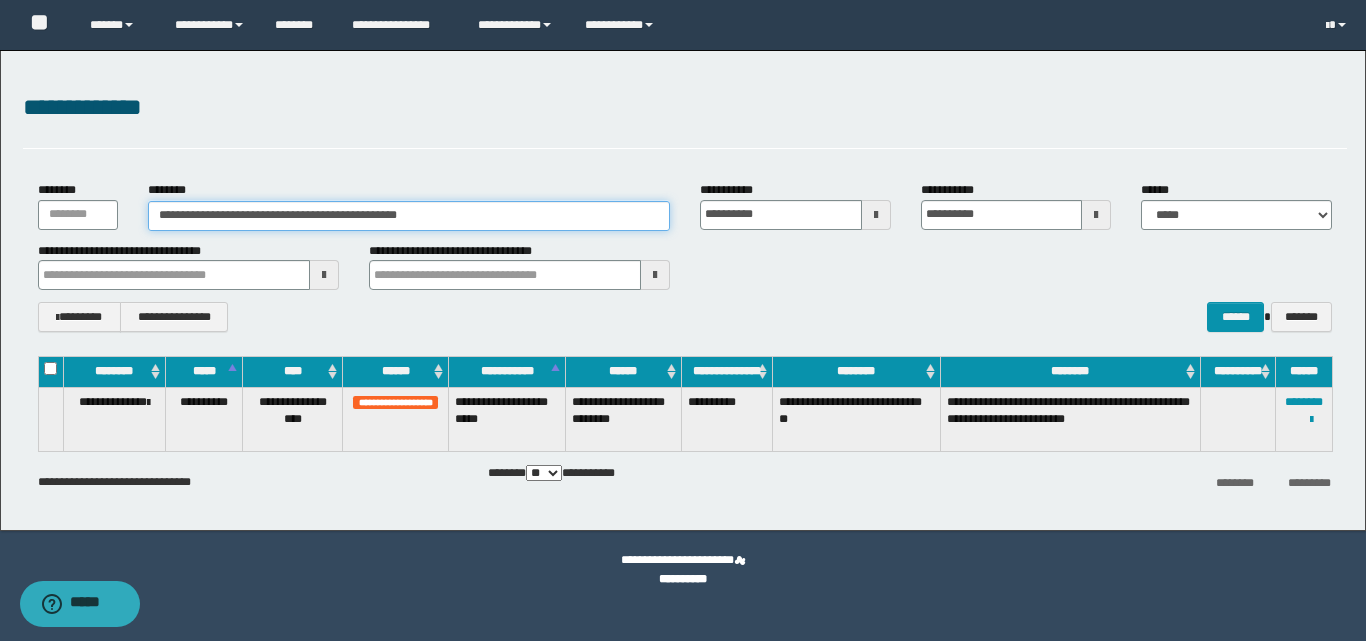 drag, startPoint x: 438, startPoint y: 213, endPoint x: 142, endPoint y: 226, distance: 296.28534 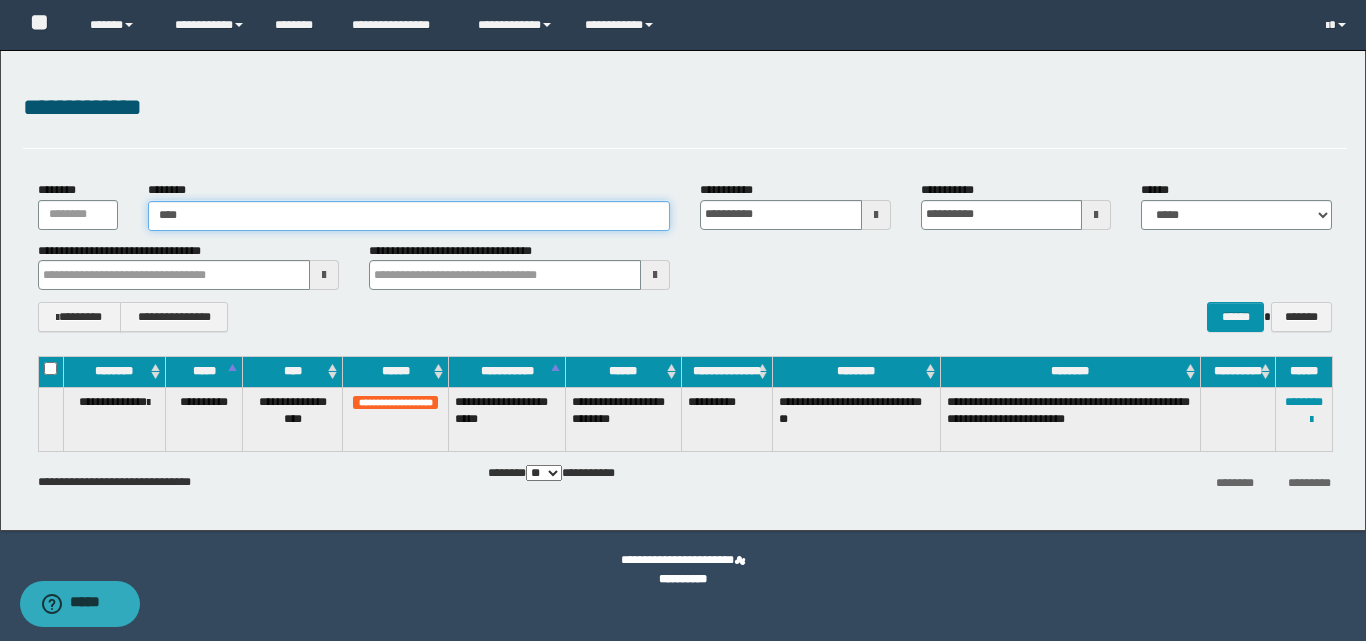 type on "*****" 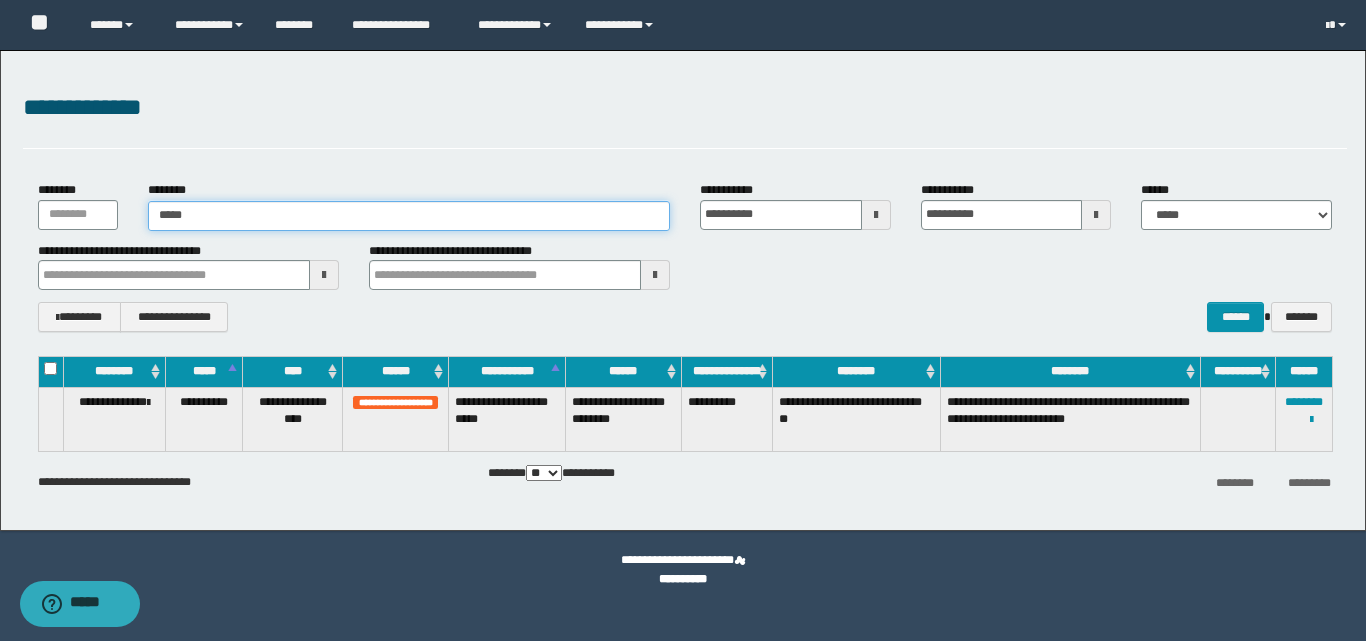 type on "*****" 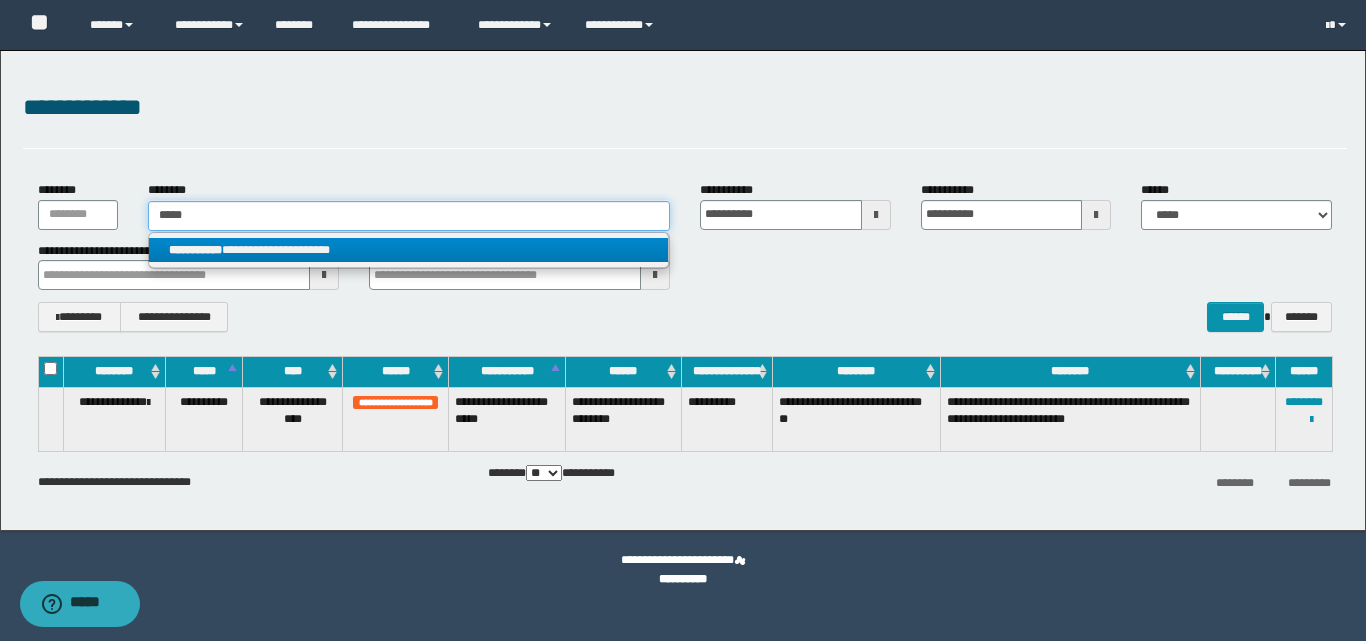 type on "*****" 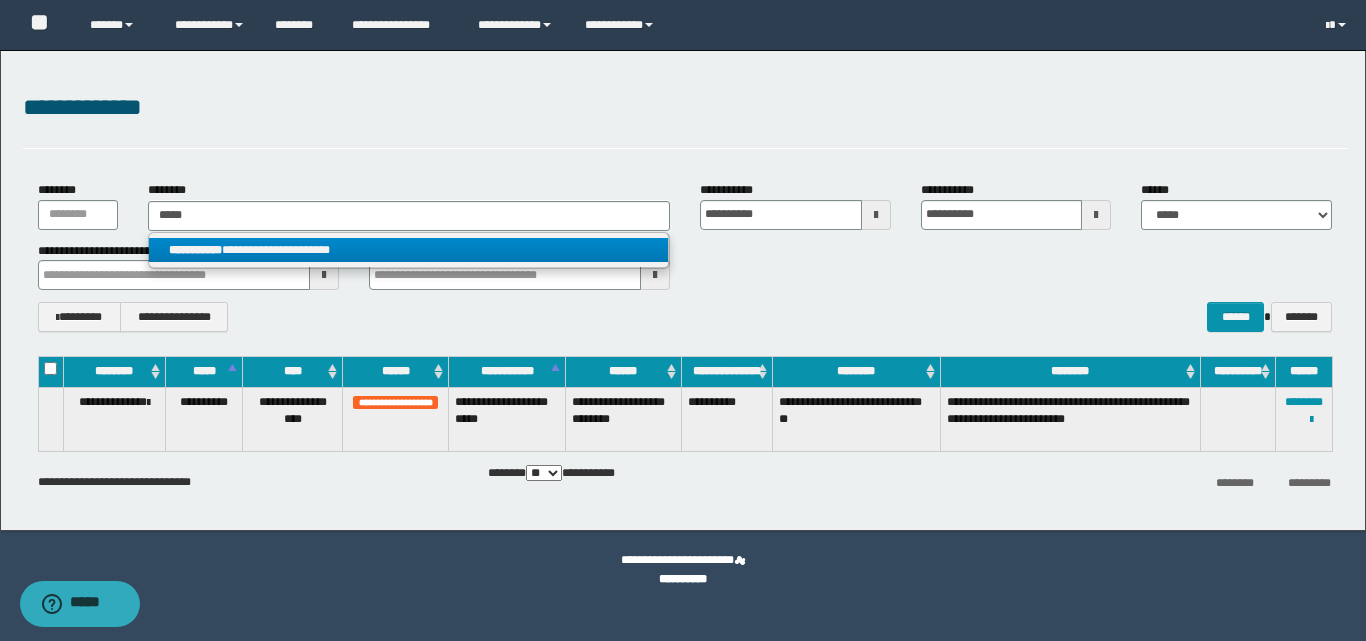 click on "**********" at bounding box center [408, 250] 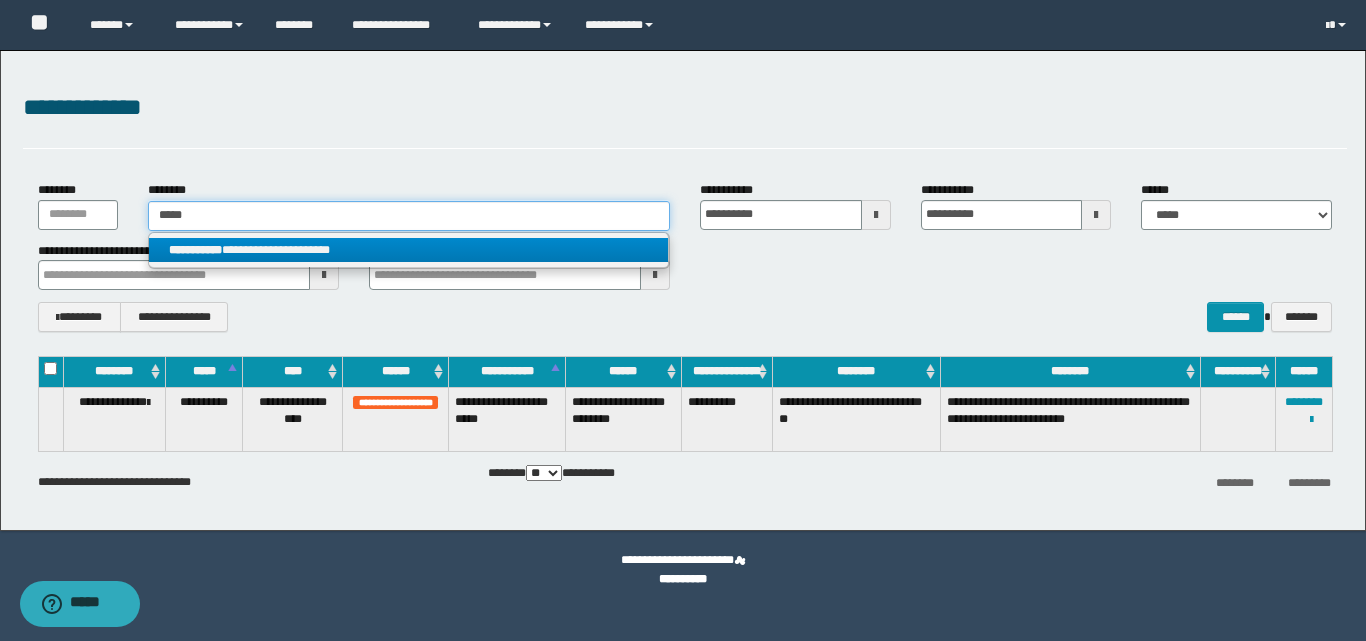 type 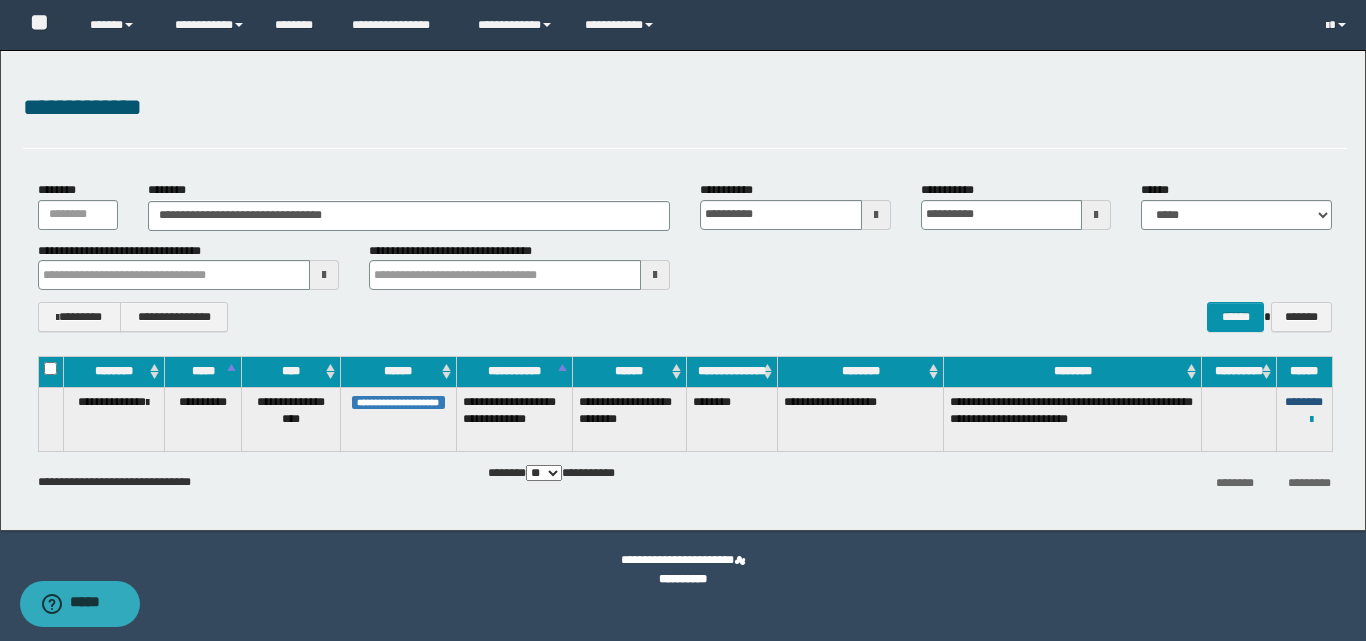 click on "********" at bounding box center [1304, 402] 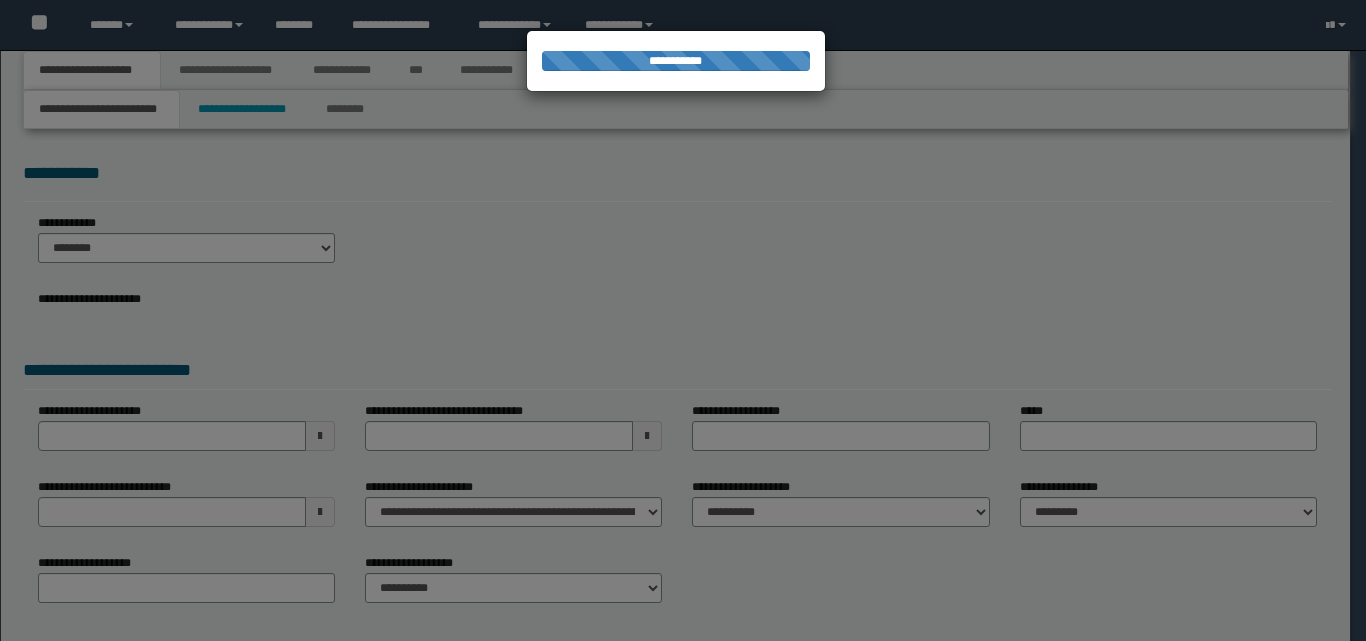 scroll, scrollTop: 0, scrollLeft: 0, axis: both 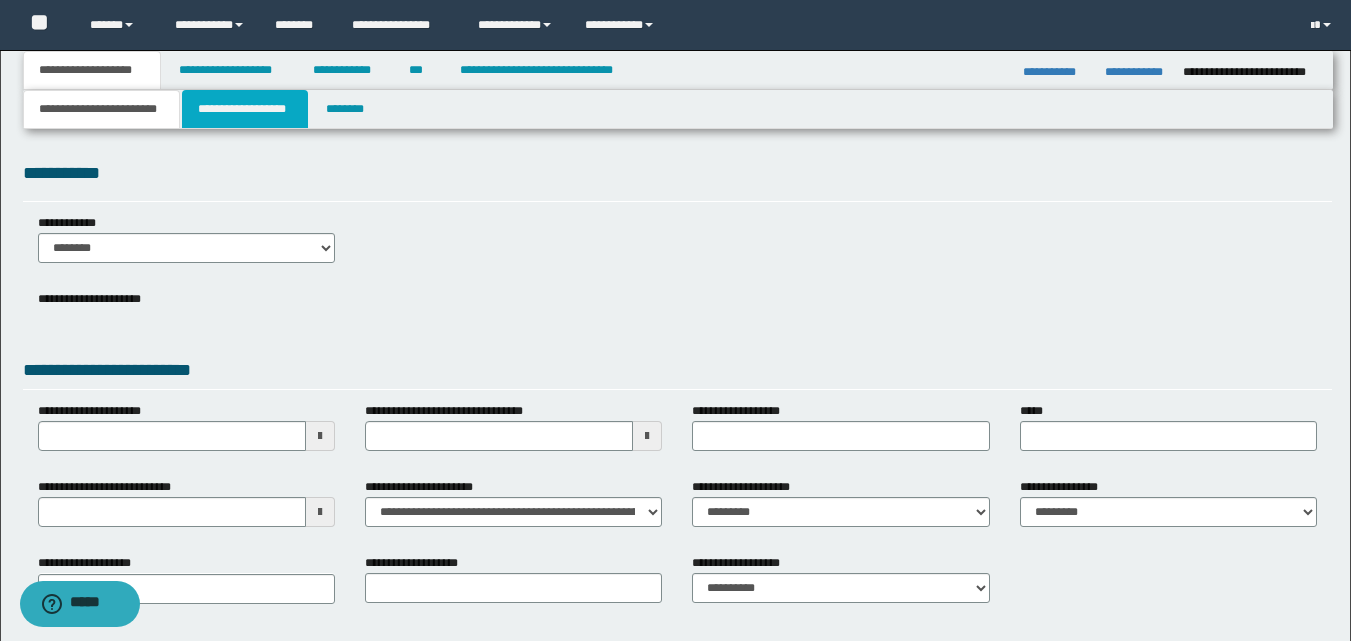 click on "**********" at bounding box center [245, 109] 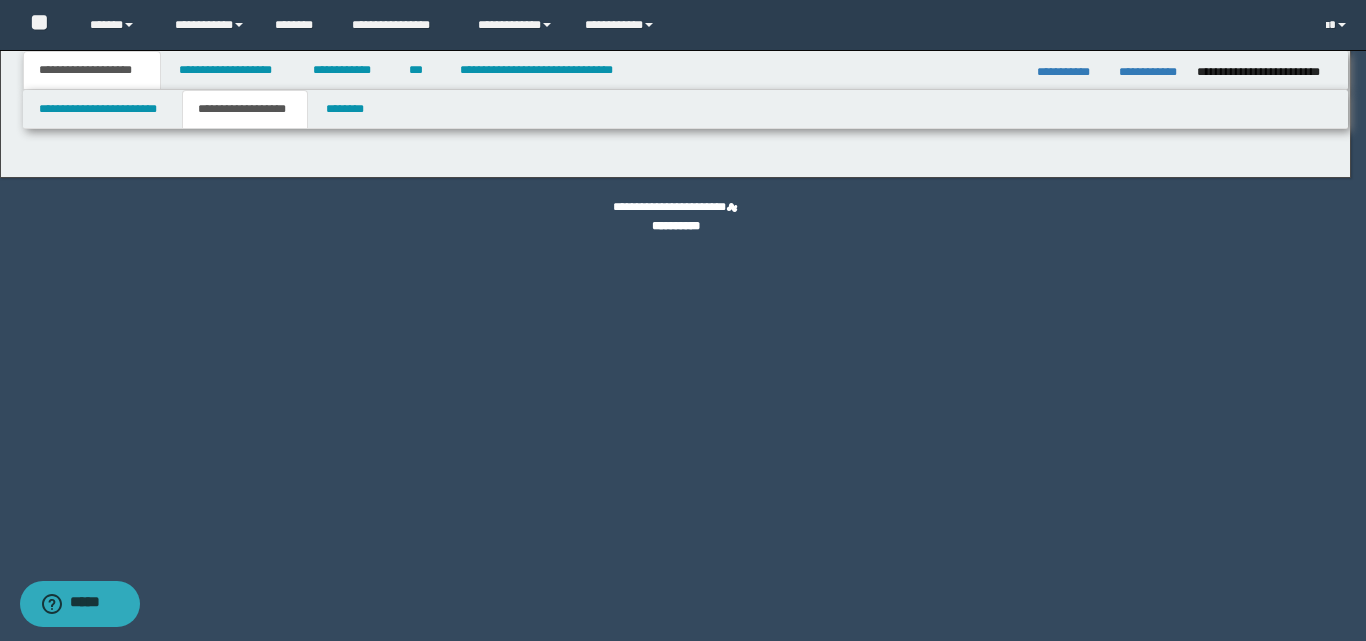 type on "********" 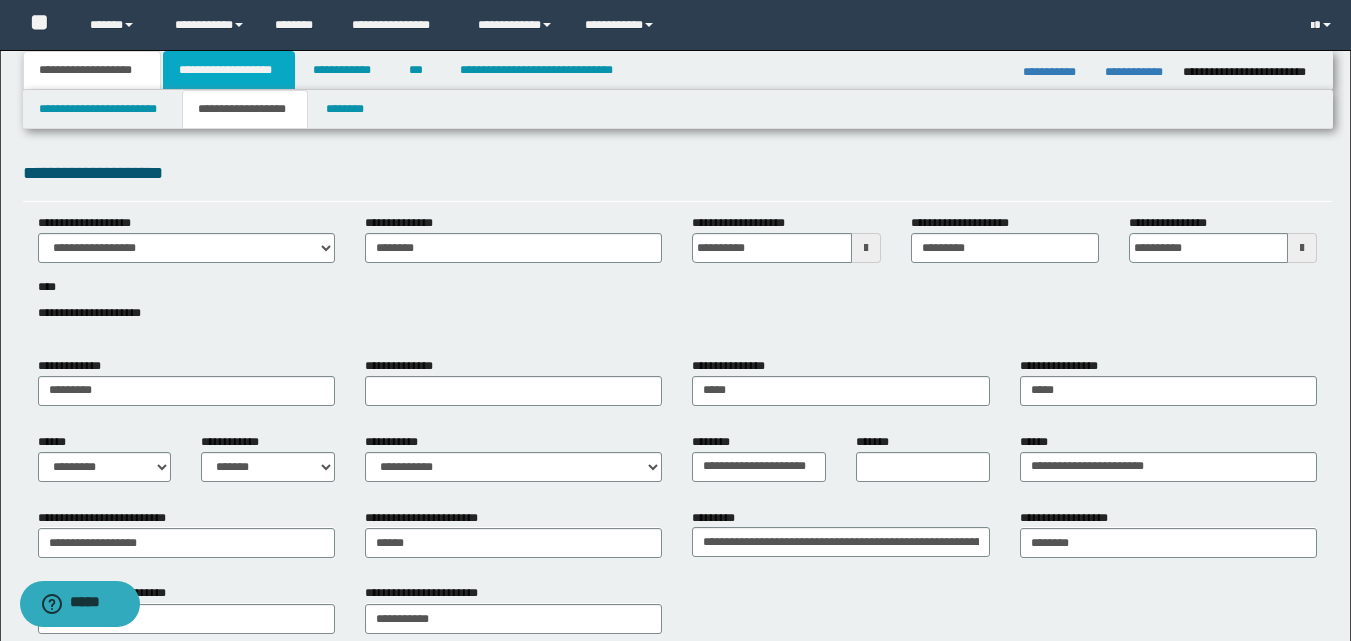 click on "**********" at bounding box center [229, 70] 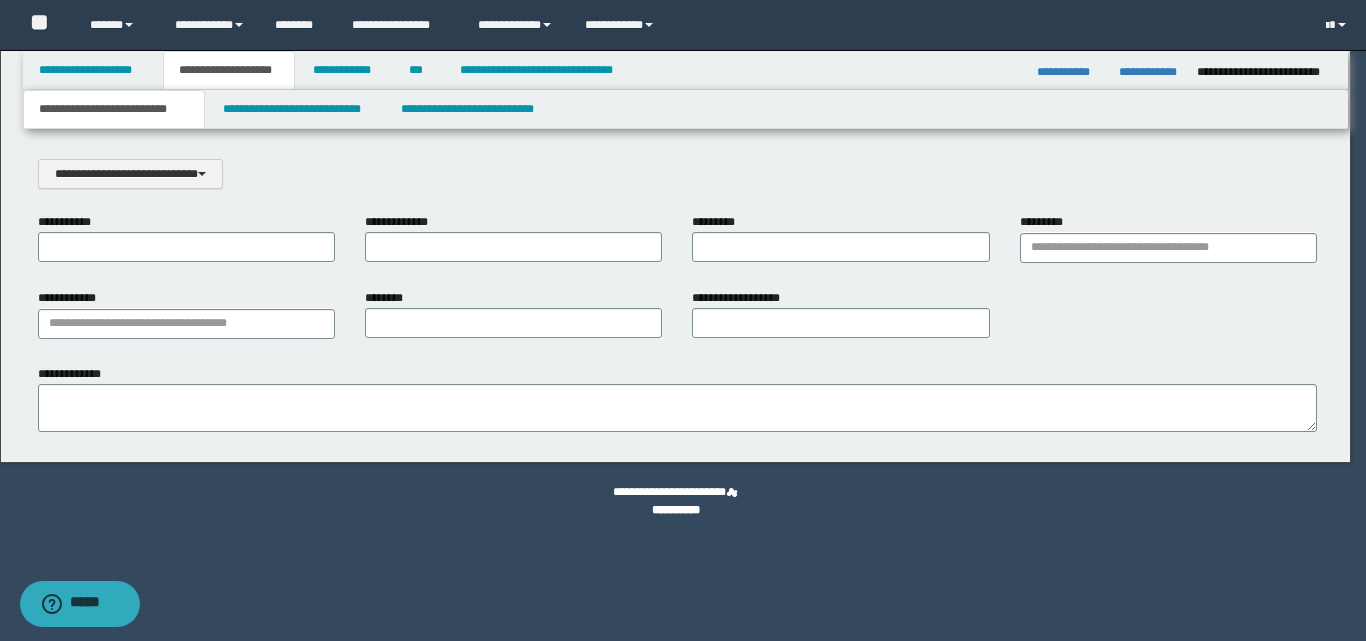 scroll, scrollTop: 0, scrollLeft: 0, axis: both 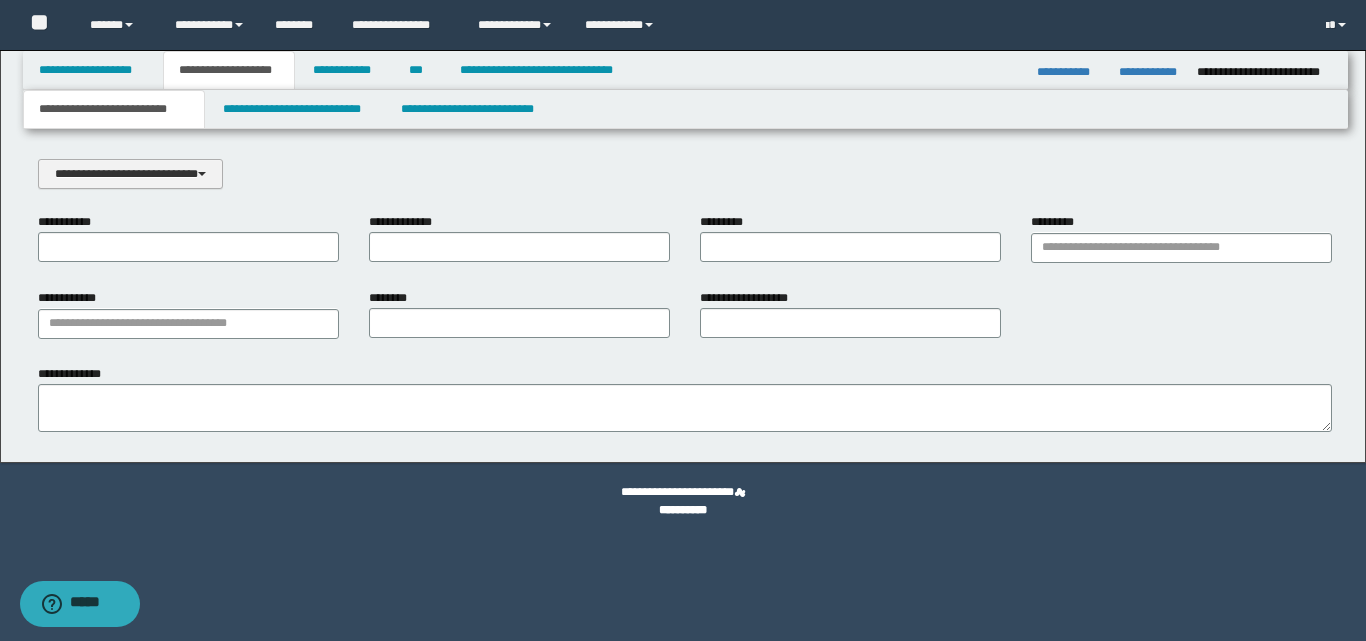 click at bounding box center [202, 174] 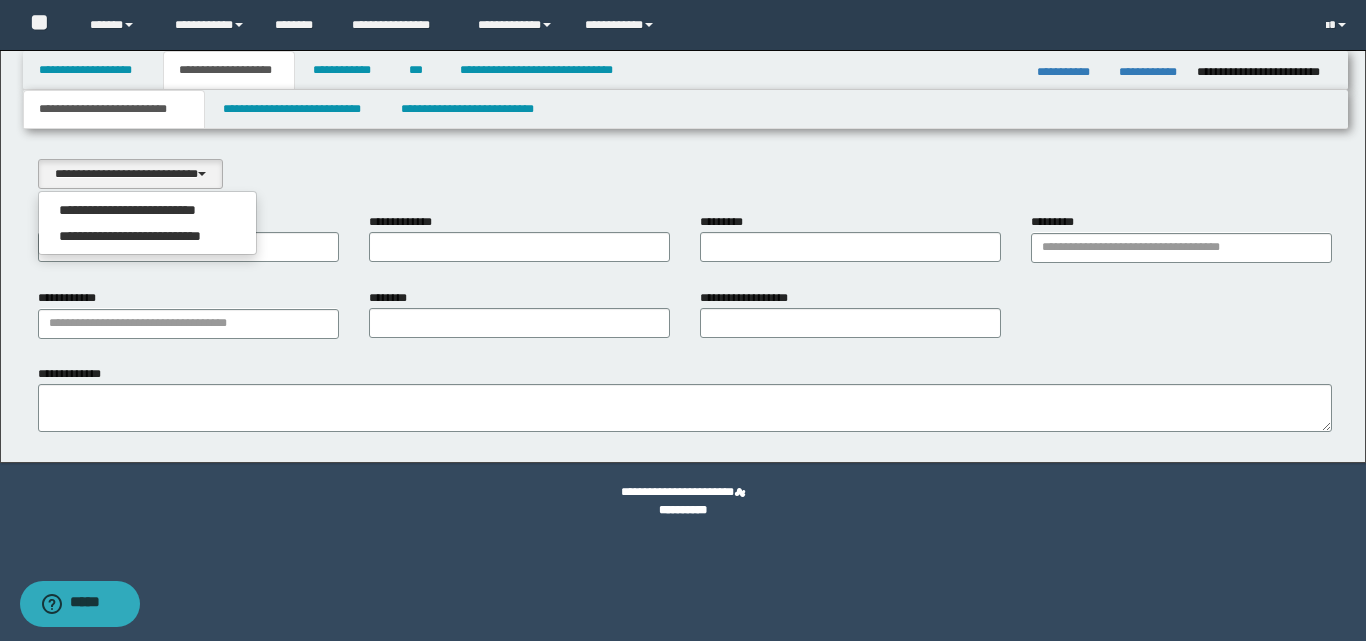 click on "**********" at bounding box center (148, 210) 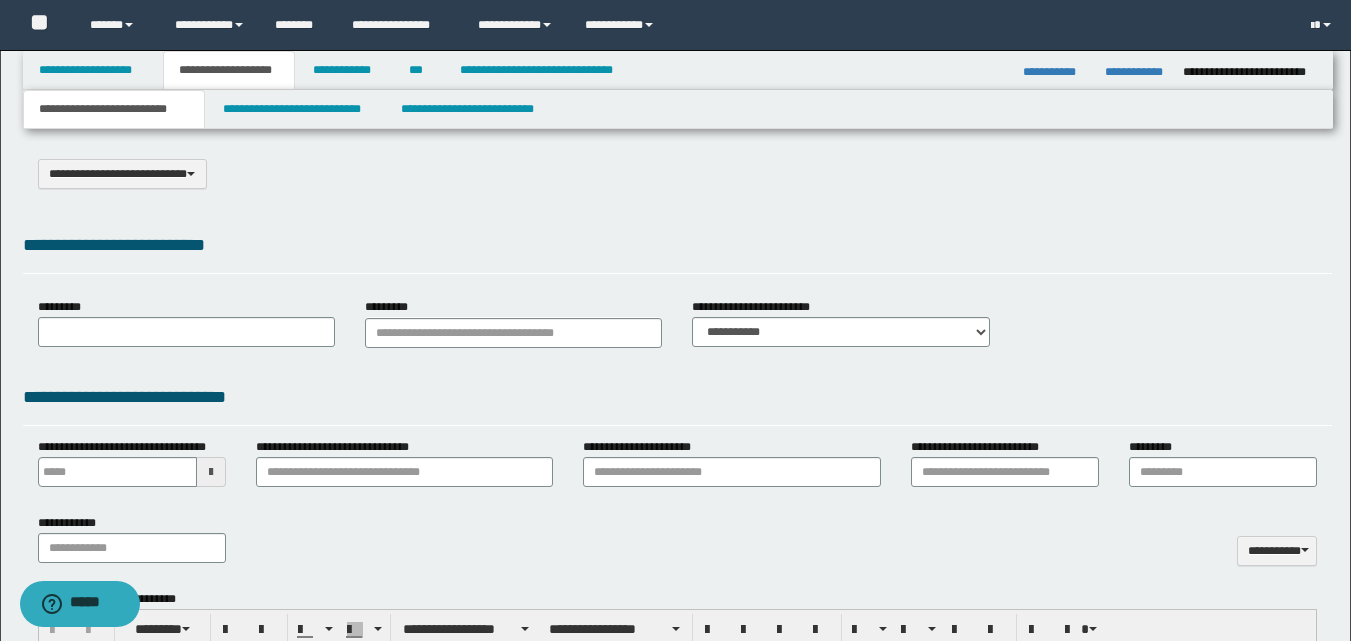 type on "**********" 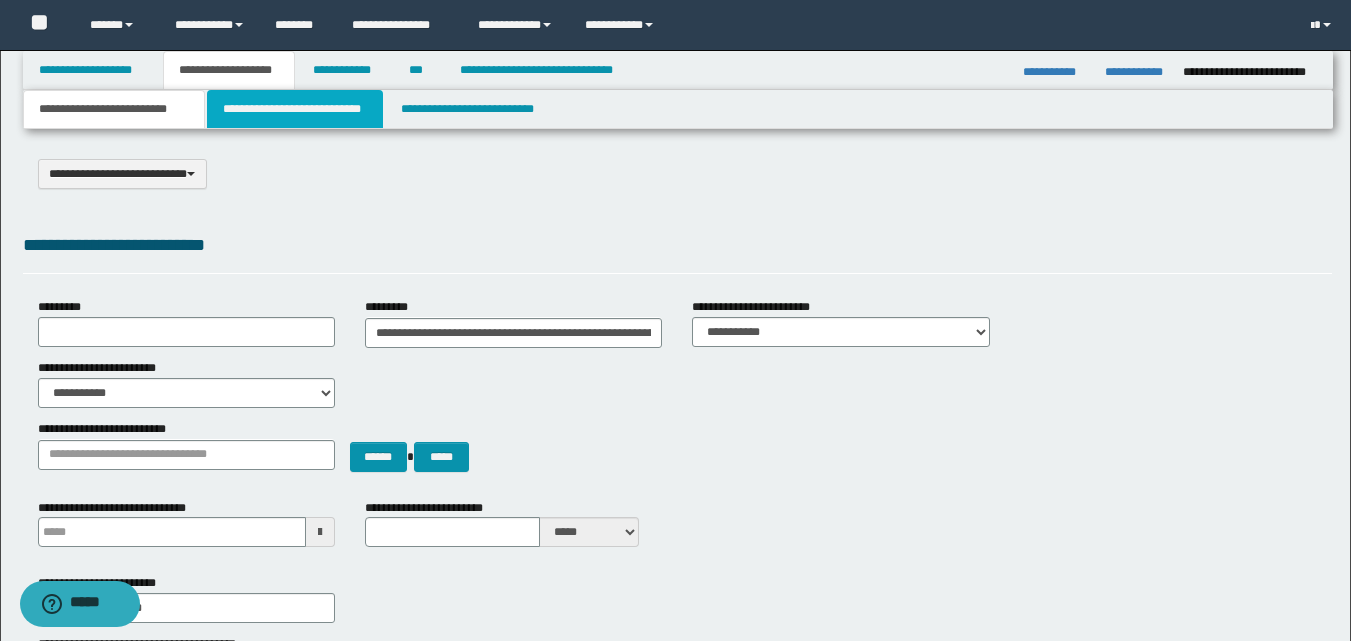 click on "**********" at bounding box center [295, 109] 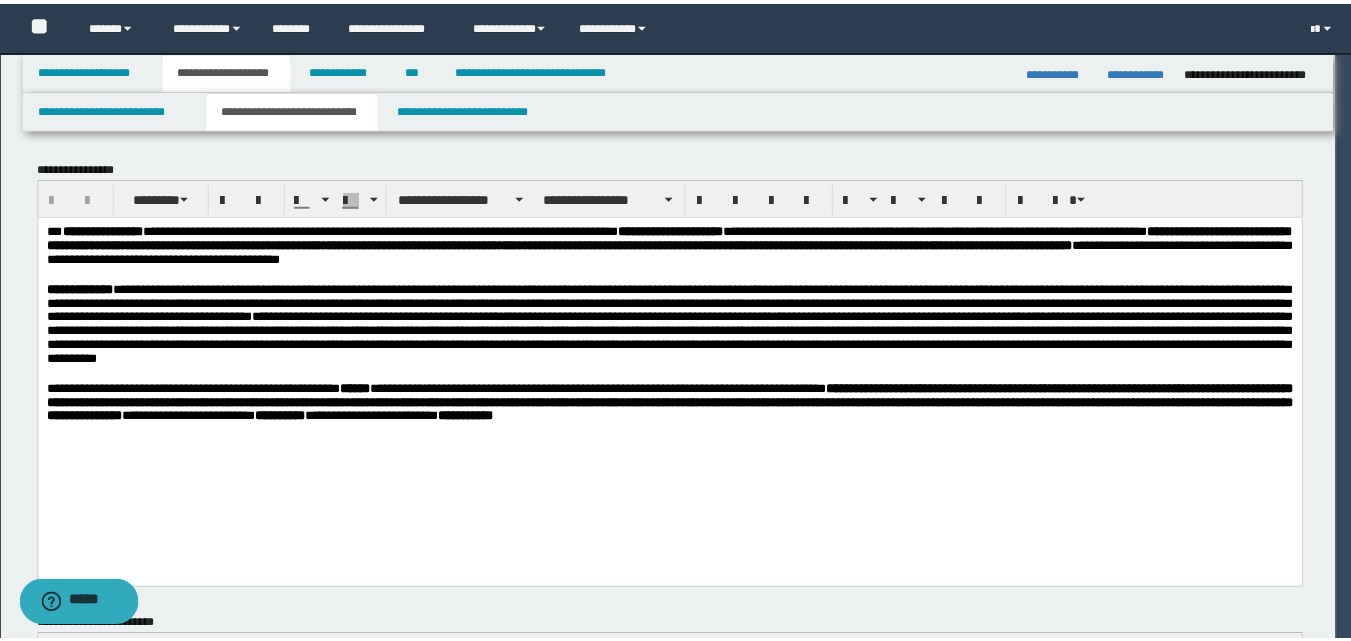 scroll, scrollTop: 0, scrollLeft: 0, axis: both 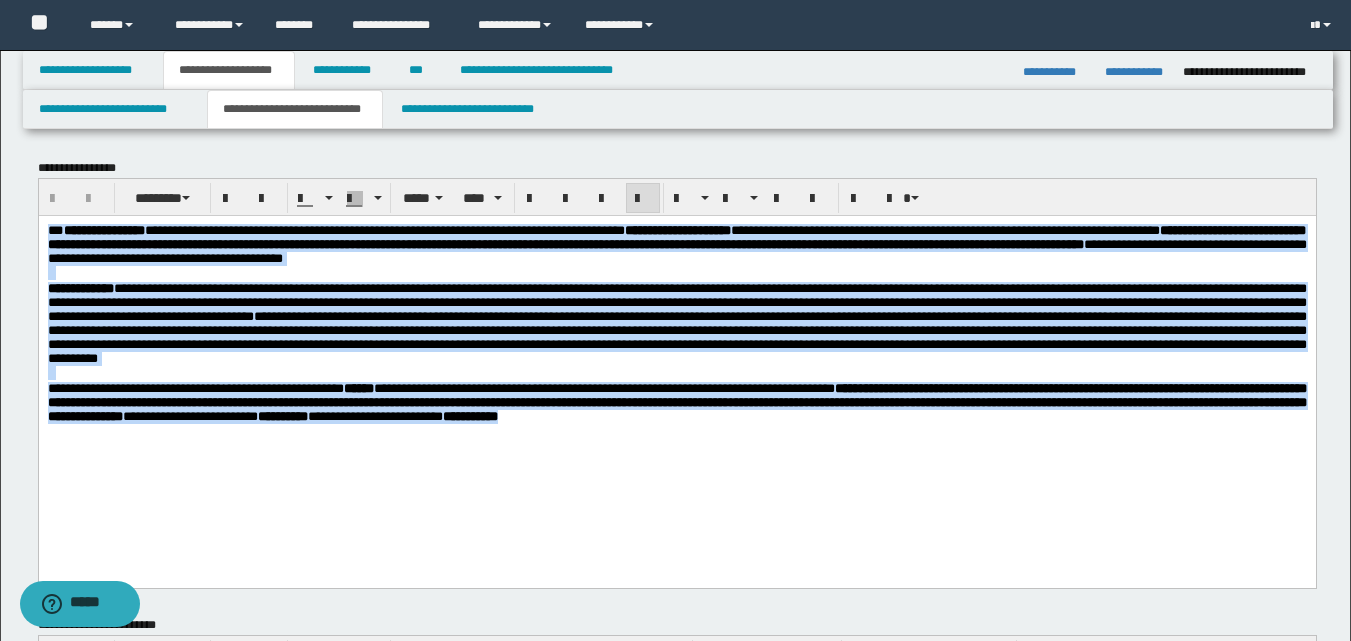 drag, startPoint x: 45, startPoint y: 231, endPoint x: 231, endPoint y: 422, distance: 266.6027 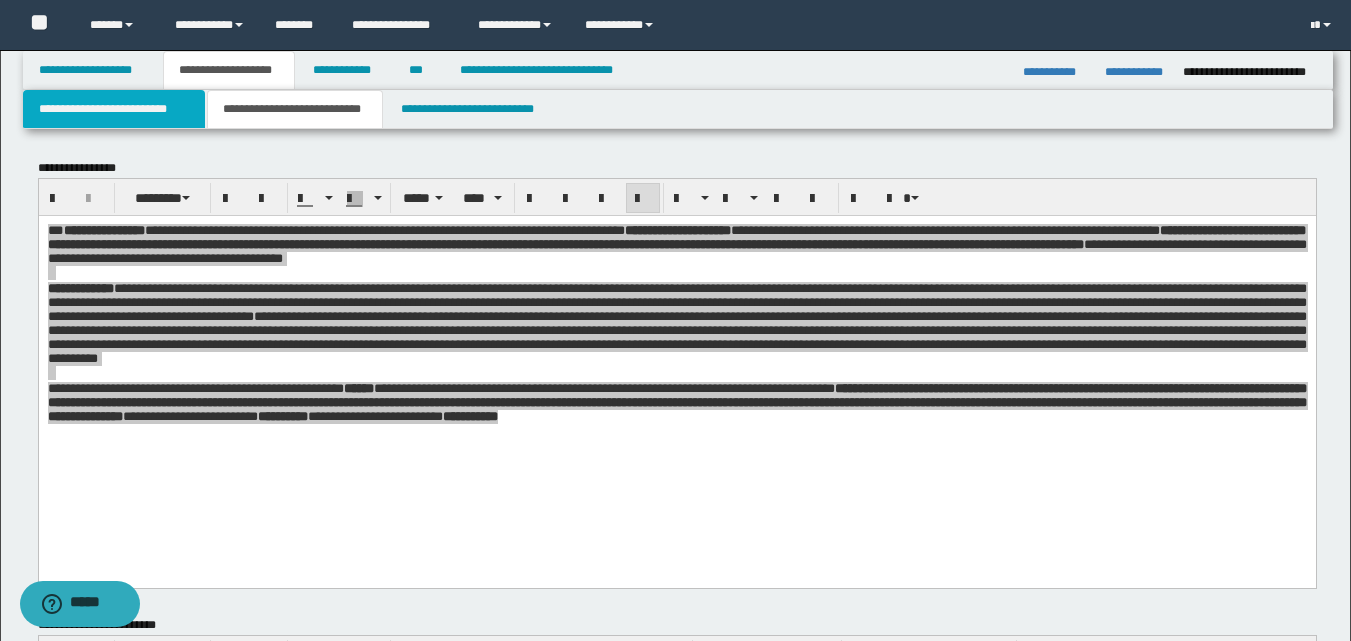 drag, startPoint x: 119, startPoint y: 114, endPoint x: 186, endPoint y: 229, distance: 133.09395 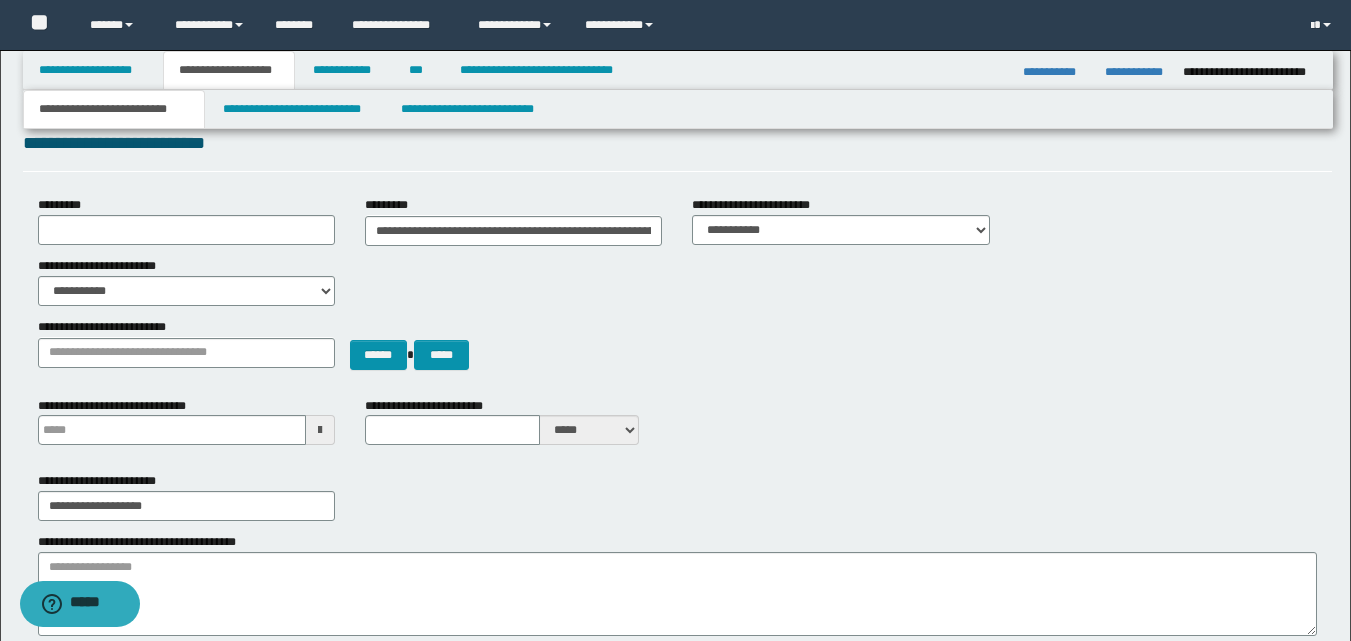 scroll, scrollTop: 100, scrollLeft: 0, axis: vertical 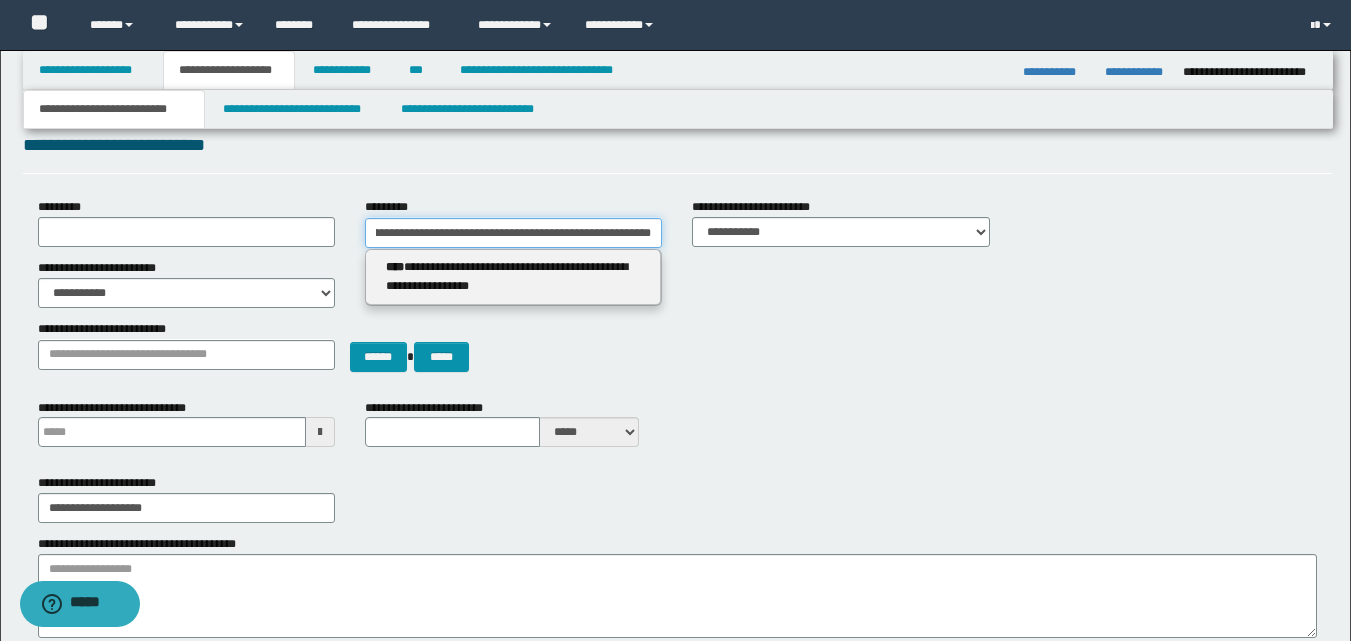 drag, startPoint x: 370, startPoint y: 234, endPoint x: 683, endPoint y: 253, distance: 313.57614 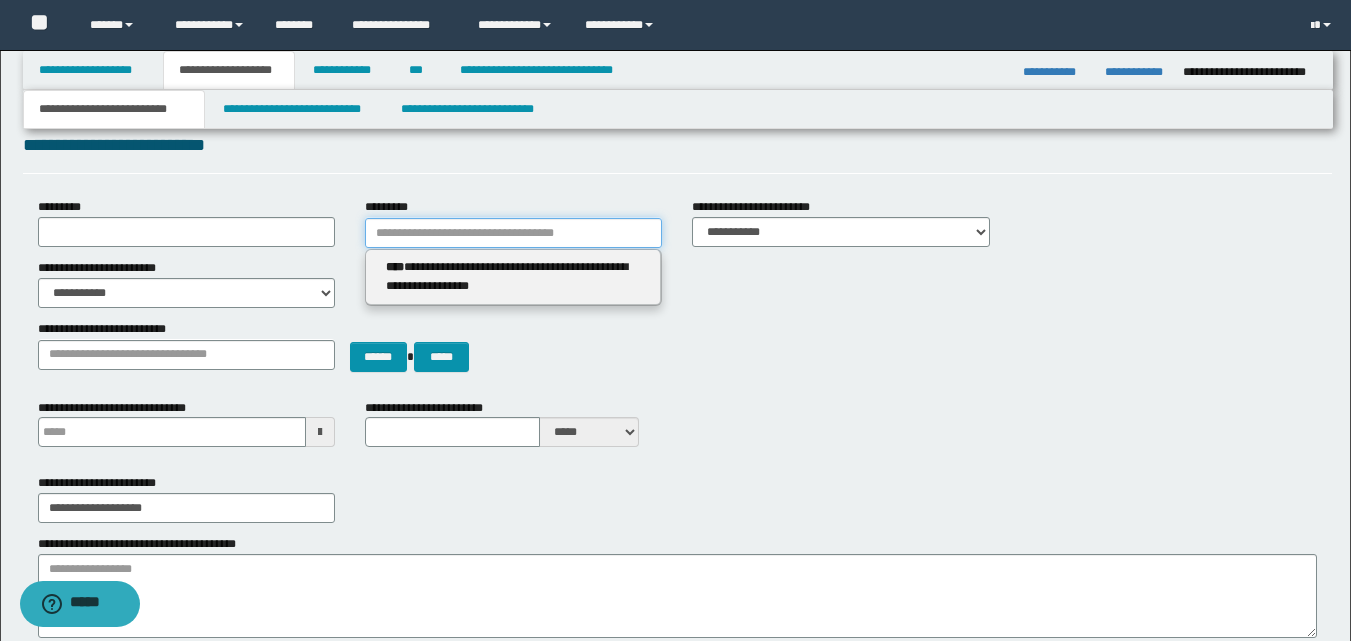 scroll, scrollTop: 0, scrollLeft: 0, axis: both 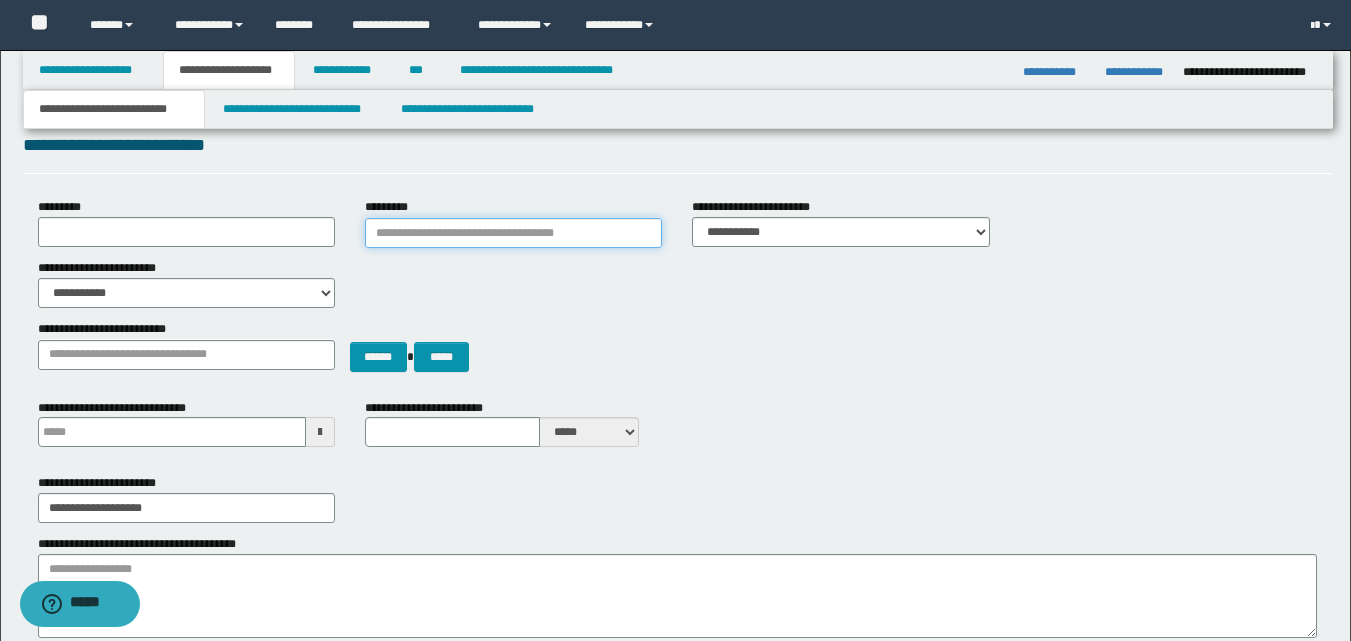 type 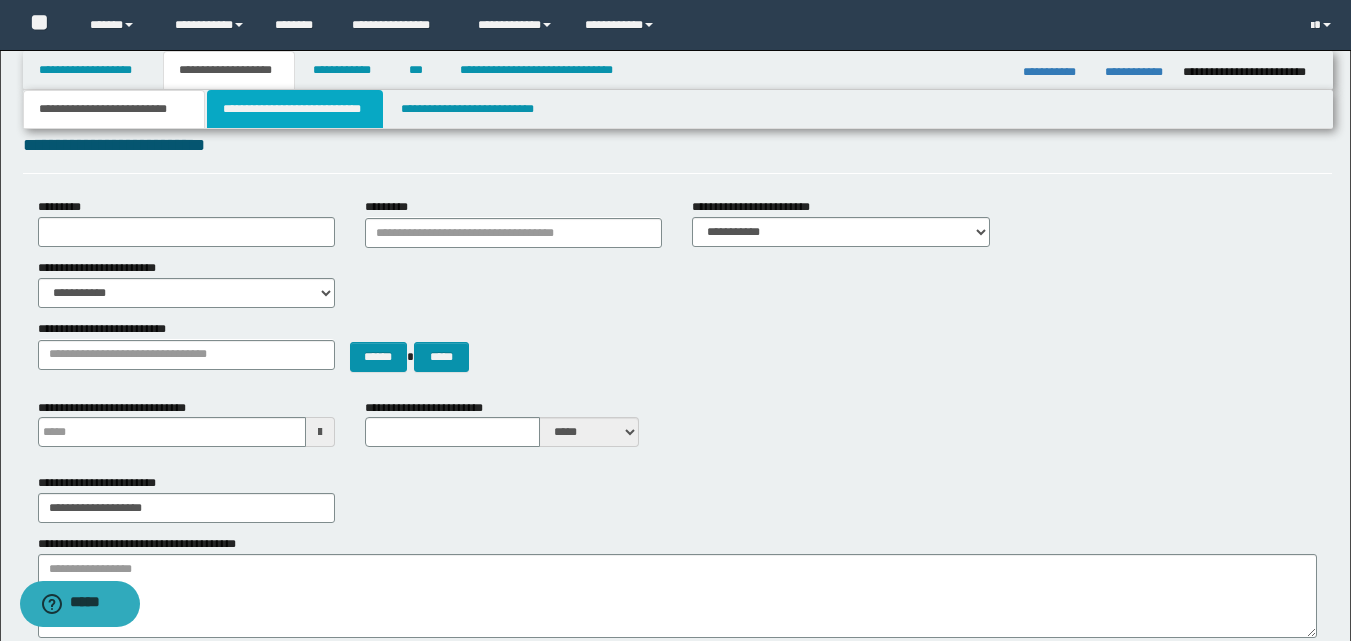 click on "**********" at bounding box center [295, 109] 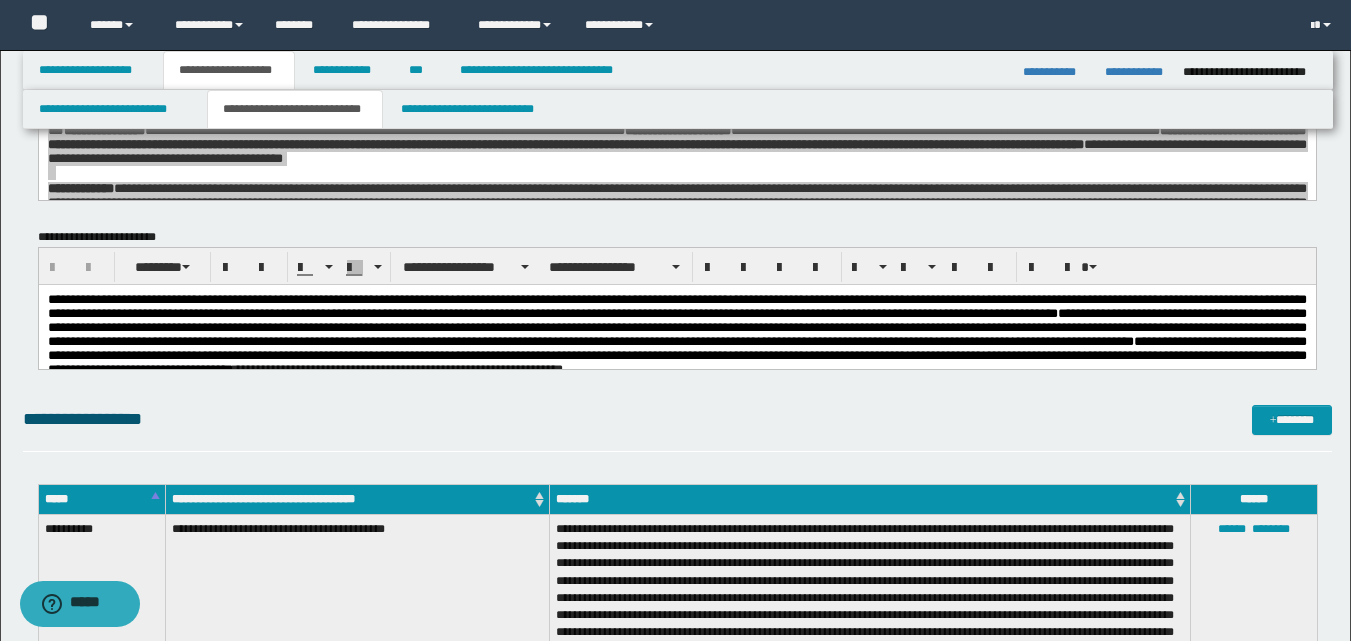 scroll, scrollTop: 0, scrollLeft: 0, axis: both 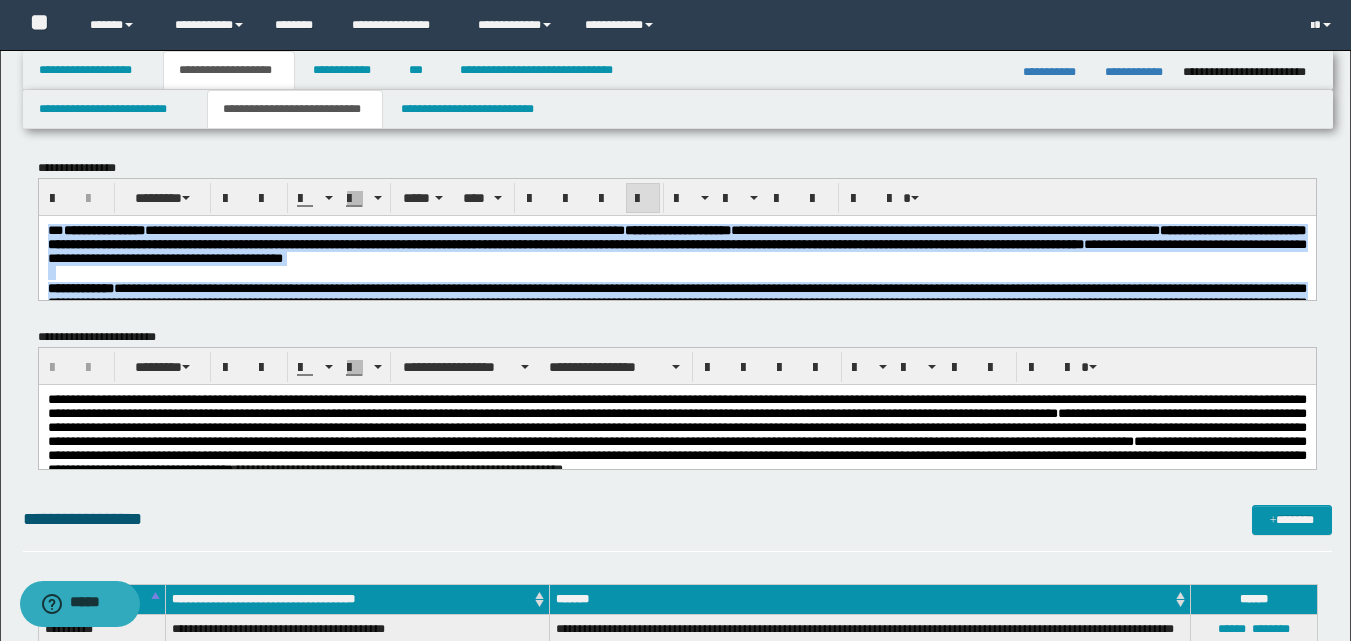 click at bounding box center [676, 273] 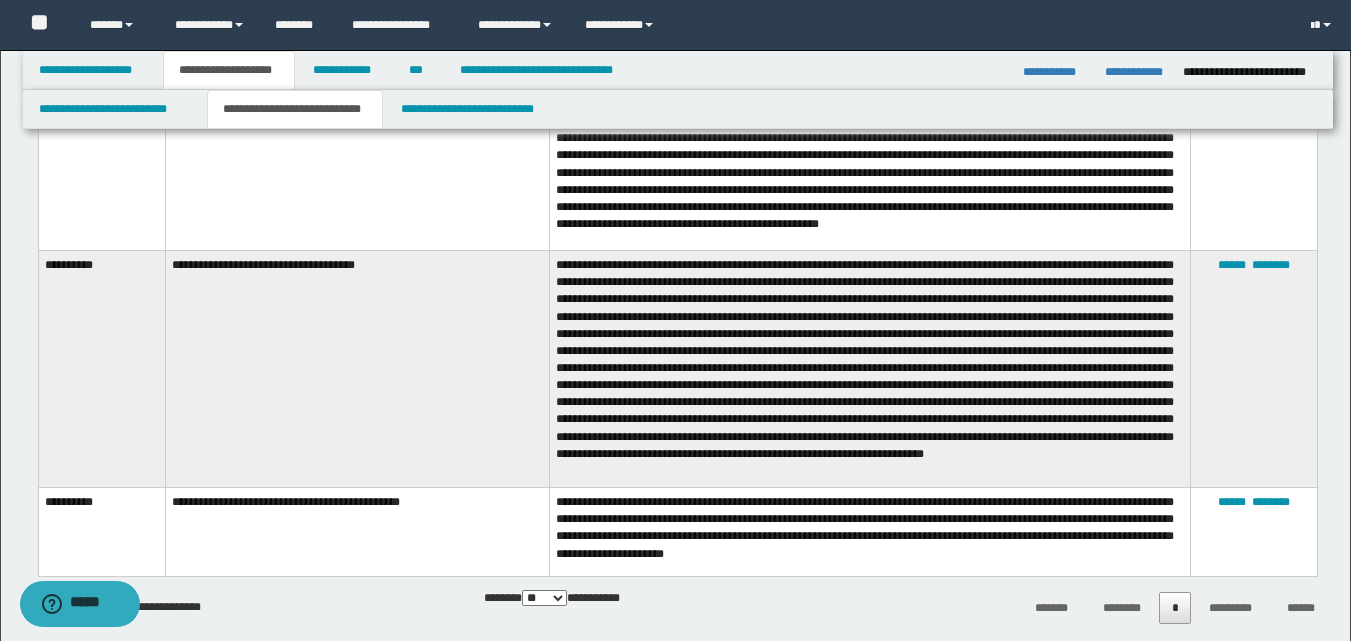 scroll, scrollTop: 3400, scrollLeft: 0, axis: vertical 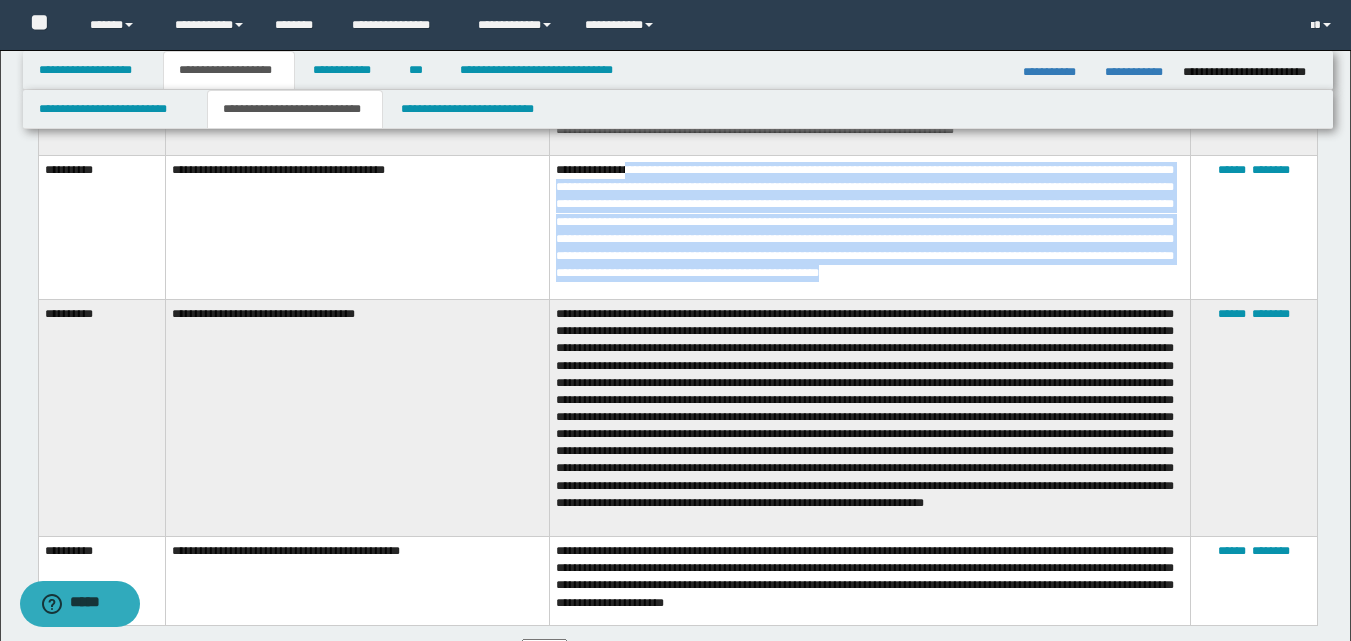 drag, startPoint x: 630, startPoint y: 192, endPoint x: 1131, endPoint y: 290, distance: 510.49487 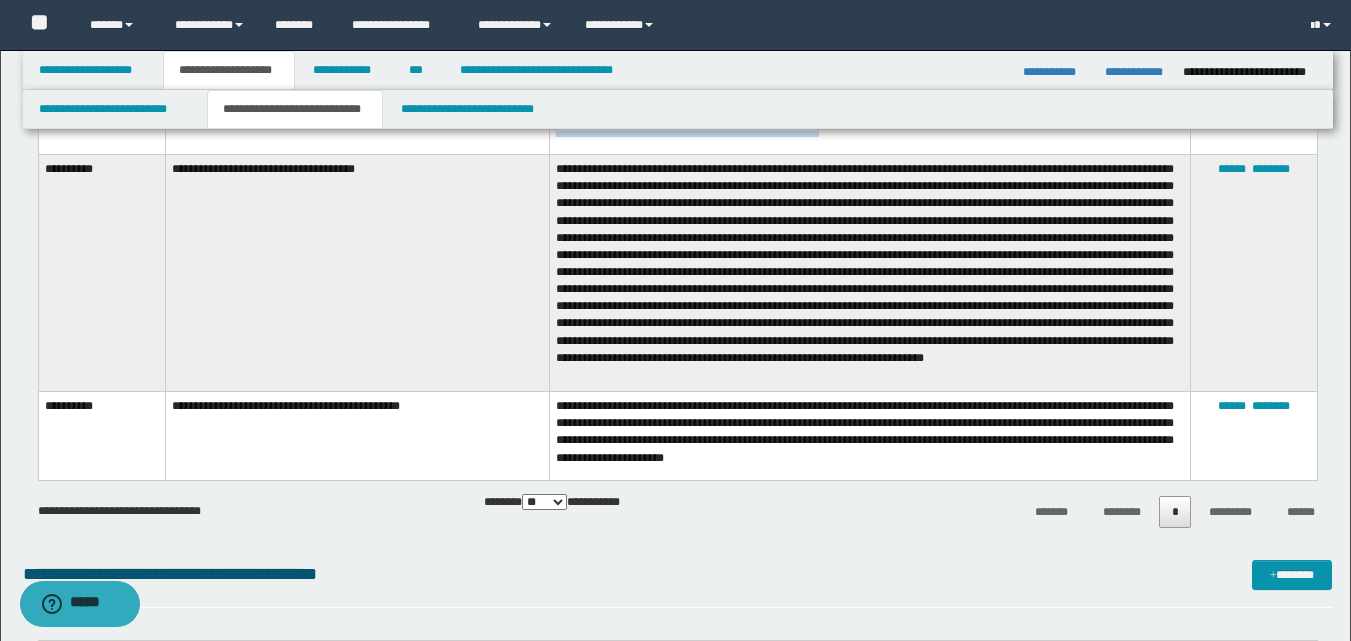 scroll, scrollTop: 3500, scrollLeft: 0, axis: vertical 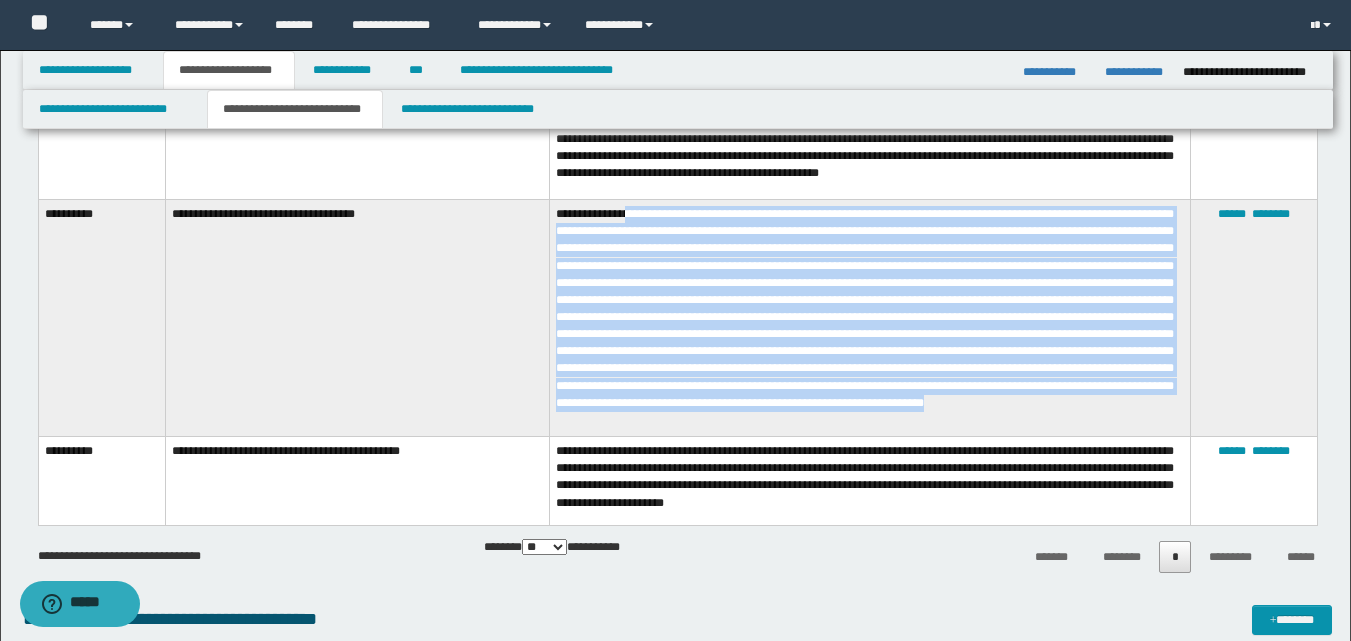 drag, startPoint x: 634, startPoint y: 224, endPoint x: 1045, endPoint y: 424, distance: 457.07877 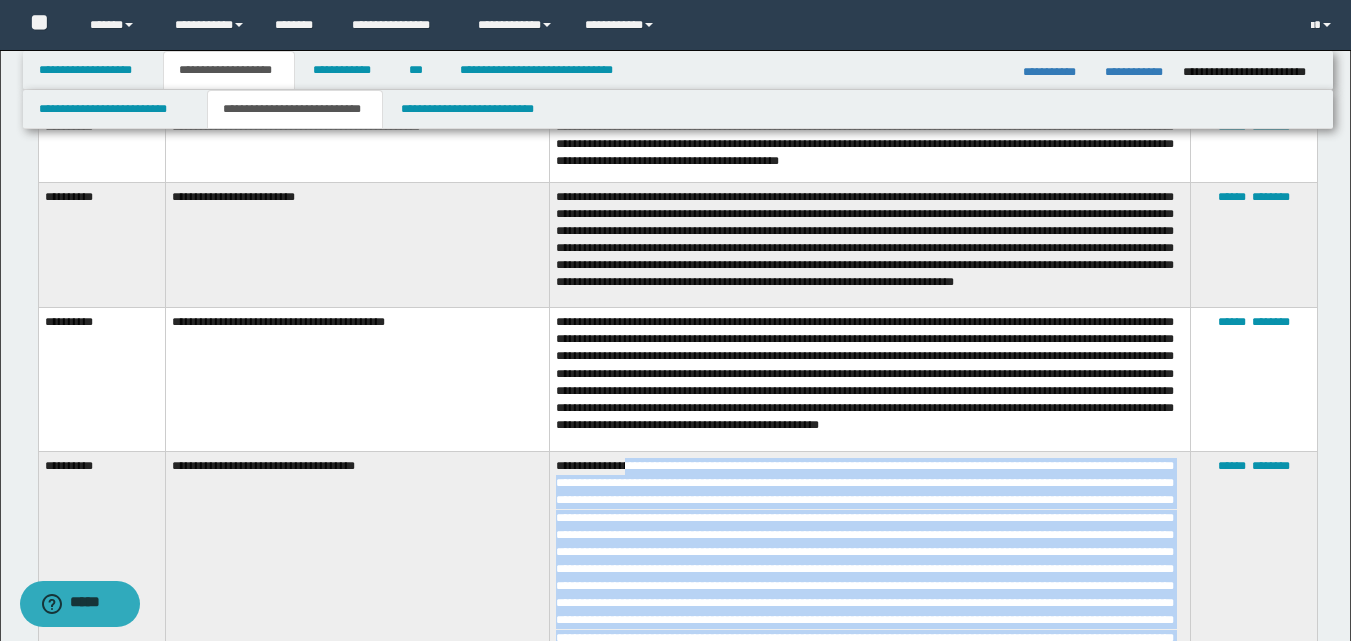 scroll, scrollTop: 3200, scrollLeft: 0, axis: vertical 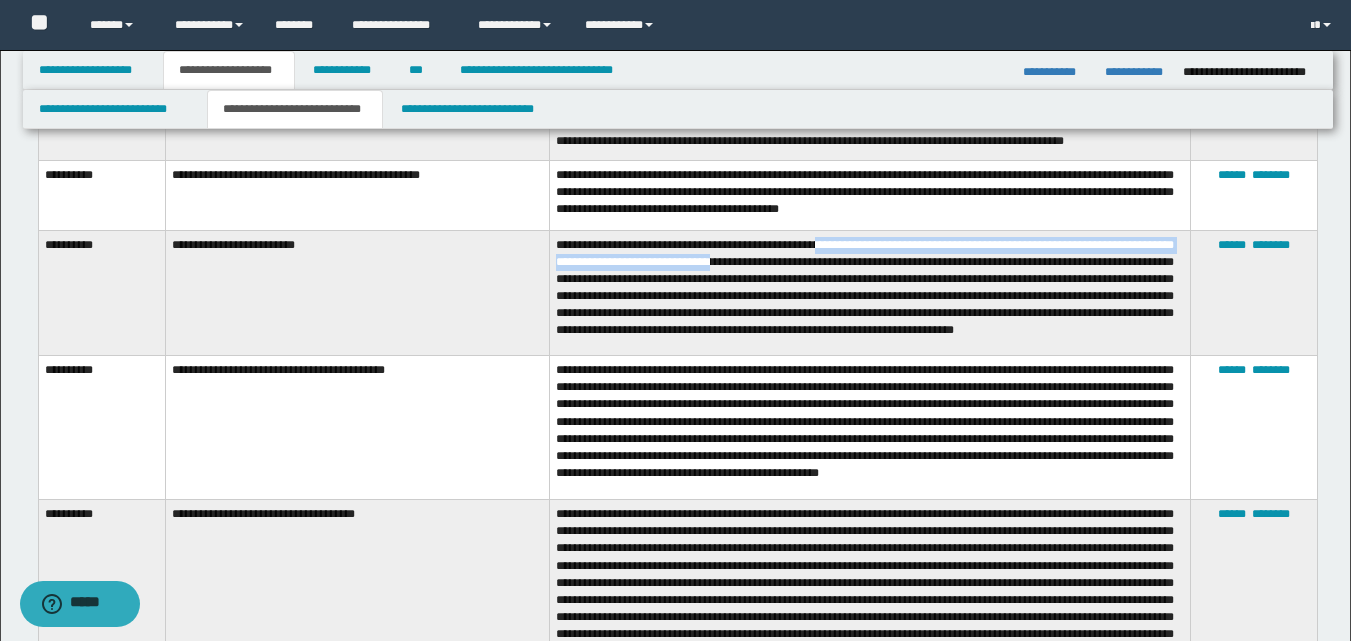 drag, startPoint x: 842, startPoint y: 259, endPoint x: 831, endPoint y: 274, distance: 18.601076 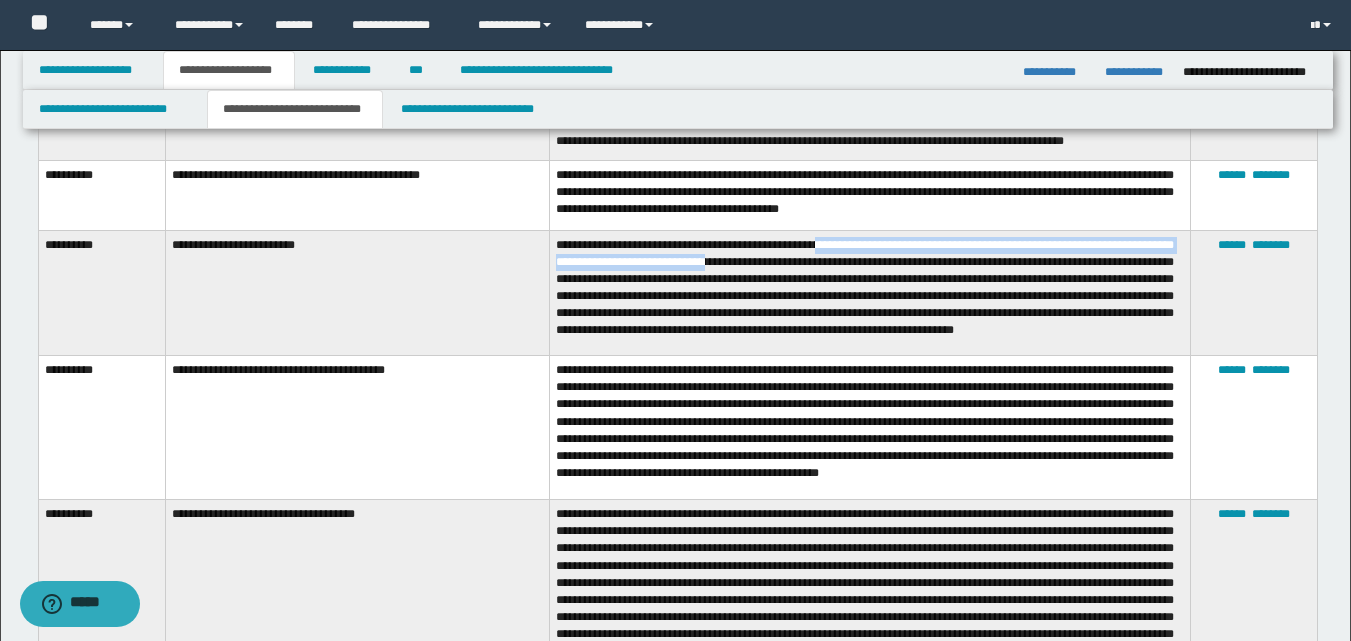 copy on "**********" 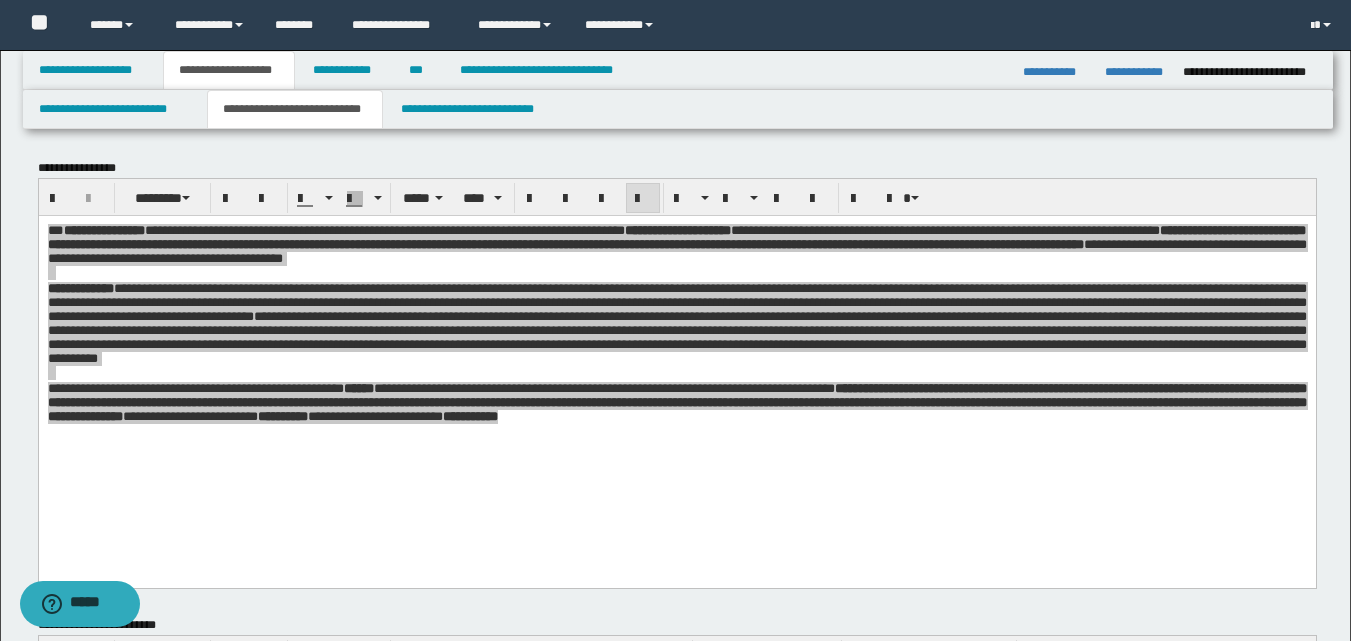 scroll, scrollTop: 300, scrollLeft: 0, axis: vertical 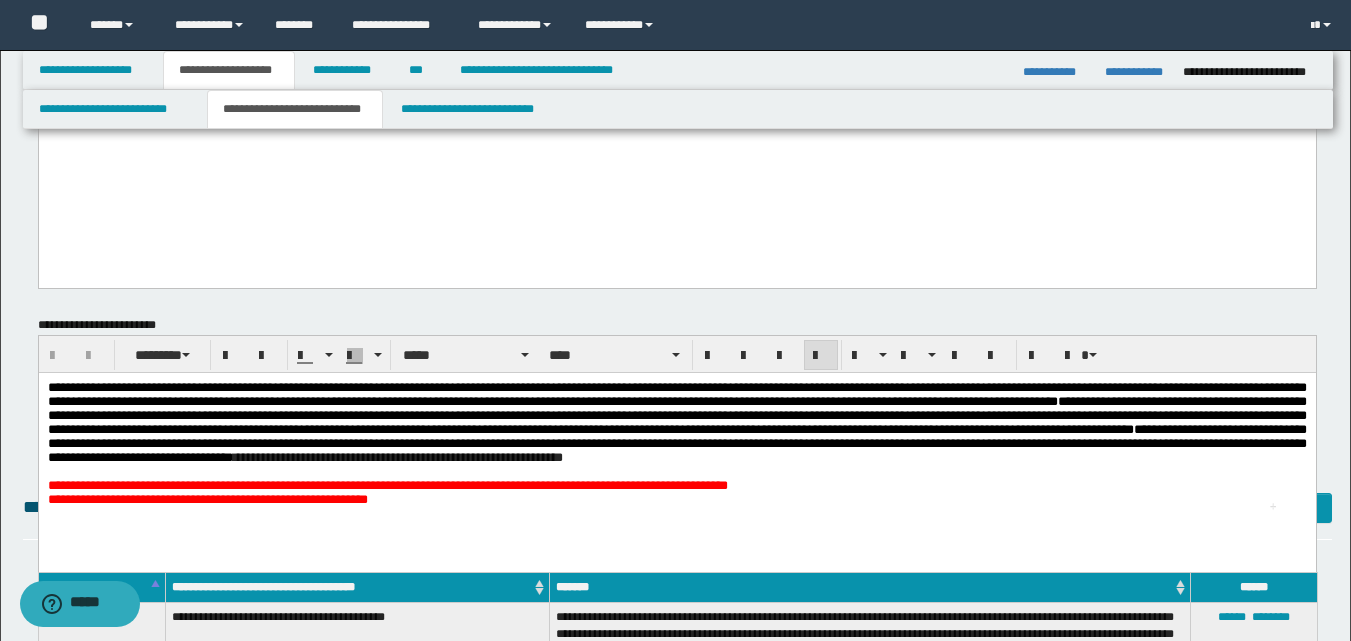 click on "**********" at bounding box center [676, 421] 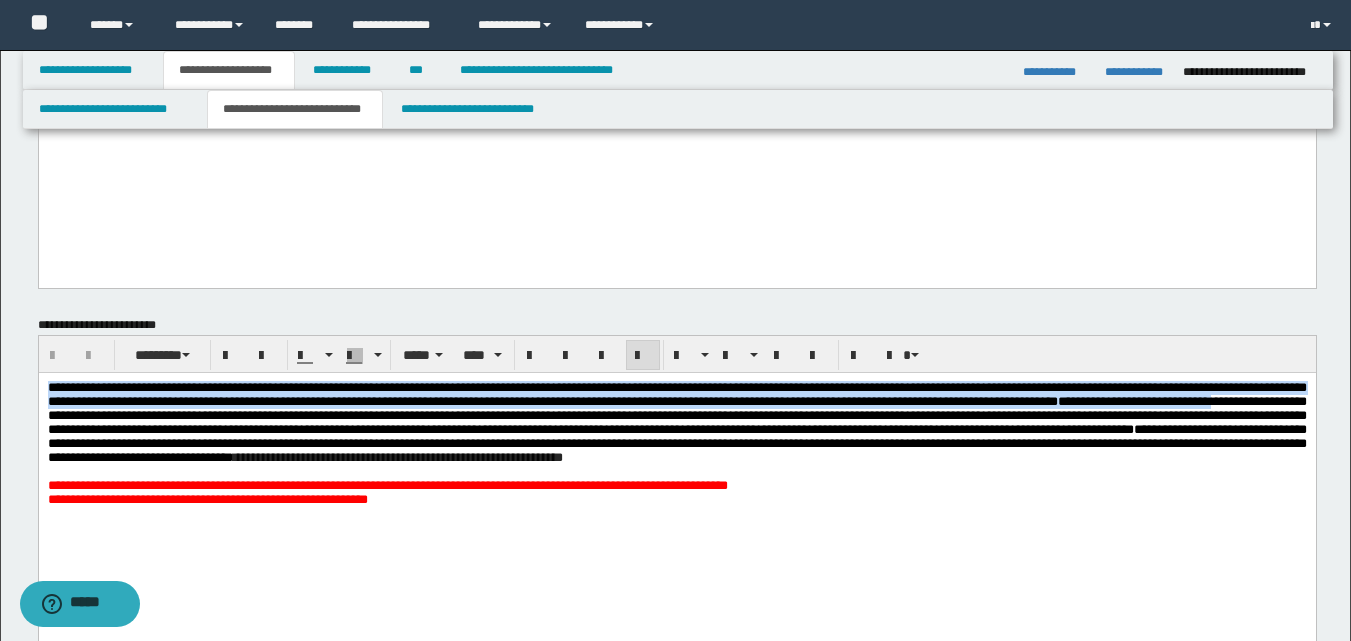 drag, startPoint x: 47, startPoint y: 384, endPoint x: 452, endPoint y: 419, distance: 406.50952 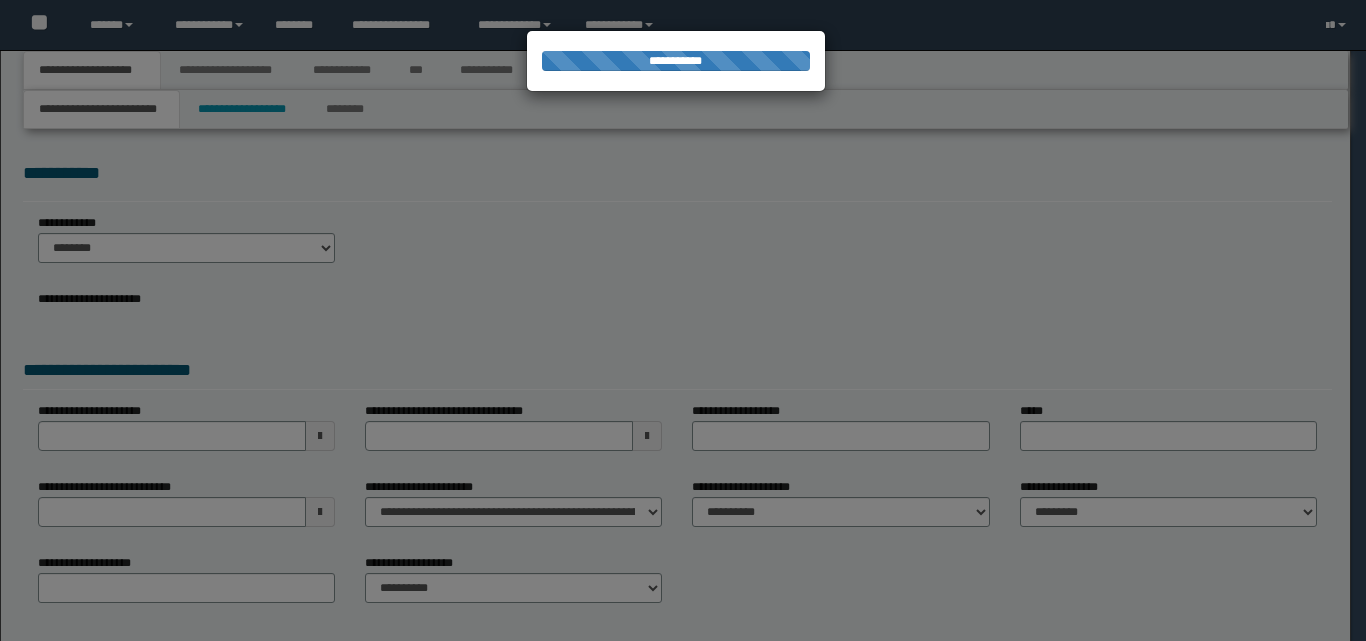 scroll, scrollTop: 0, scrollLeft: 0, axis: both 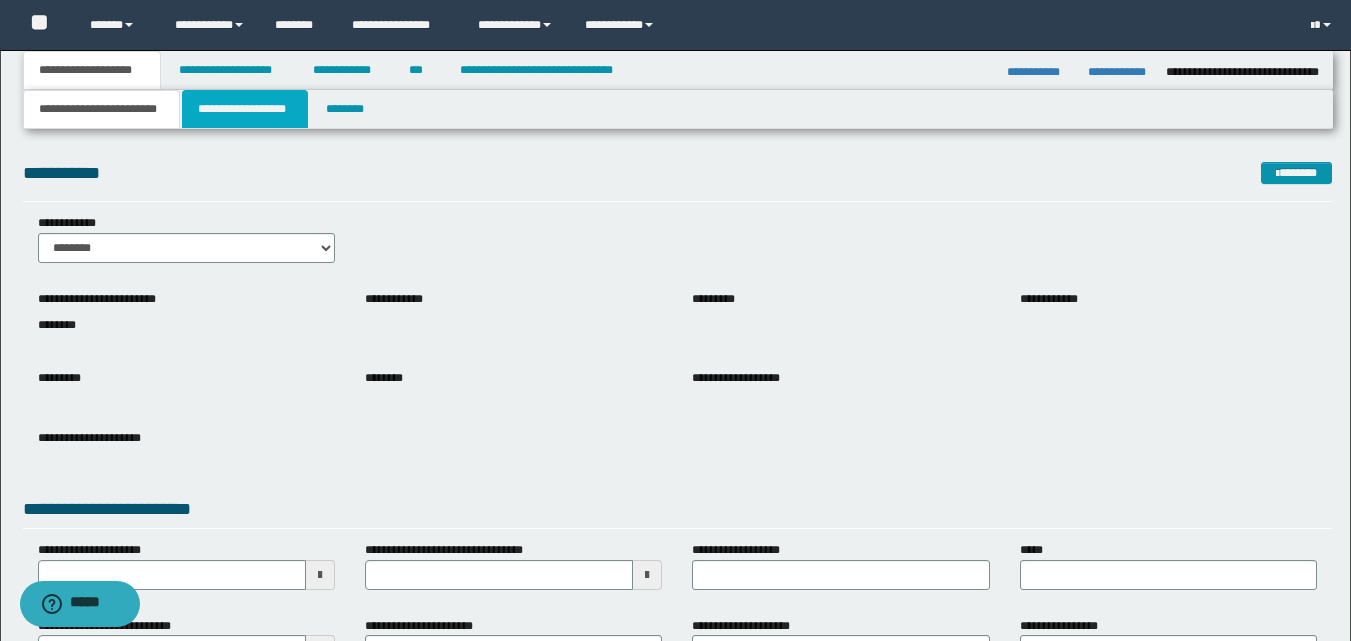 click on "**********" at bounding box center (245, 109) 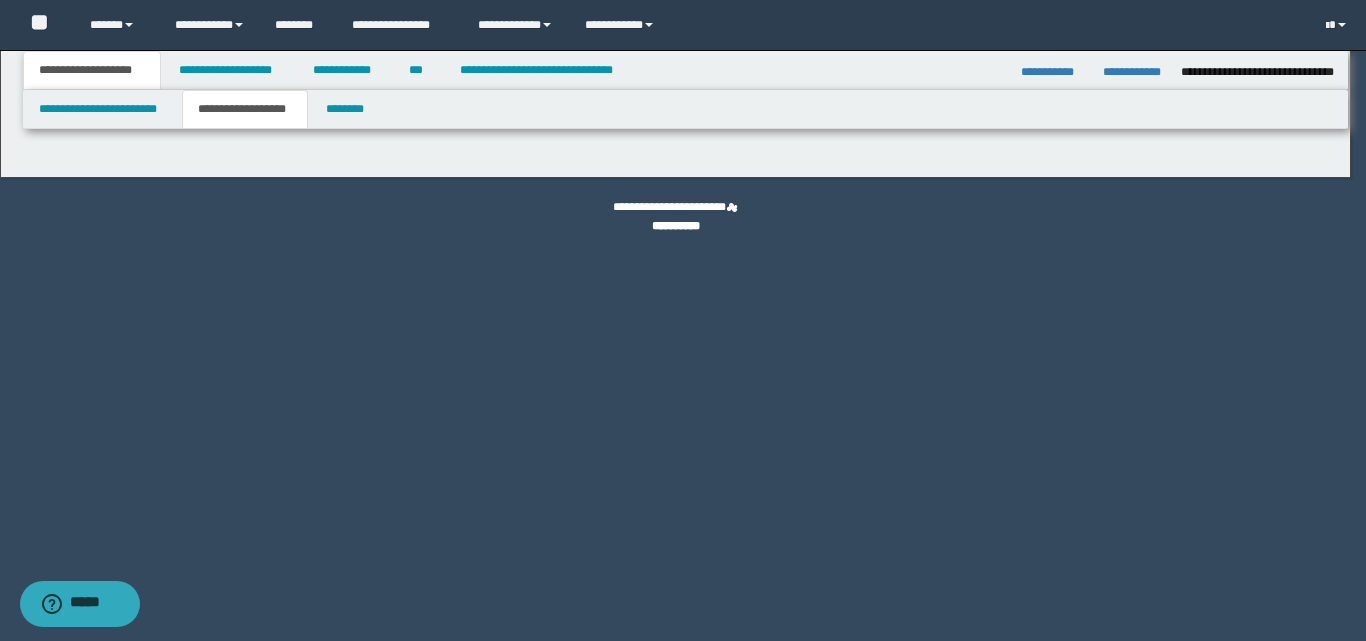 type on "********" 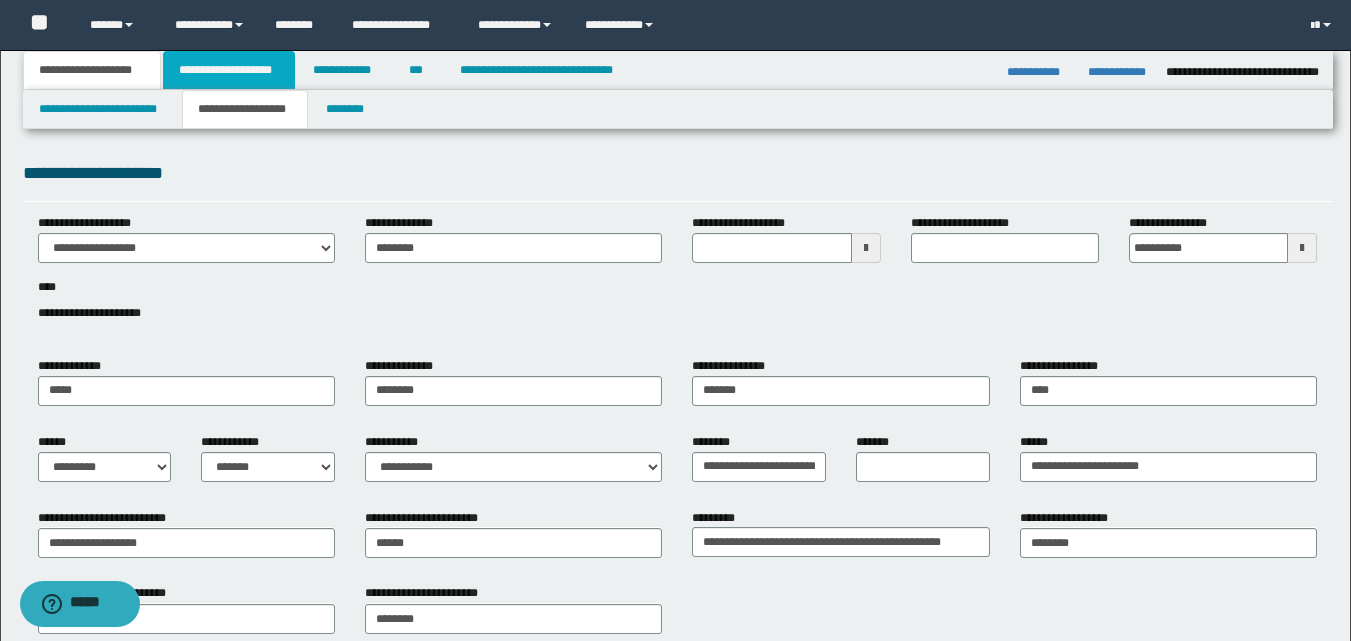 click on "**********" at bounding box center [229, 70] 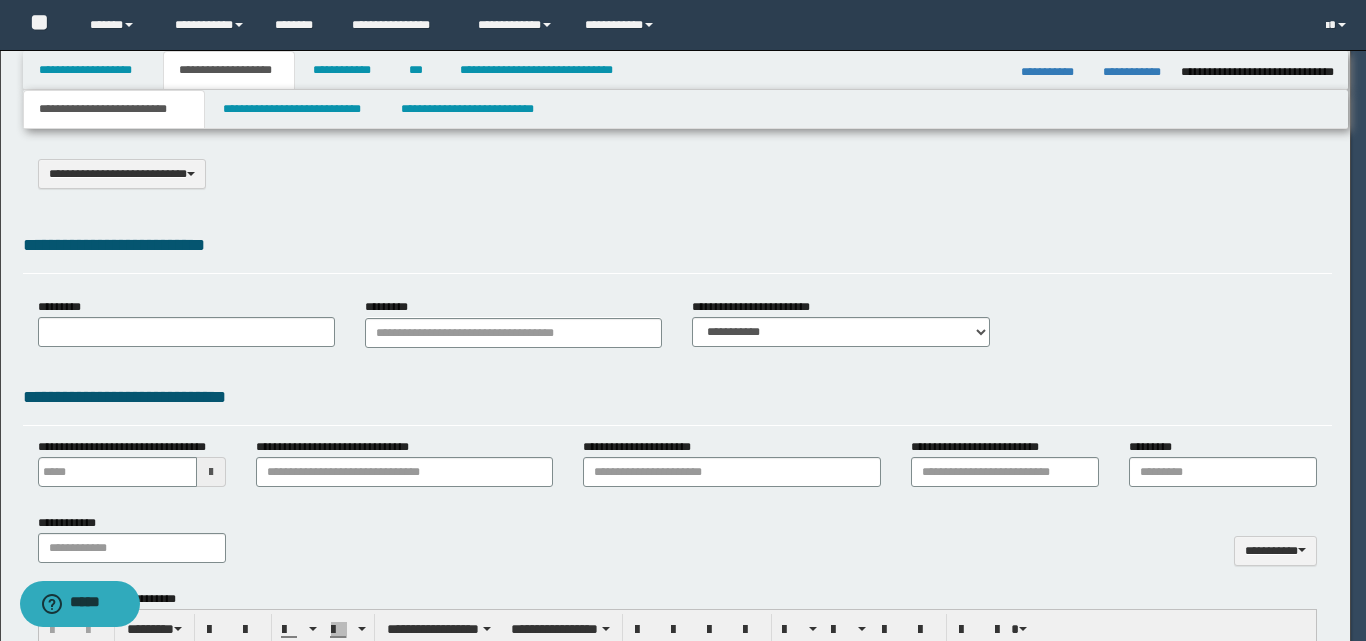 select on "*" 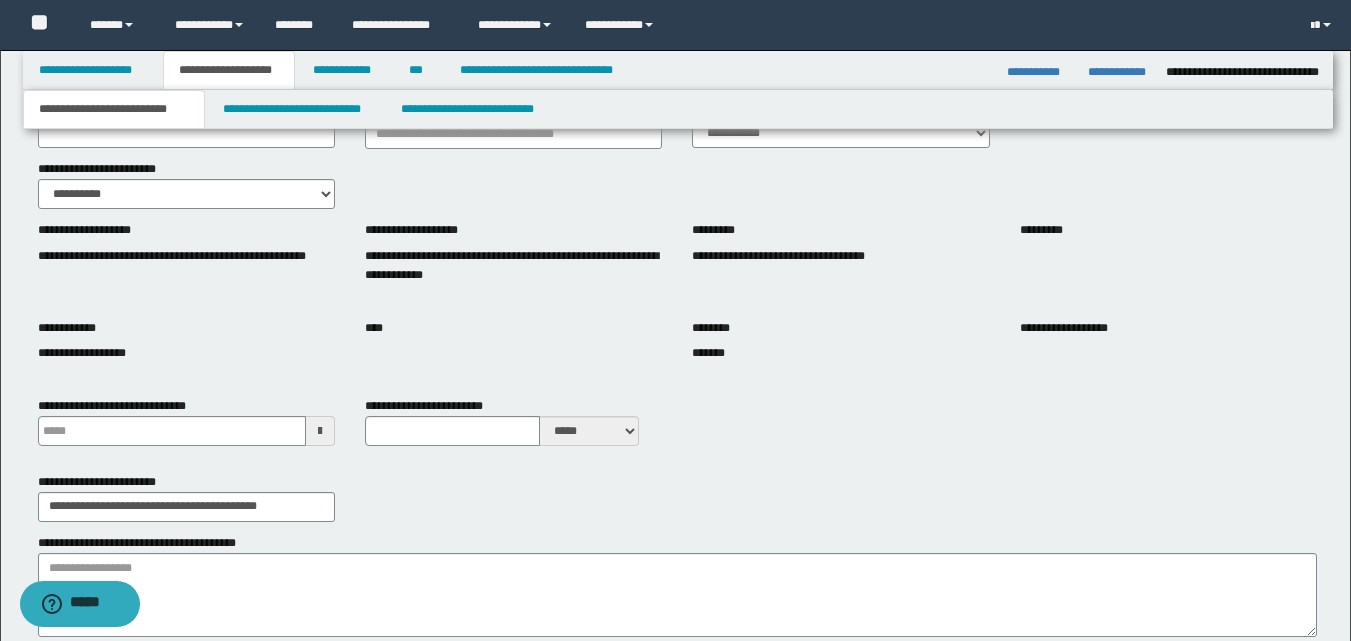 scroll, scrollTop: 200, scrollLeft: 0, axis: vertical 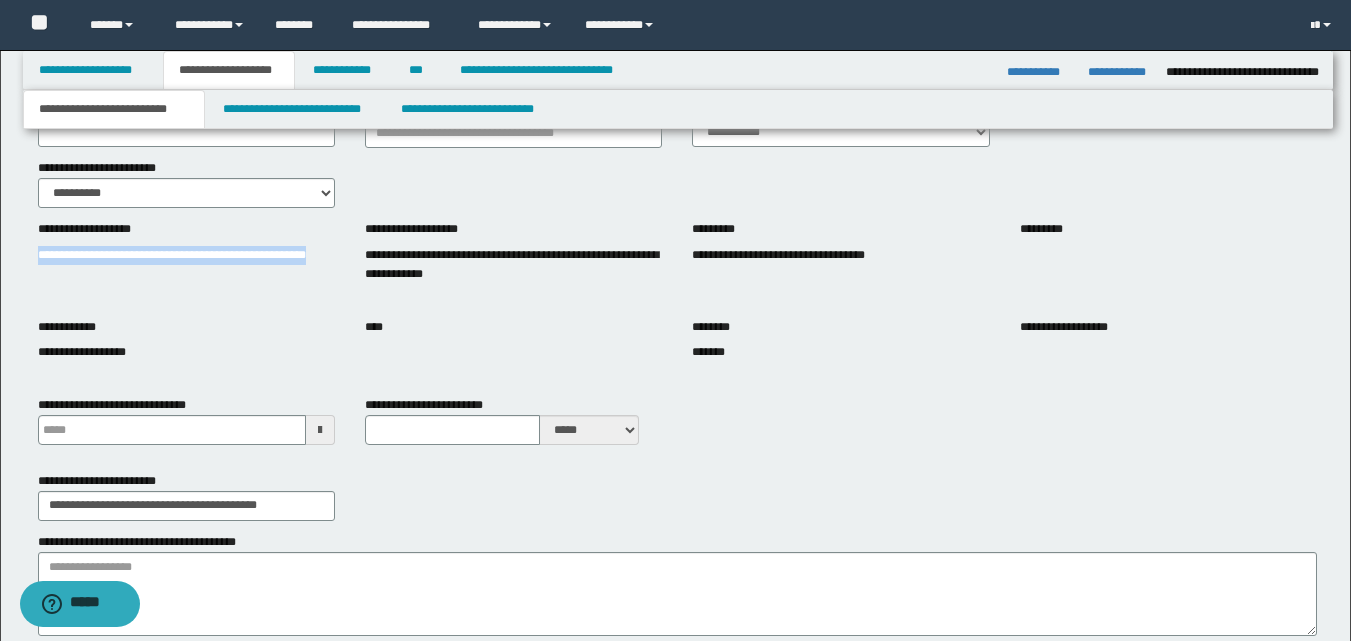 drag, startPoint x: 34, startPoint y: 254, endPoint x: 99, endPoint y: 277, distance: 68.94926 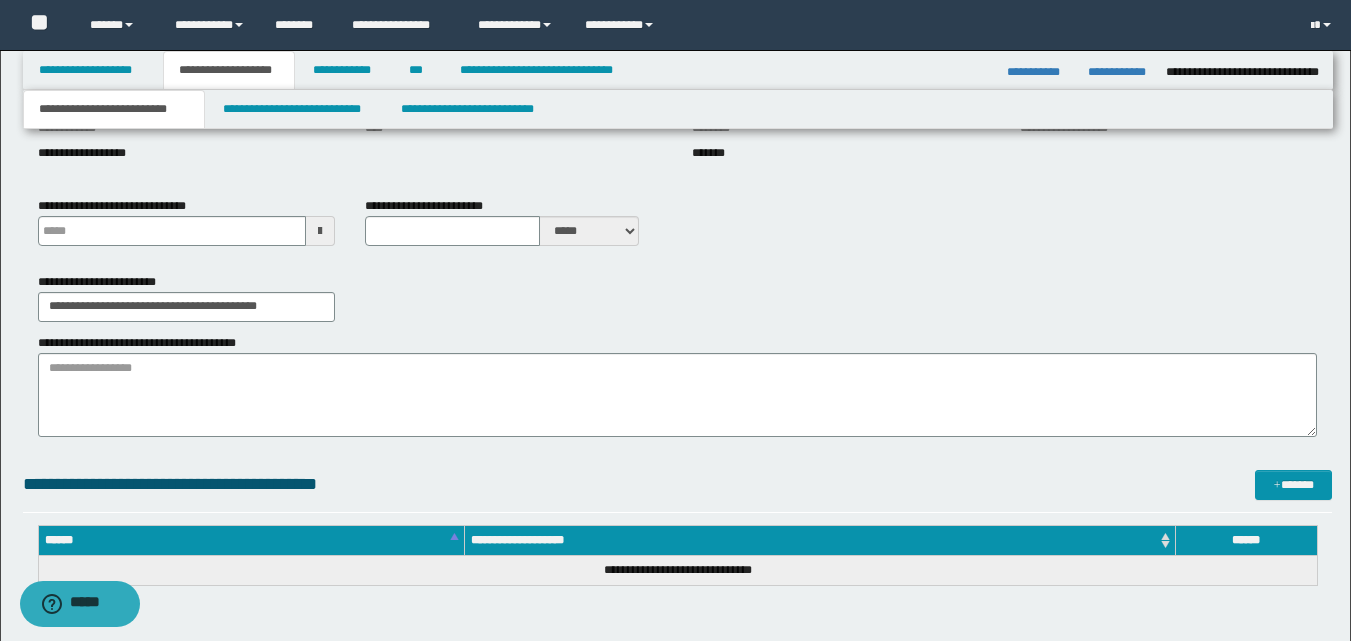 scroll, scrollTop: 400, scrollLeft: 0, axis: vertical 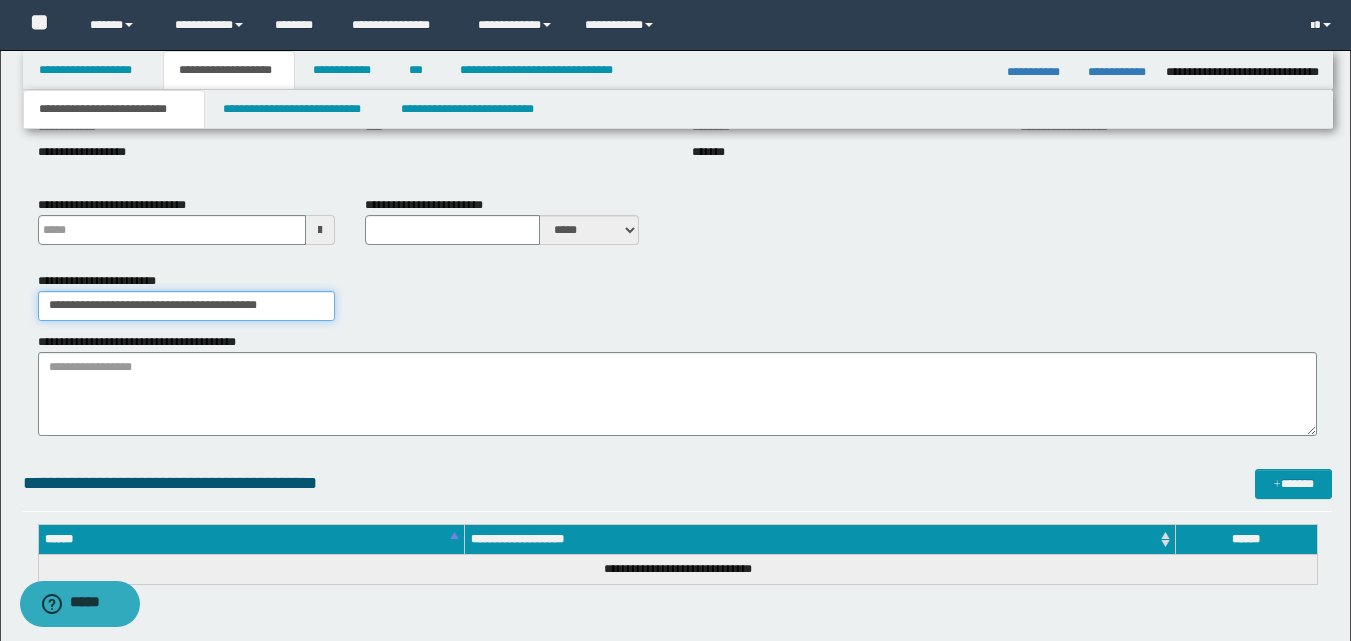 drag, startPoint x: 46, startPoint y: 304, endPoint x: 321, endPoint y: 318, distance: 275.35614 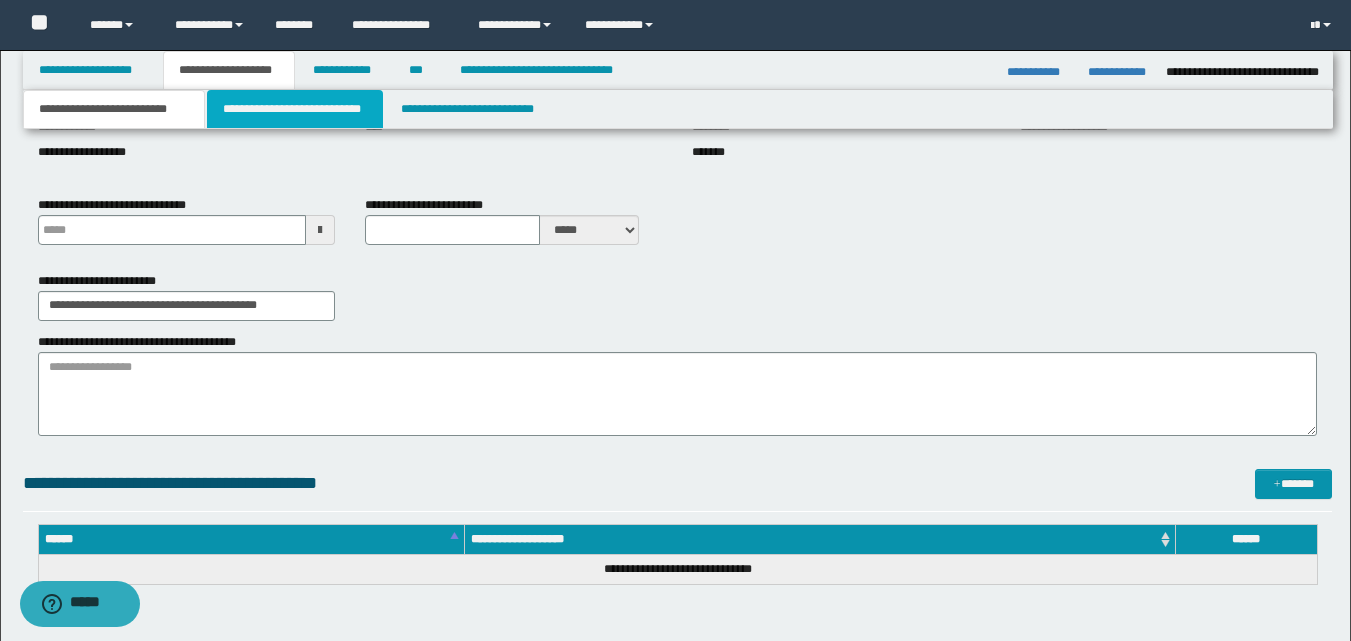 click on "**********" at bounding box center (295, 109) 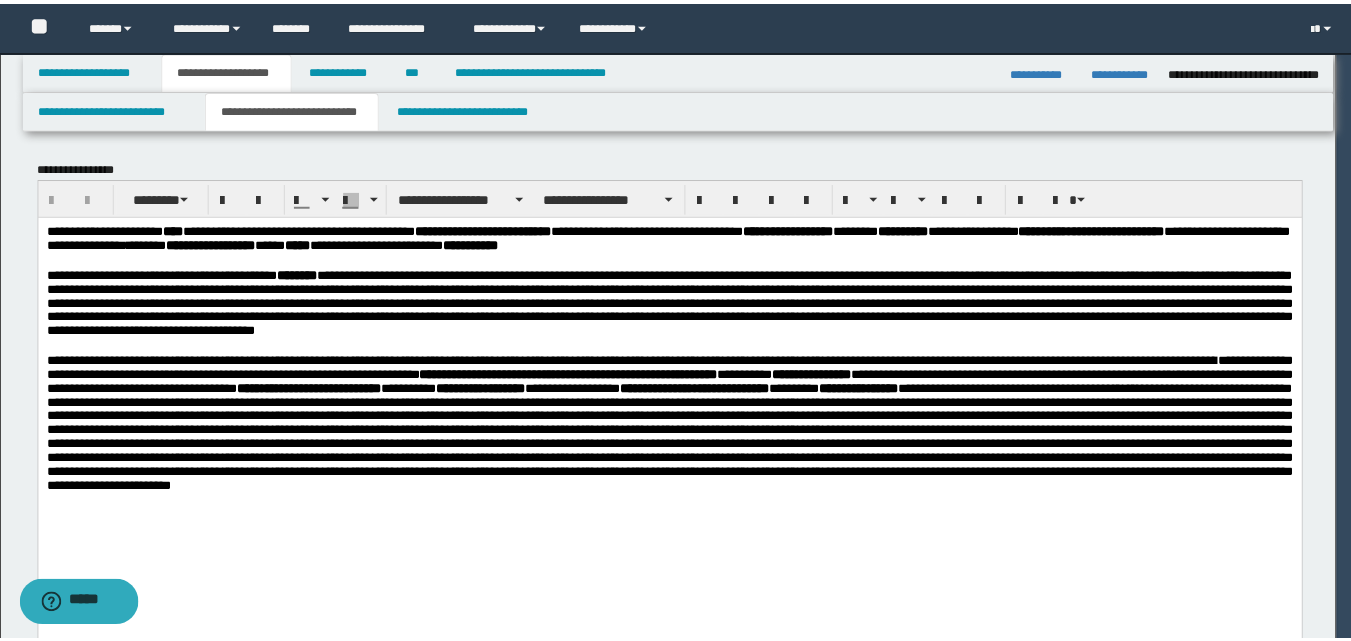 scroll, scrollTop: 0, scrollLeft: 0, axis: both 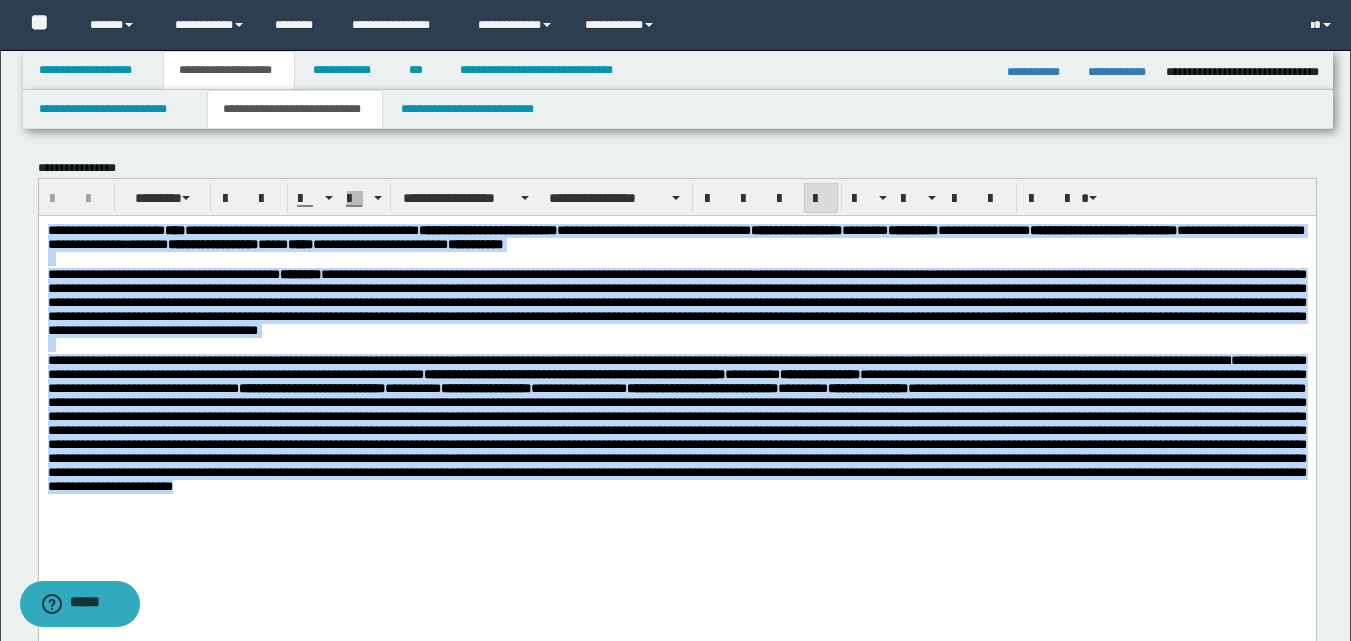 drag, startPoint x: 49, startPoint y: 230, endPoint x: 1281, endPoint y: 556, distance: 1274.4019 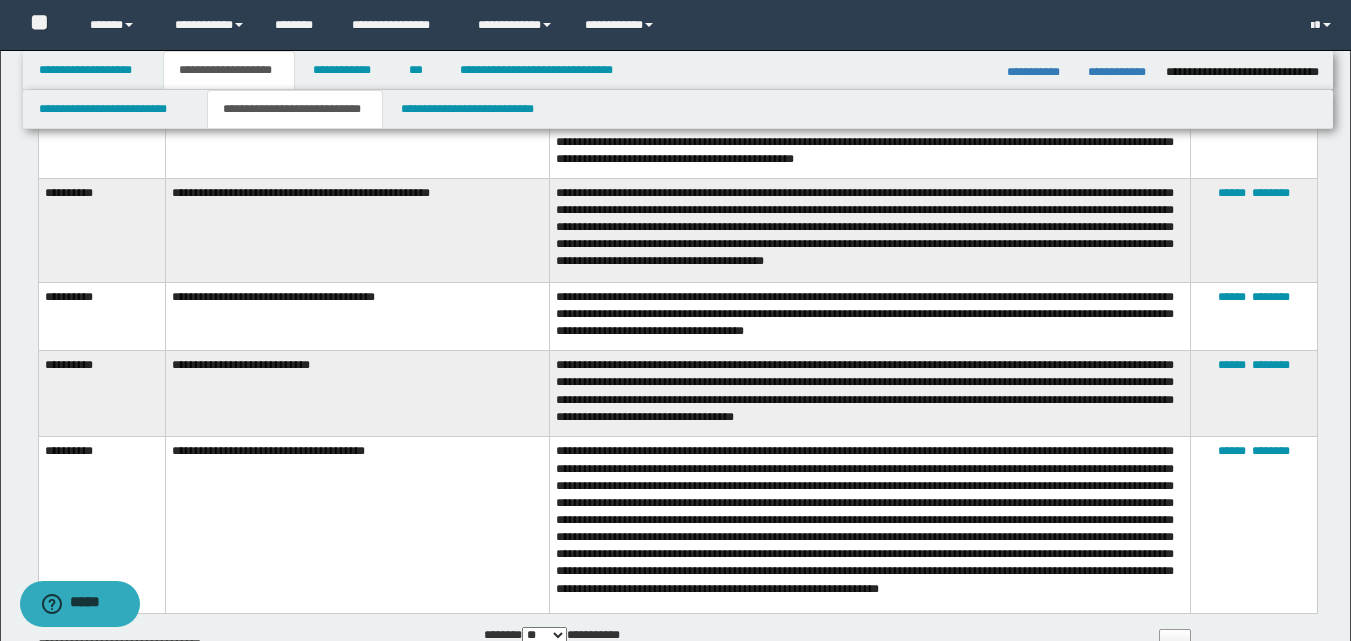 scroll, scrollTop: 1800, scrollLeft: 0, axis: vertical 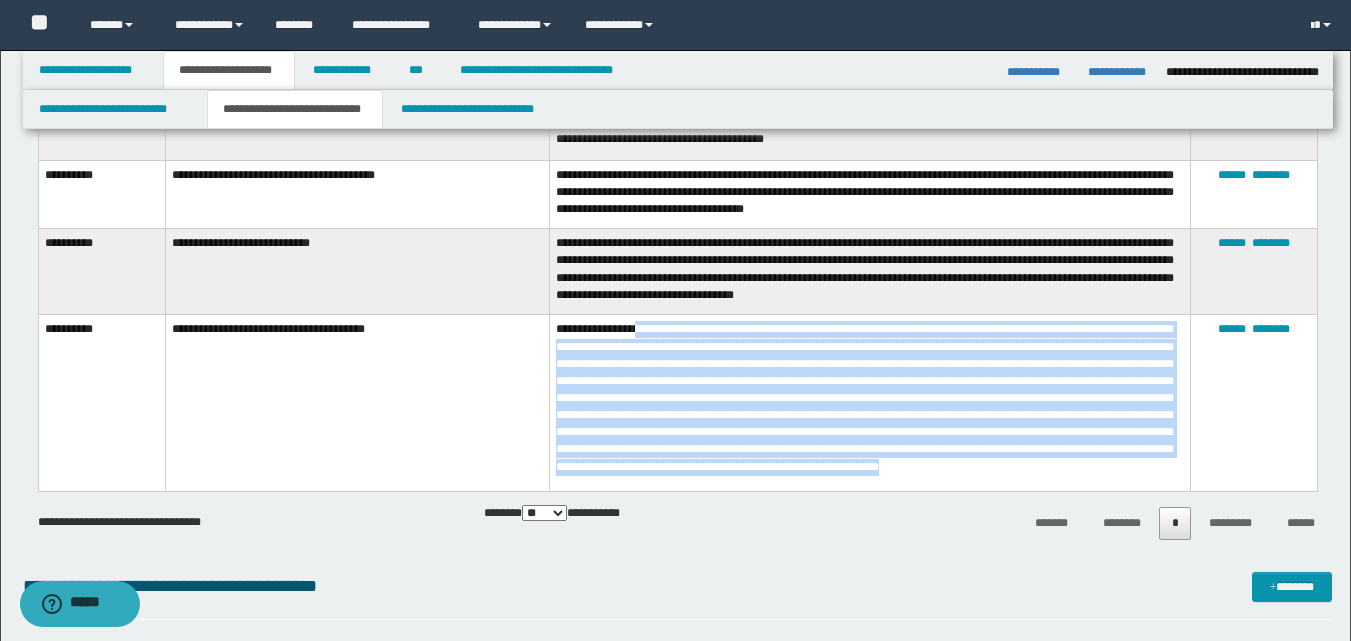 drag, startPoint x: 640, startPoint y: 319, endPoint x: 736, endPoint y: 476, distance: 184.02446 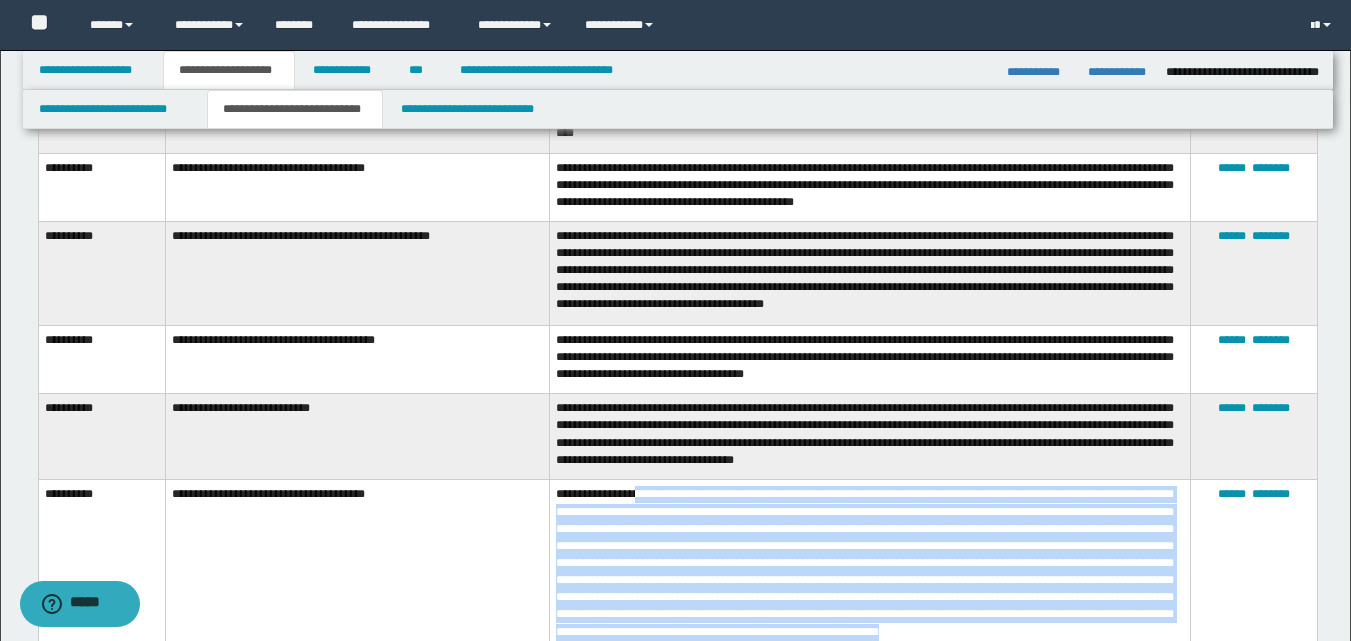 scroll, scrollTop: 1600, scrollLeft: 0, axis: vertical 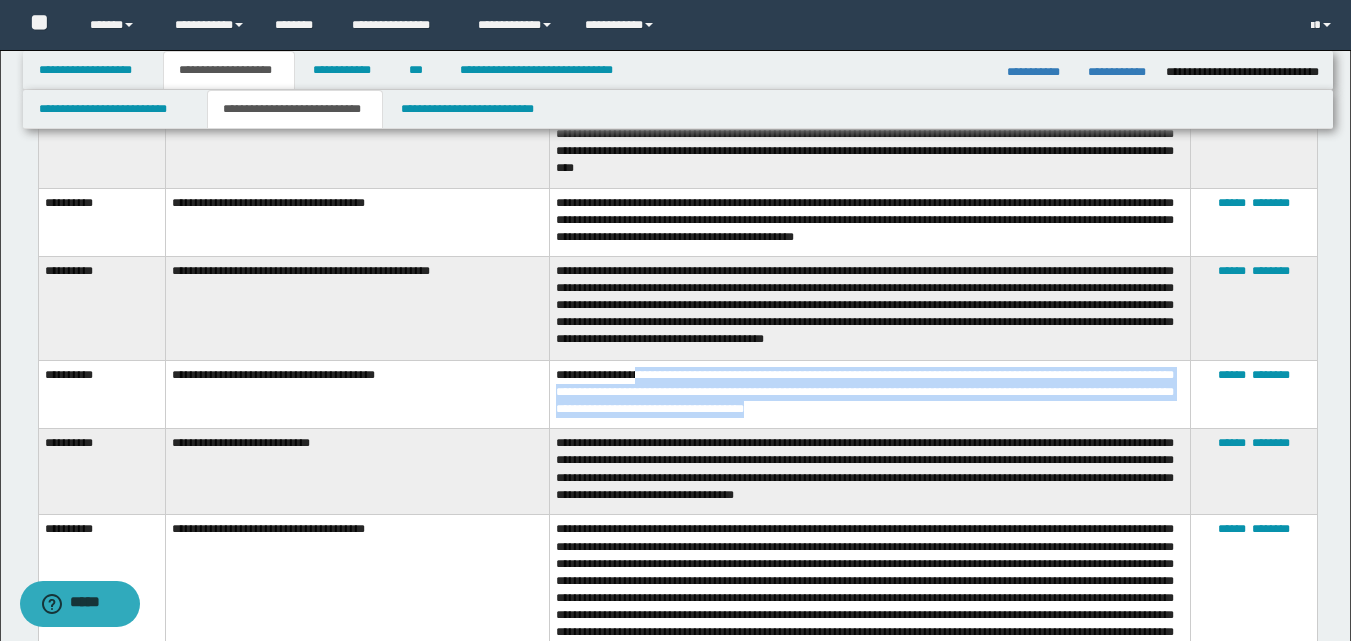 drag, startPoint x: 640, startPoint y: 377, endPoint x: 901, endPoint y: 406, distance: 262.60617 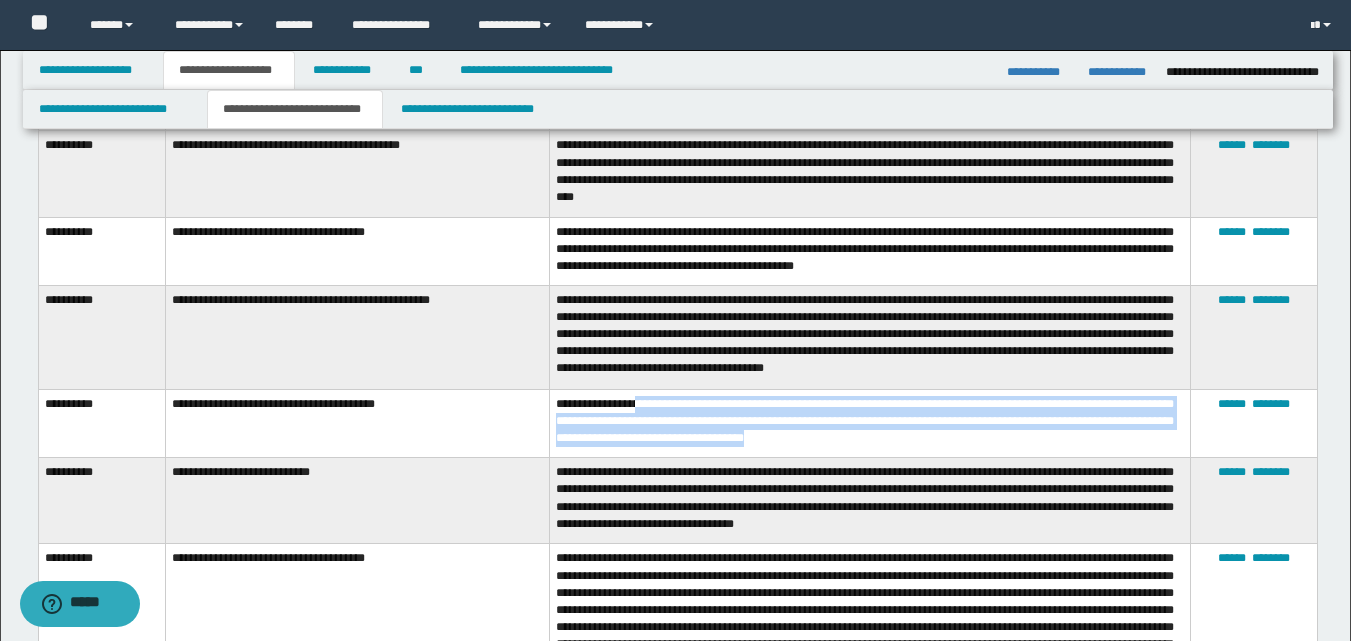 scroll, scrollTop: 1500, scrollLeft: 0, axis: vertical 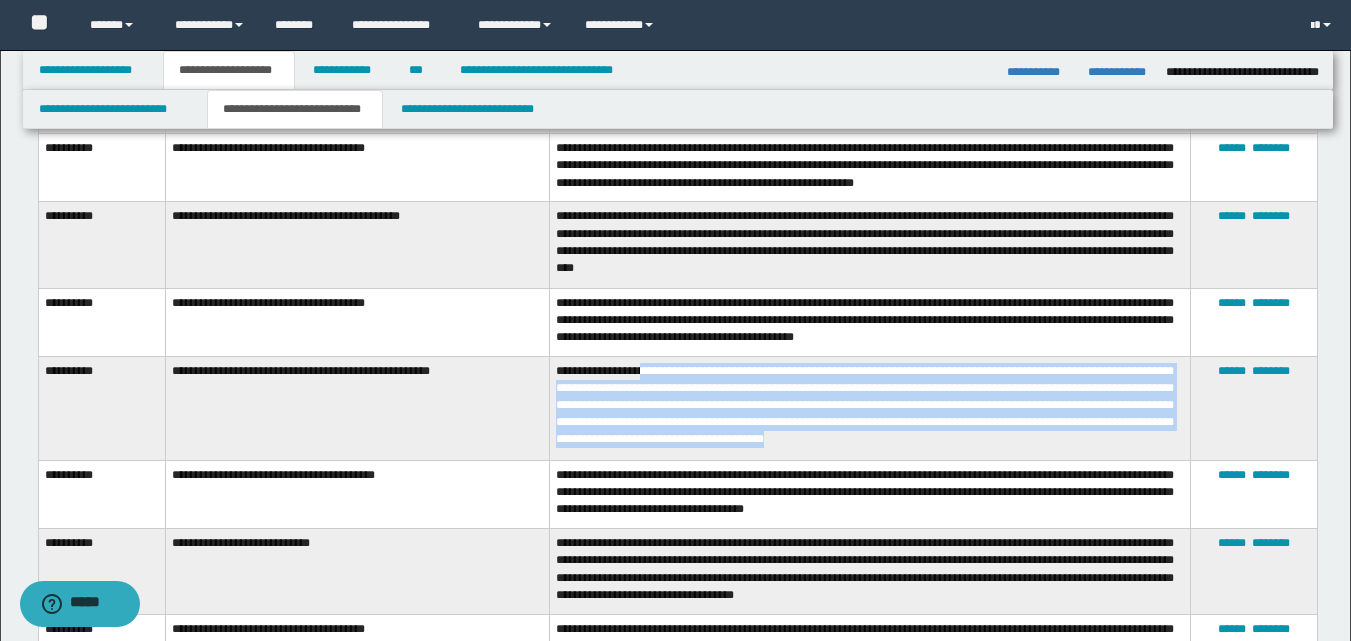 drag, startPoint x: 640, startPoint y: 378, endPoint x: 1131, endPoint y: 453, distance: 496.69507 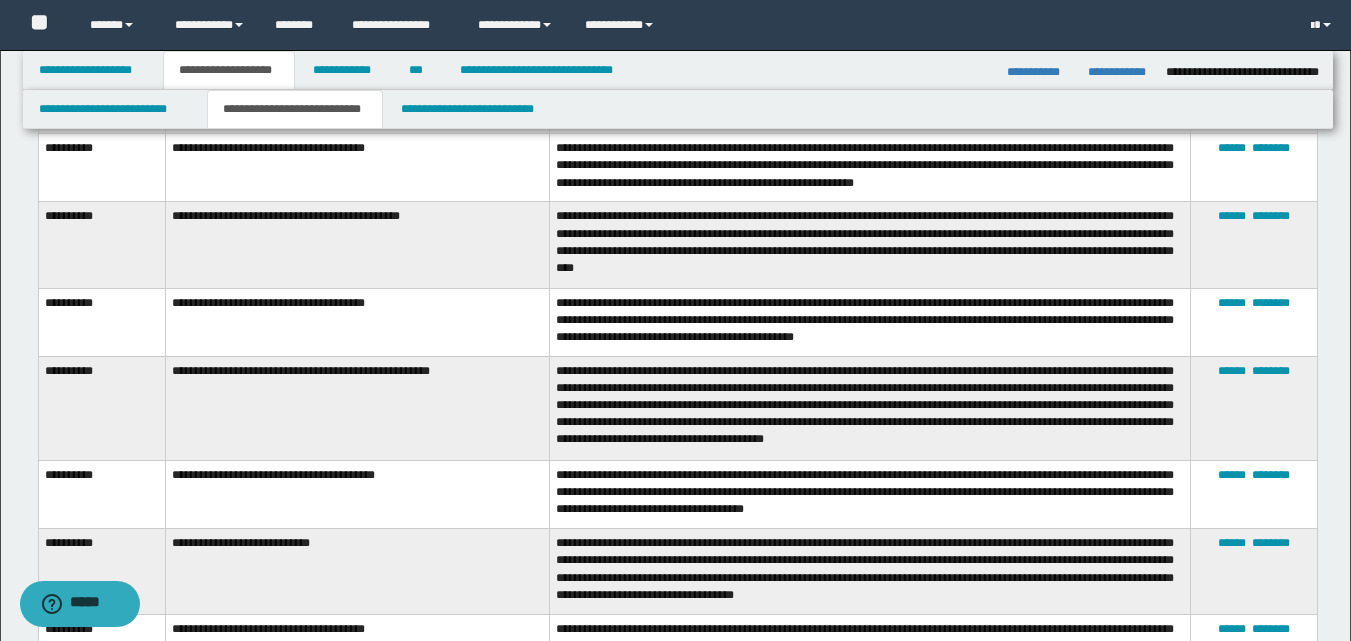 click on "**********" at bounding box center [869, 495] 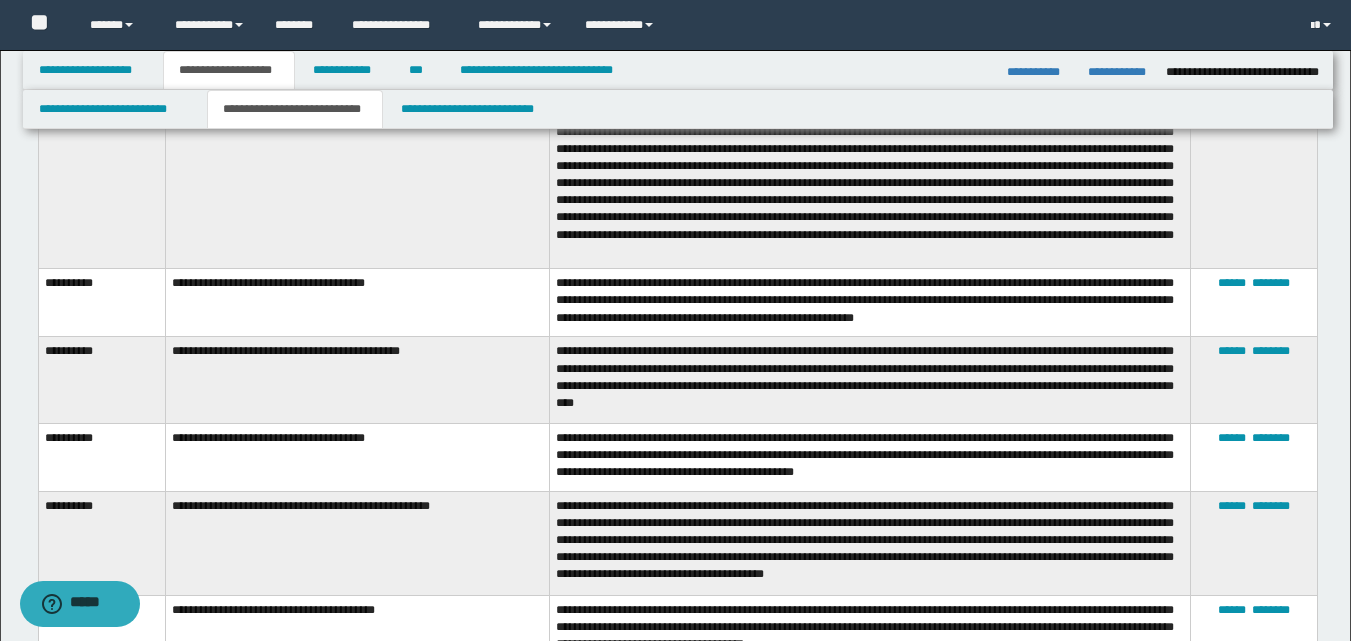 scroll, scrollTop: 1200, scrollLeft: 0, axis: vertical 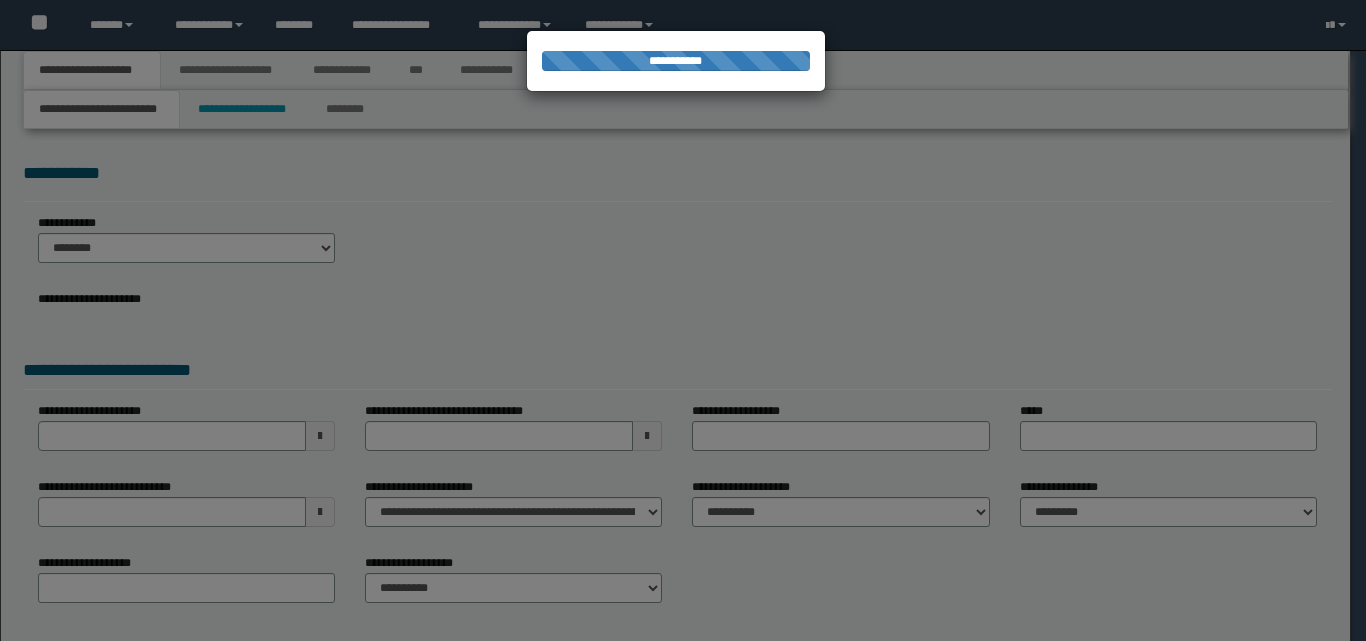 select on "*" 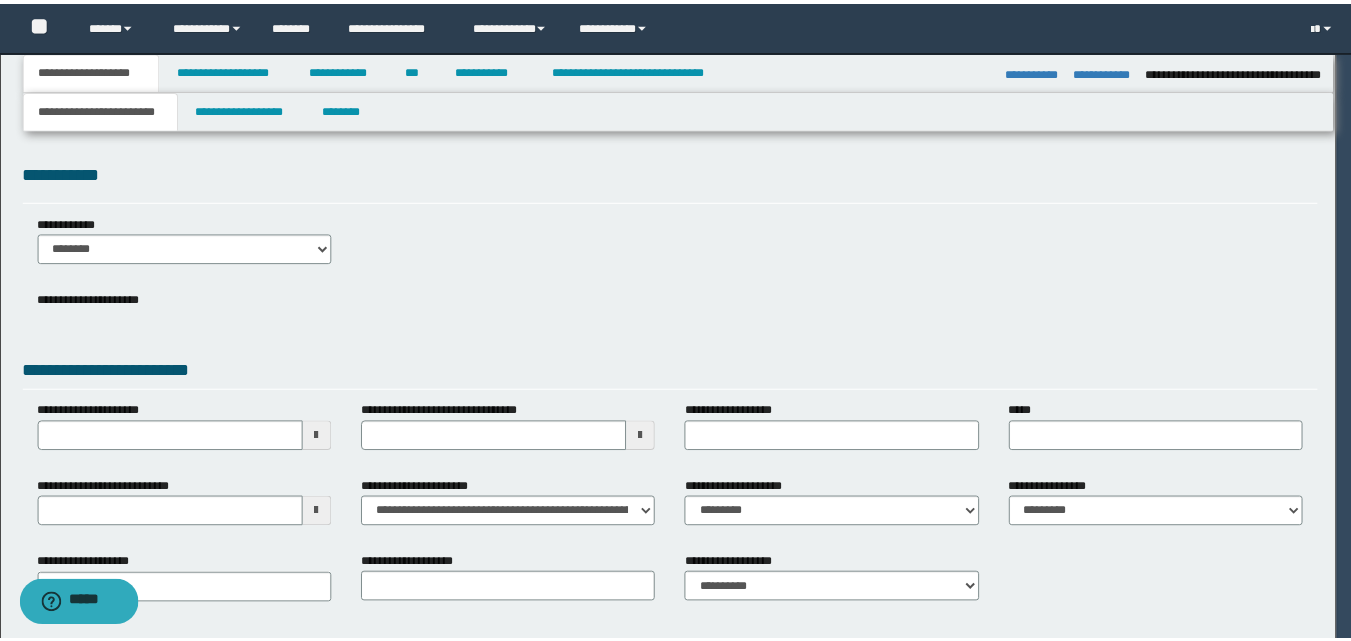 scroll, scrollTop: 0, scrollLeft: 0, axis: both 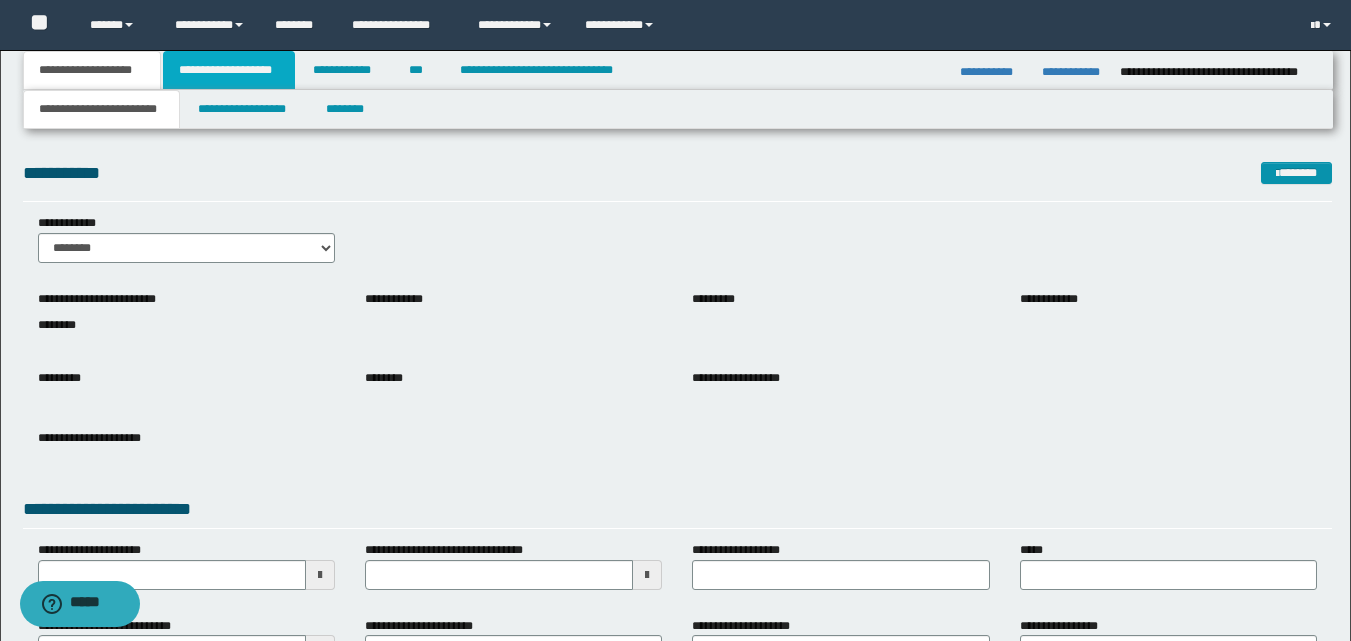click on "**********" at bounding box center [229, 70] 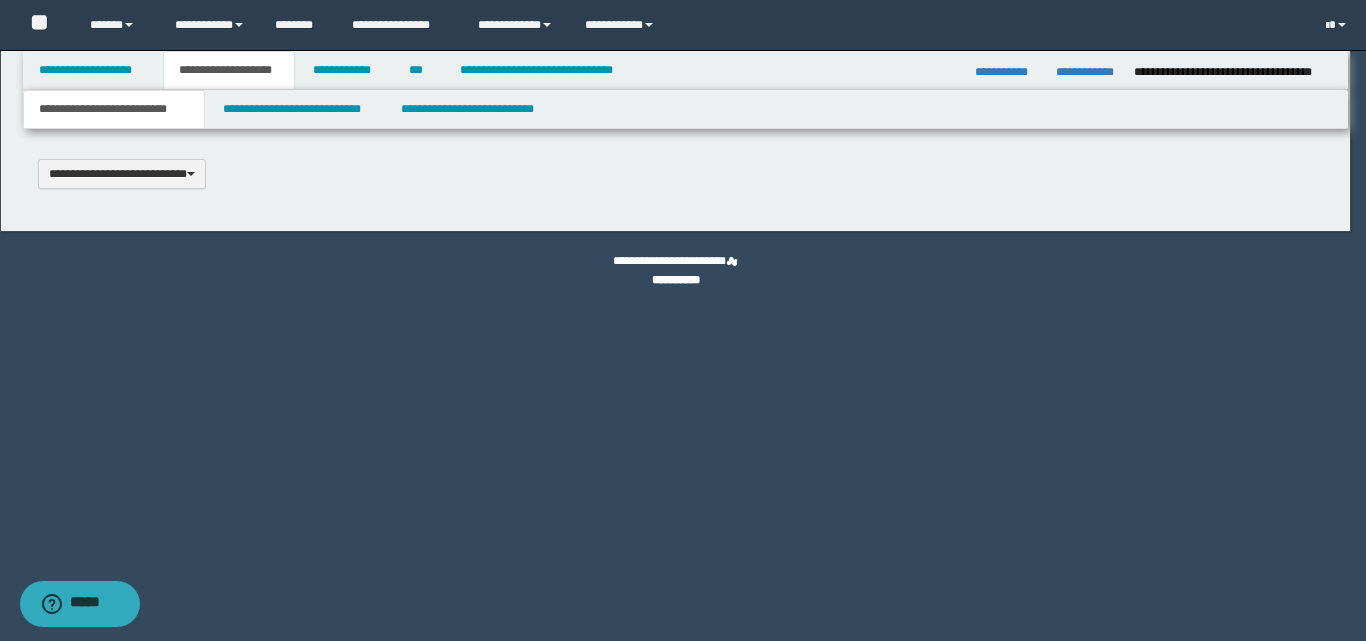 type 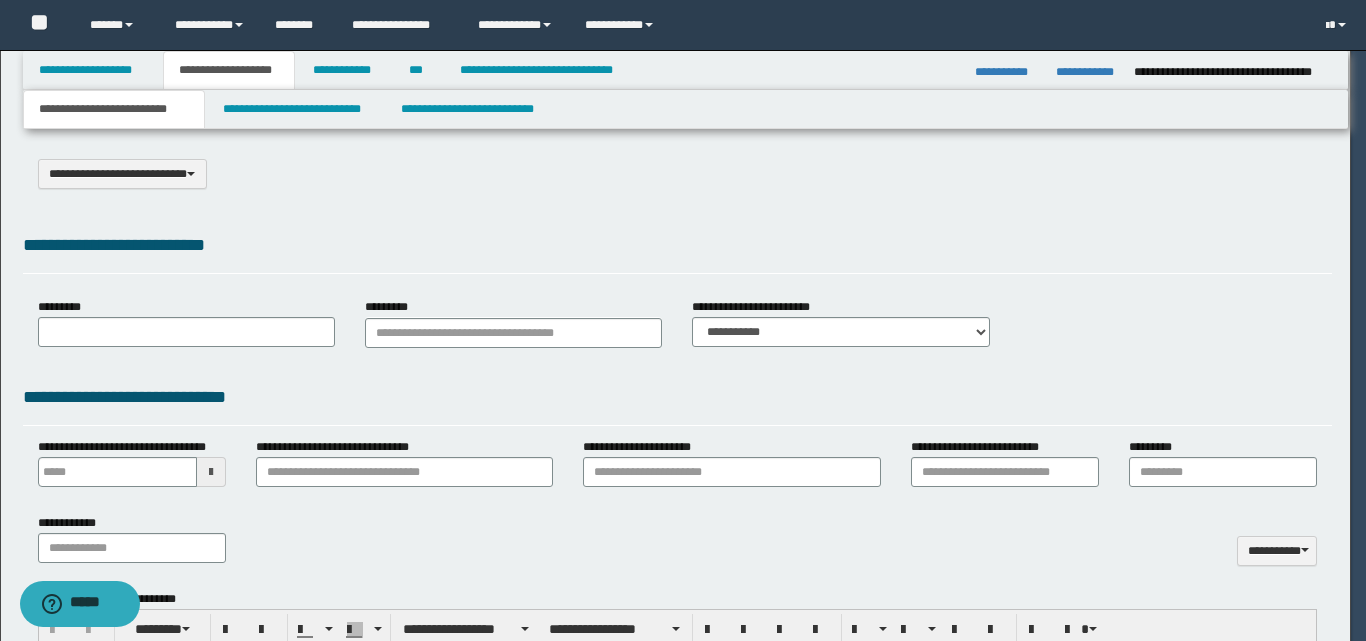 select on "*" 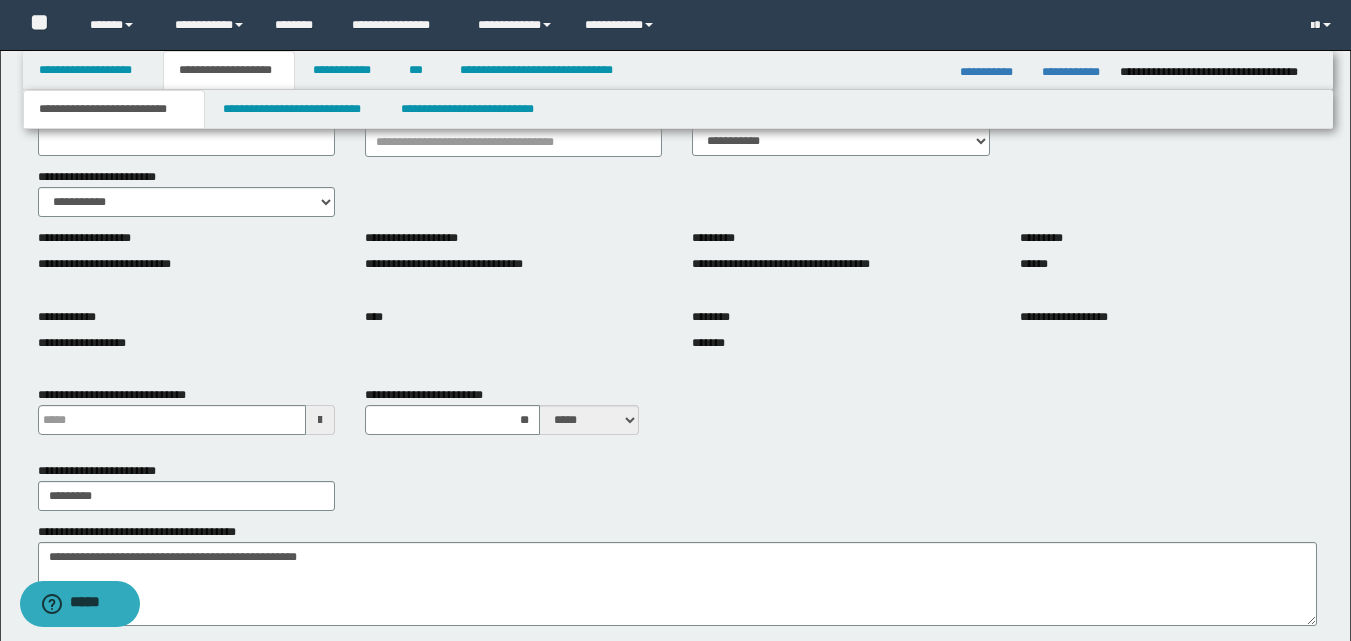 scroll, scrollTop: 200, scrollLeft: 0, axis: vertical 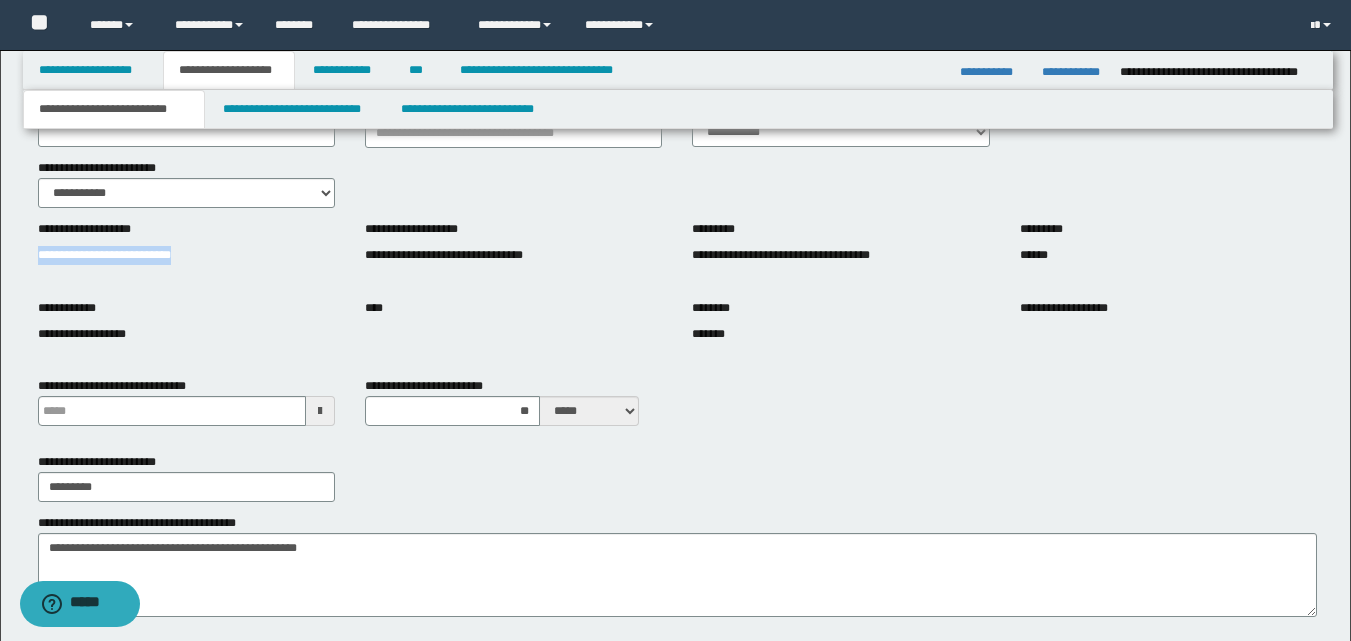 drag, startPoint x: 33, startPoint y: 257, endPoint x: 164, endPoint y: 254, distance: 131.03435 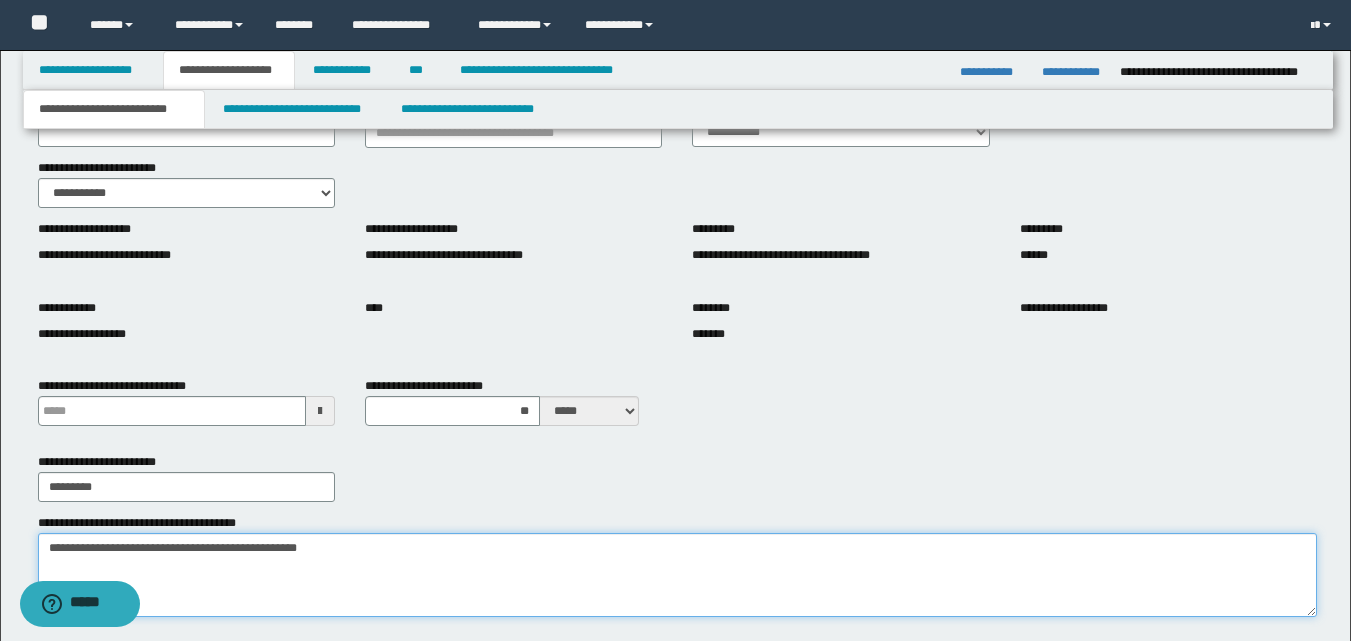 drag, startPoint x: 332, startPoint y: 551, endPoint x: 37, endPoint y: 553, distance: 295.00677 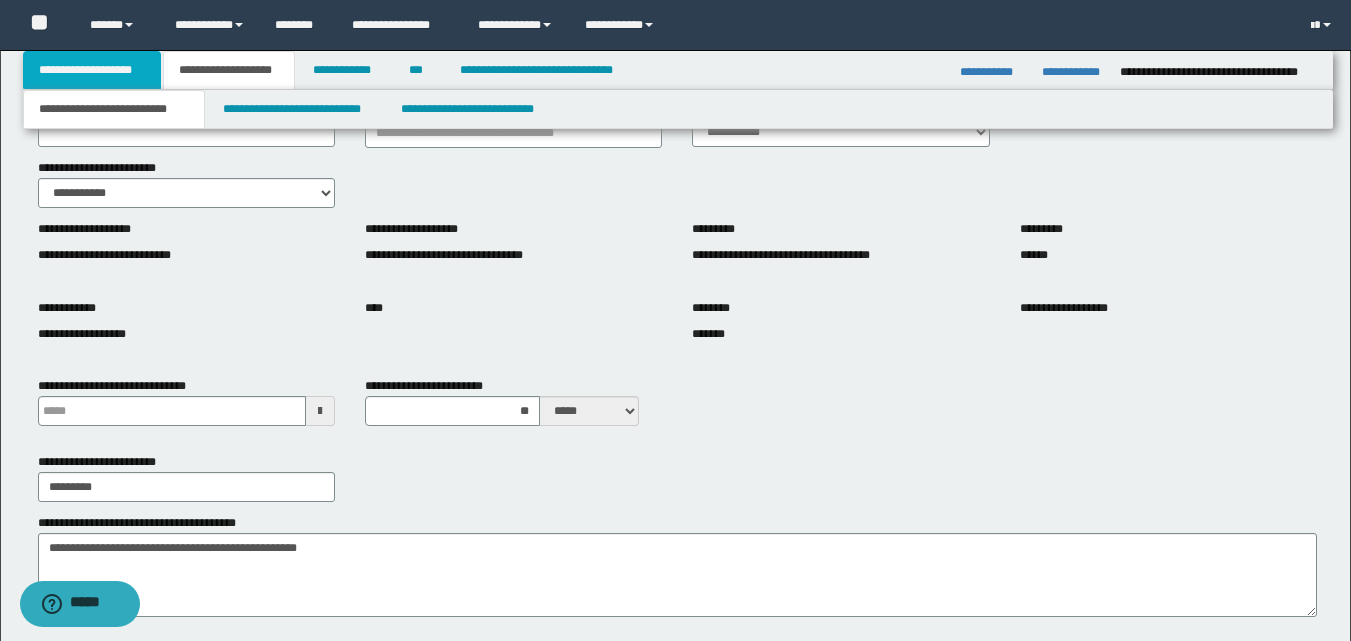 click on "**********" at bounding box center (92, 70) 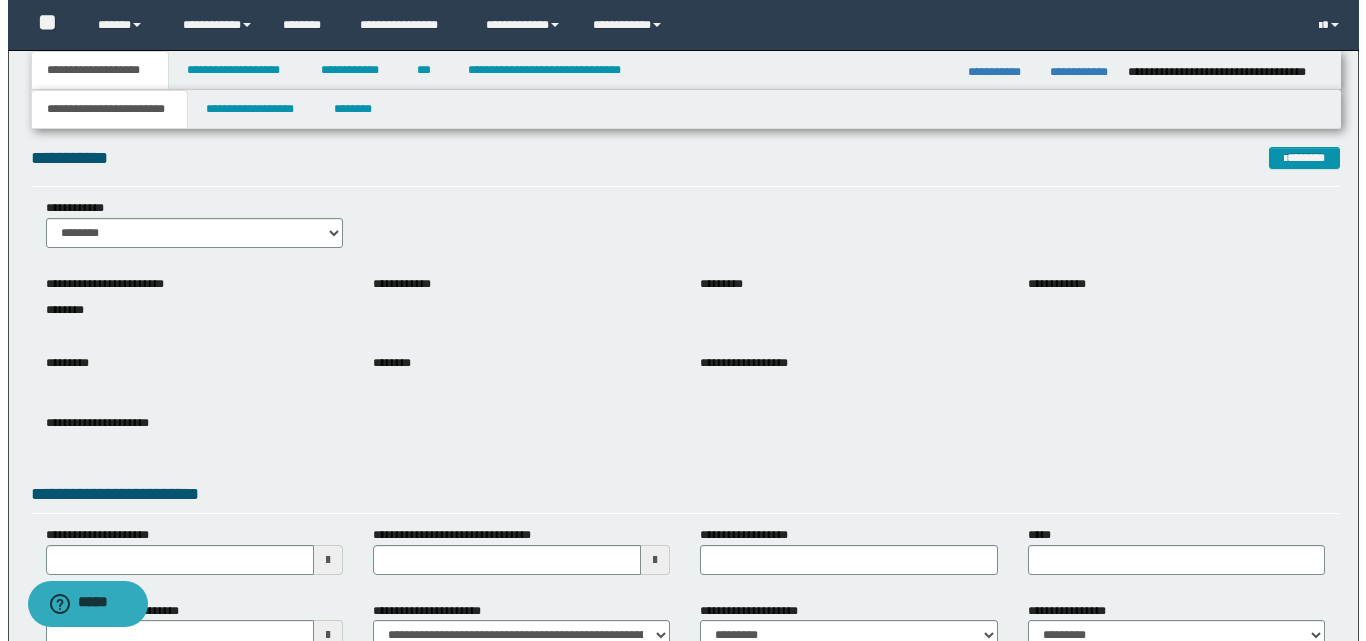scroll, scrollTop: 0, scrollLeft: 0, axis: both 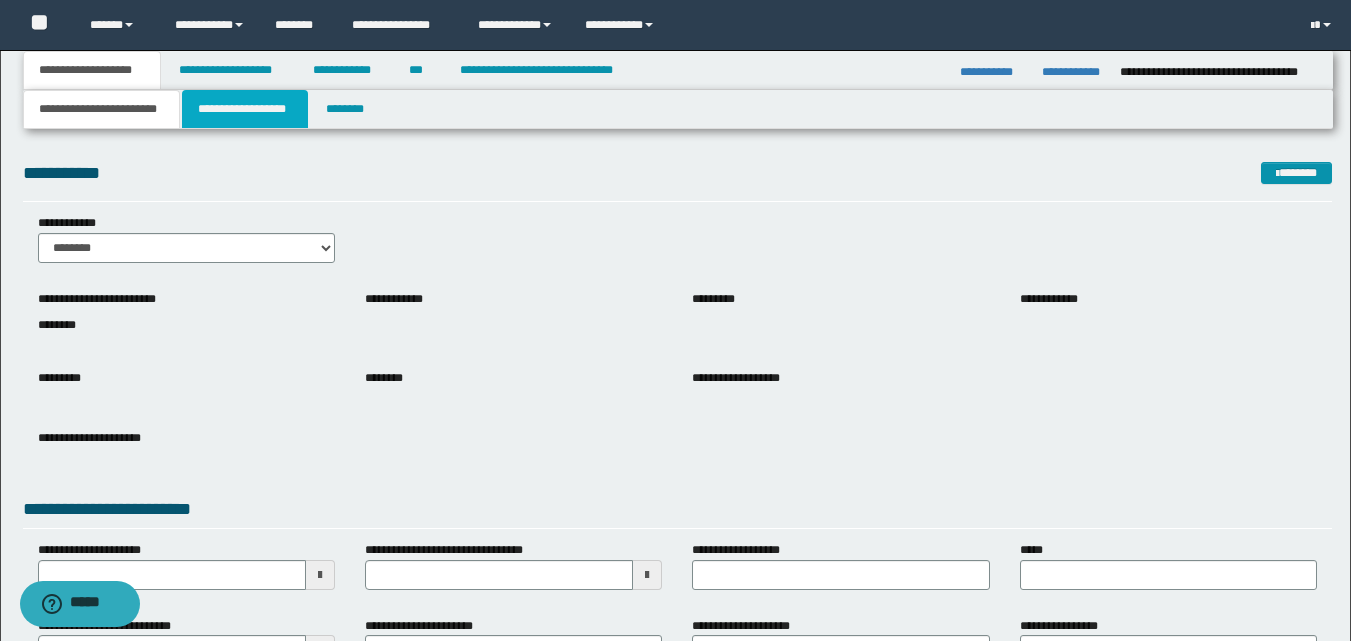 click on "**********" at bounding box center [245, 109] 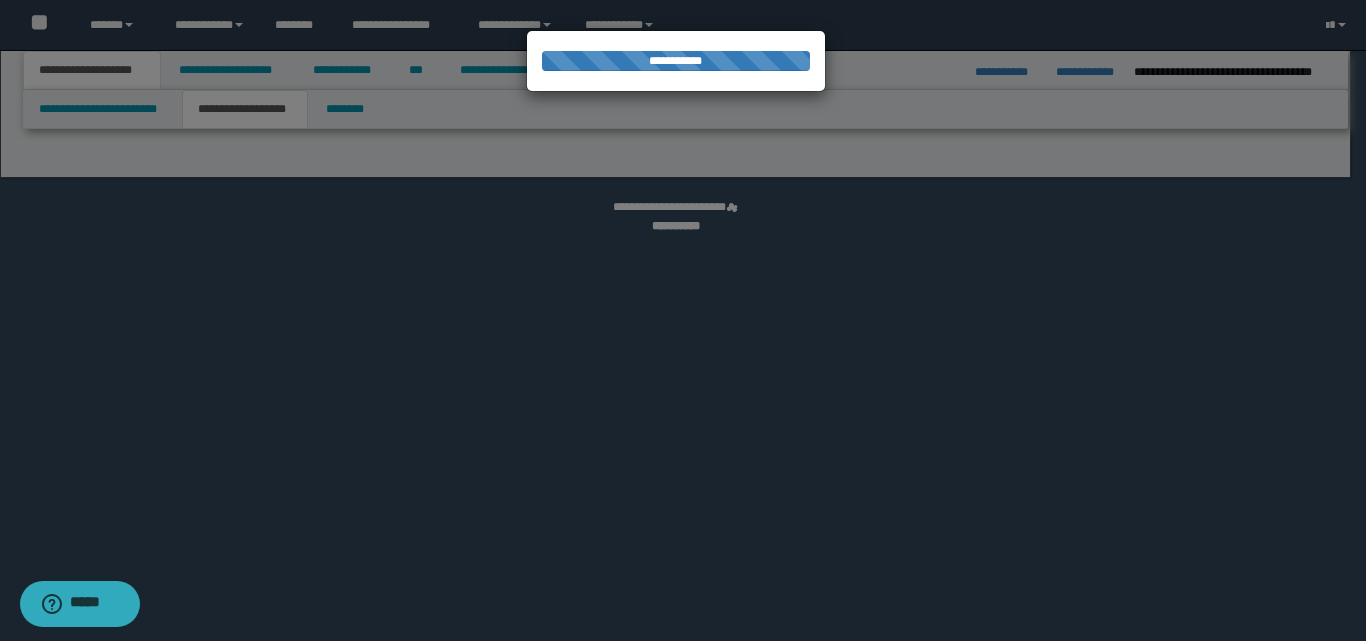 select on "*" 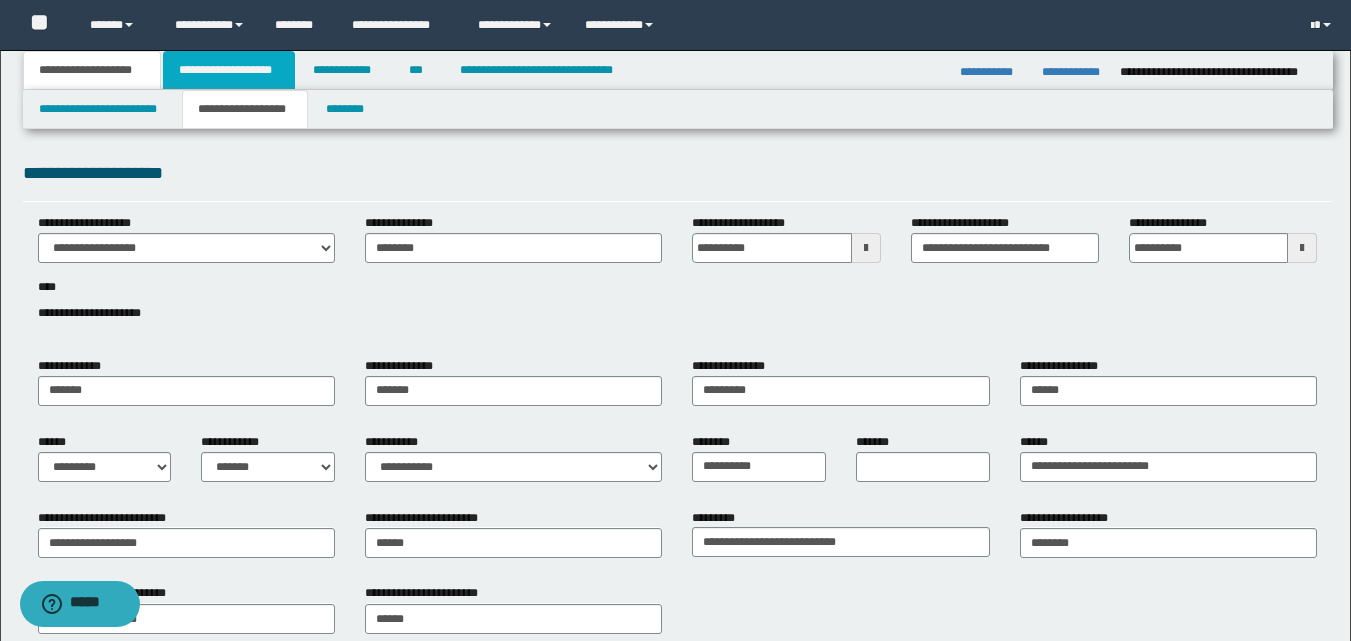 click on "**********" at bounding box center [229, 70] 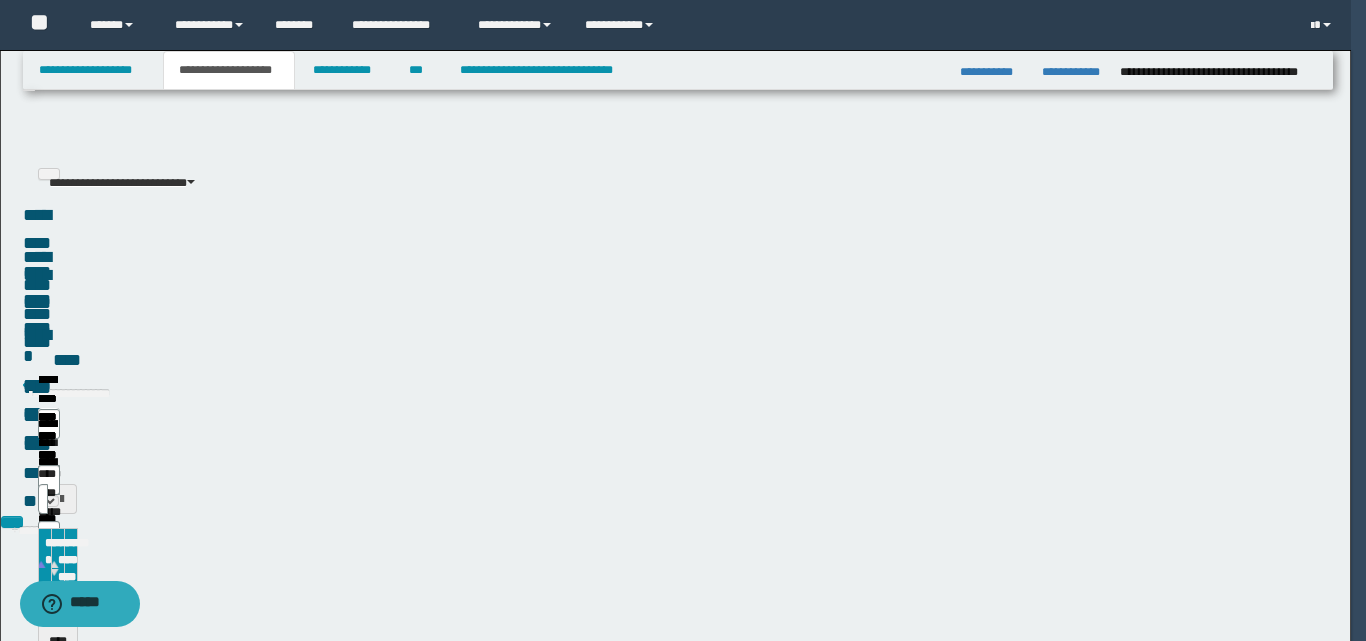 type 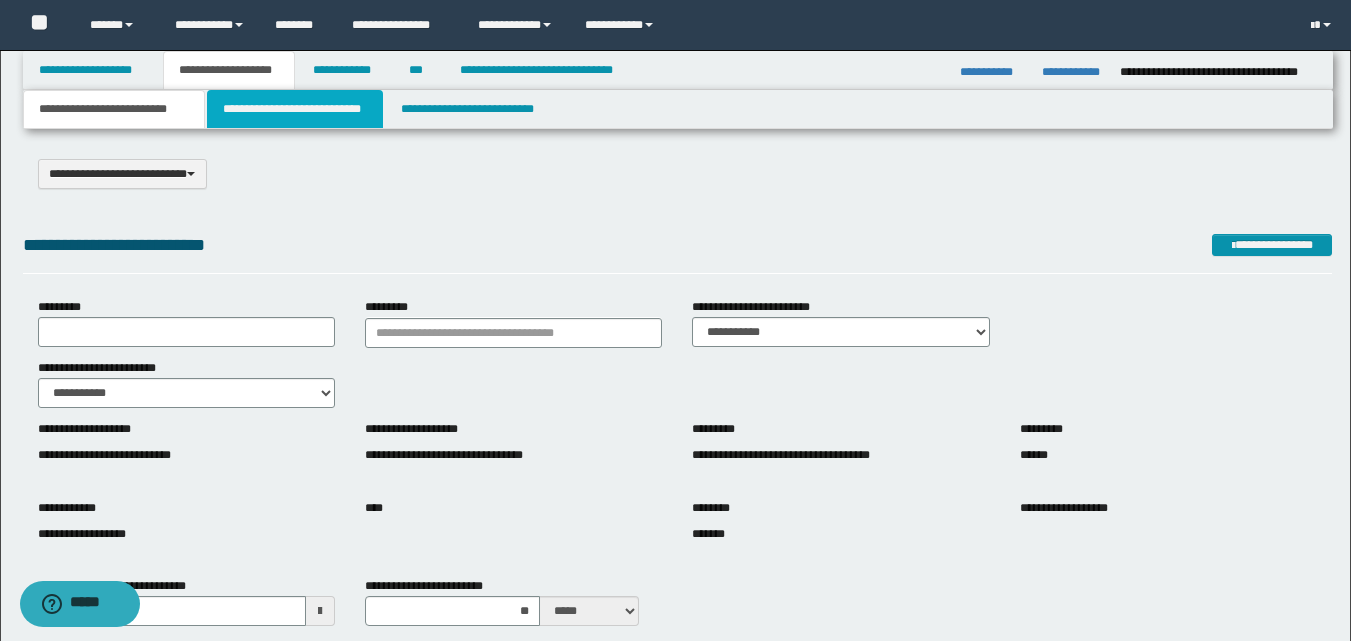 click on "**********" at bounding box center [295, 109] 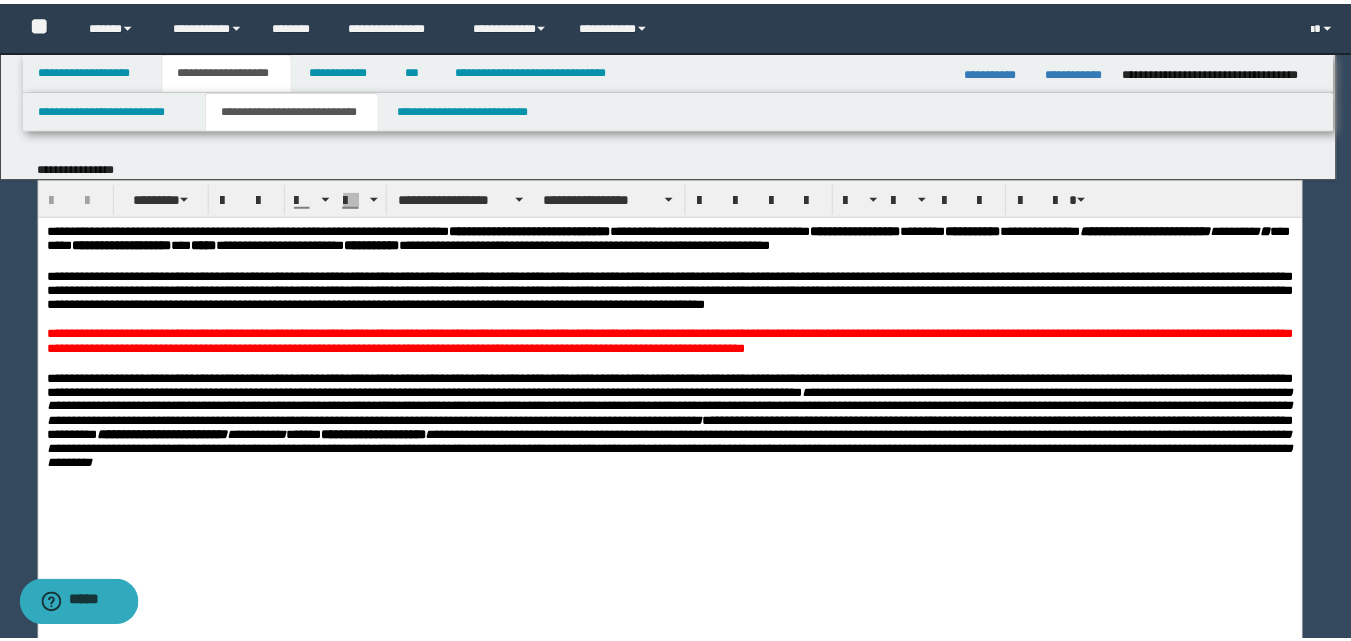scroll, scrollTop: 0, scrollLeft: 0, axis: both 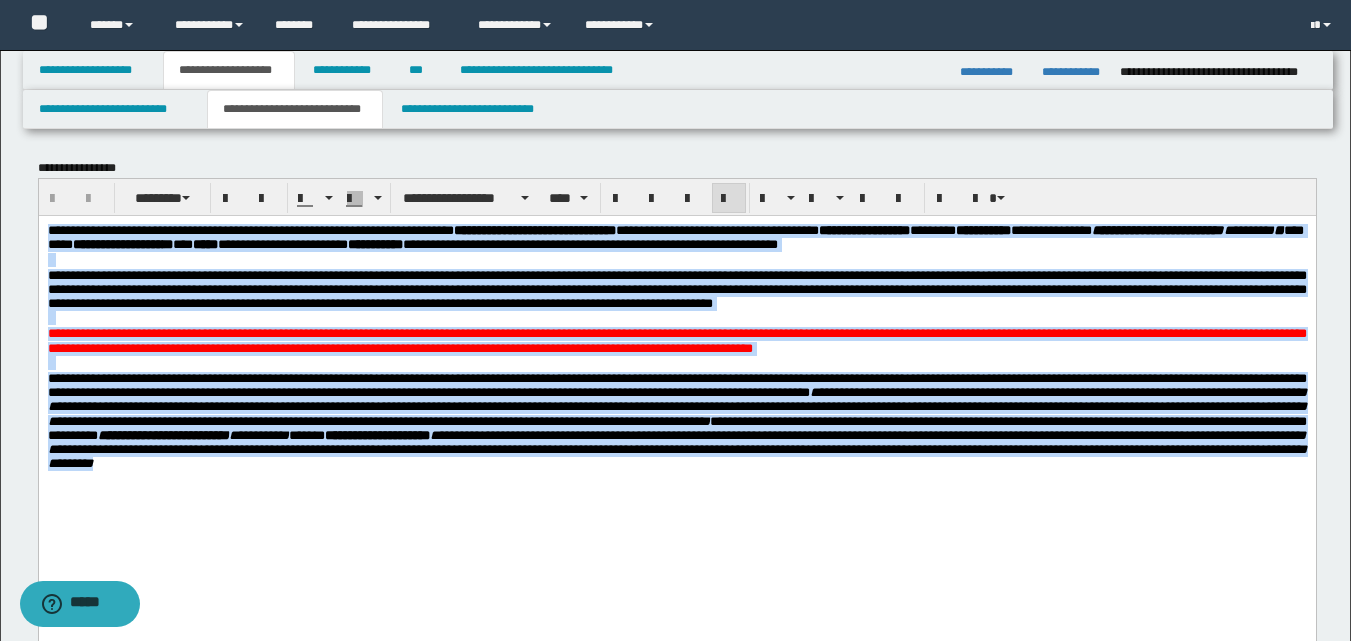 drag, startPoint x: 45, startPoint y: 227, endPoint x: 546, endPoint y: 537, distance: 589.1528 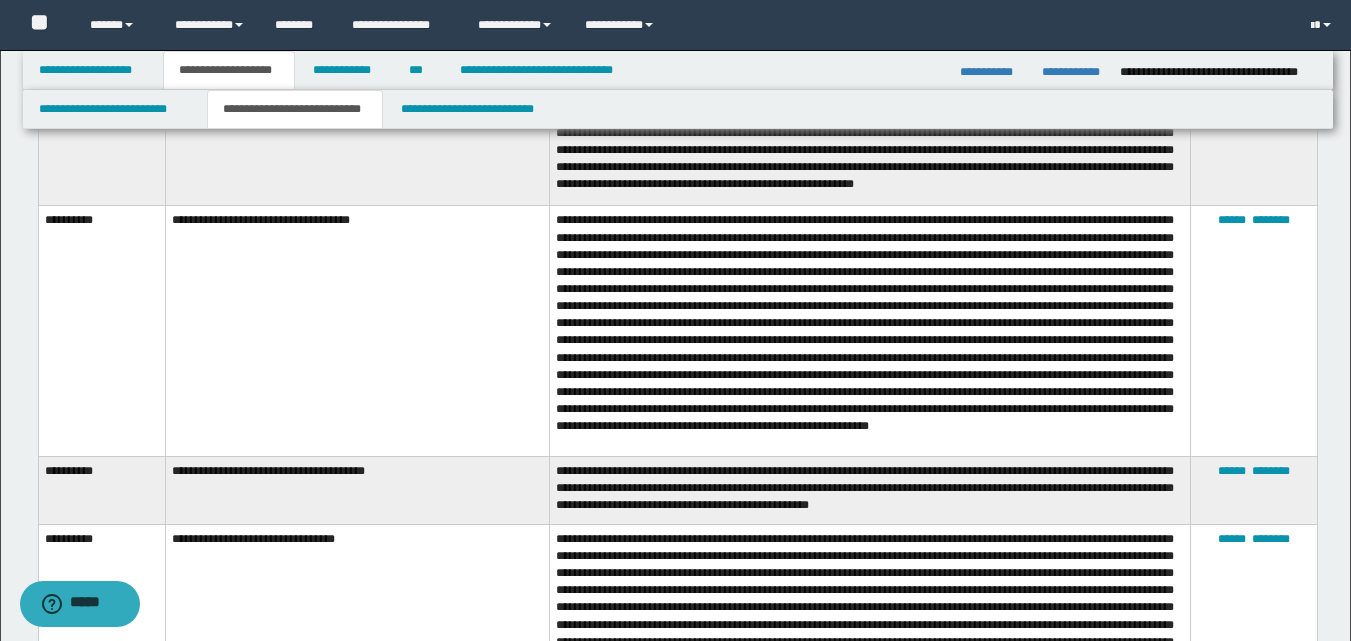 scroll, scrollTop: 1800, scrollLeft: 0, axis: vertical 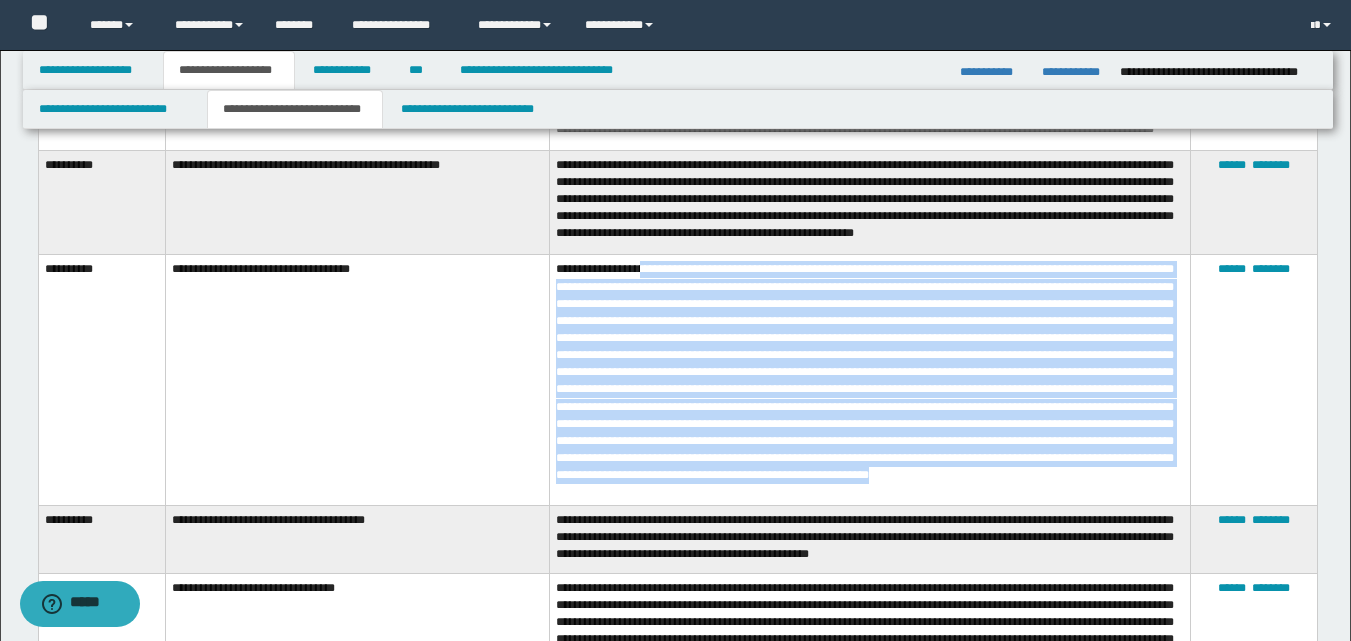 drag, startPoint x: 642, startPoint y: 269, endPoint x: 933, endPoint y: 431, distance: 333.05405 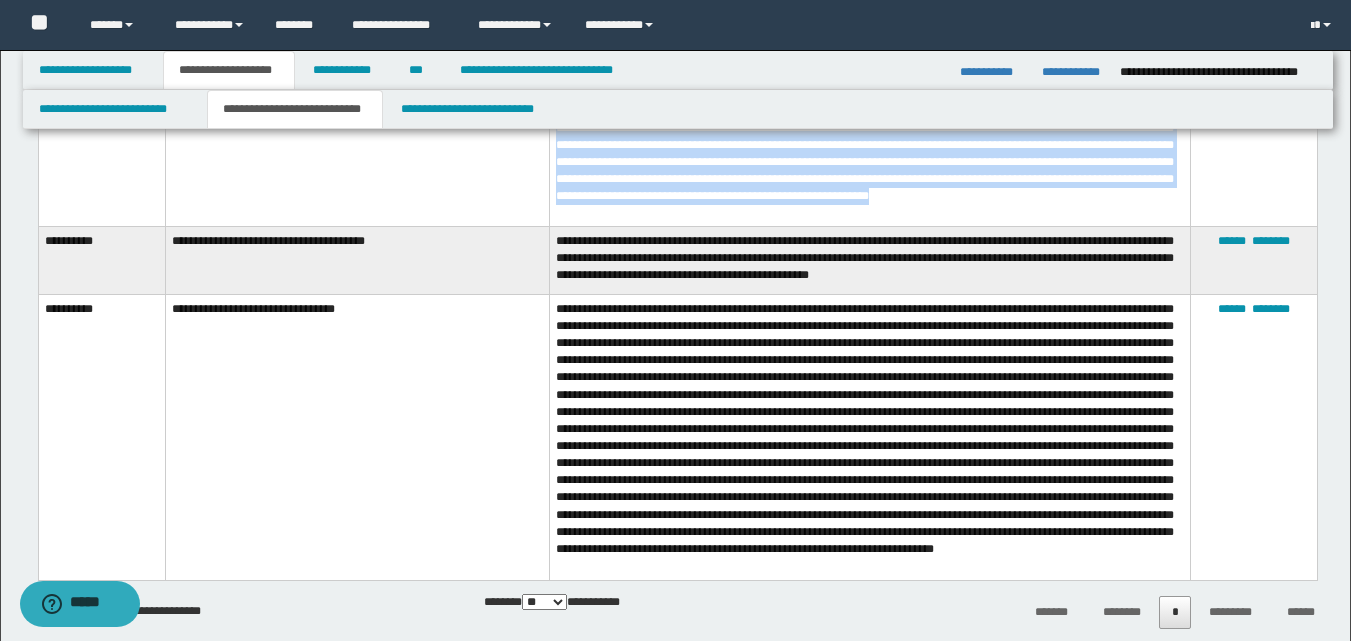 scroll, scrollTop: 2100, scrollLeft: 0, axis: vertical 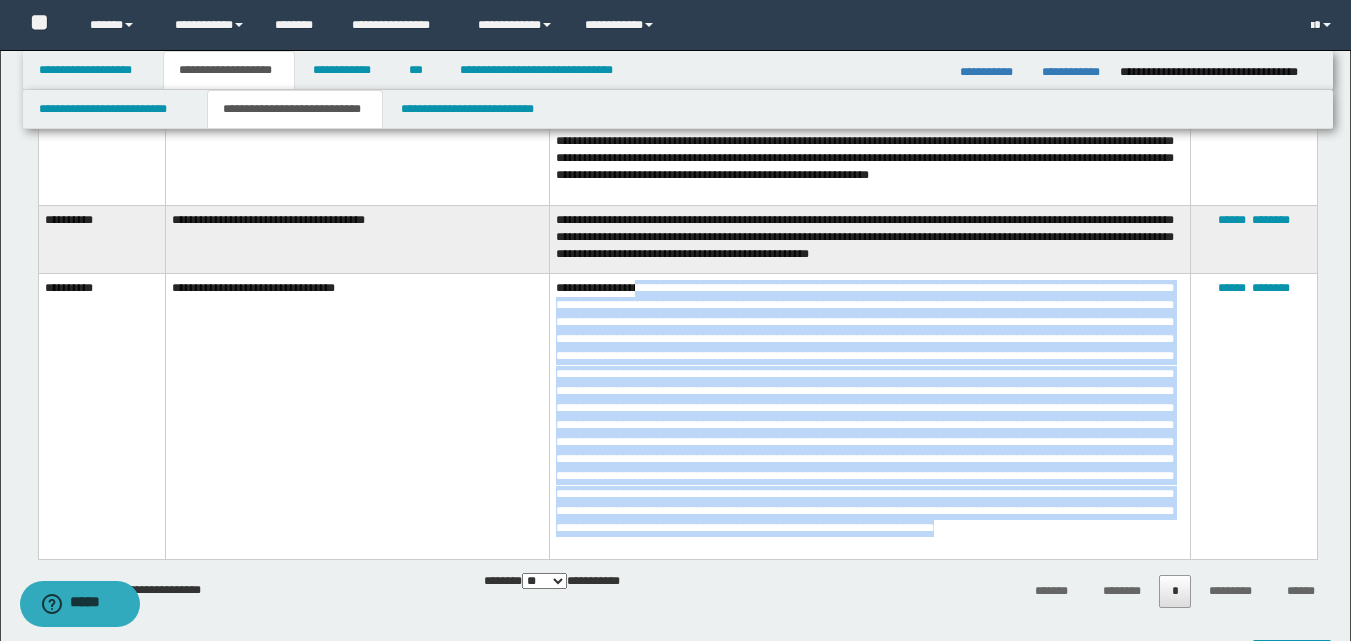drag, startPoint x: 637, startPoint y: 288, endPoint x: 1160, endPoint y: 541, distance: 580.9802 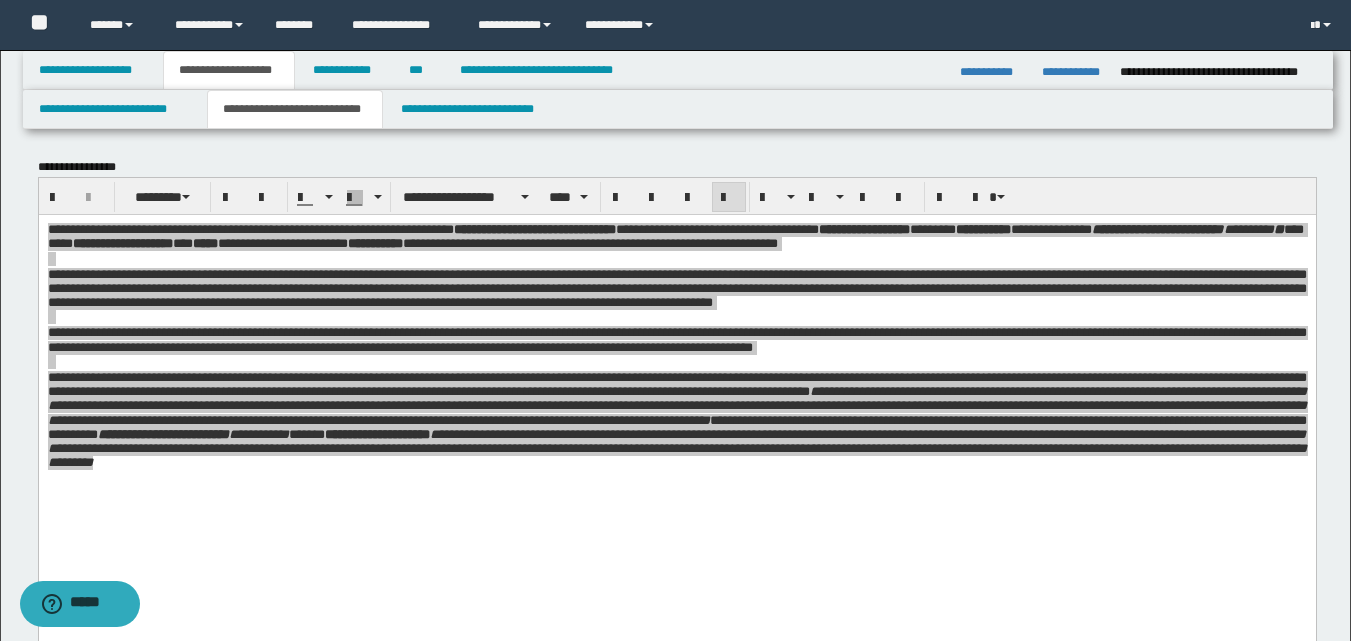scroll, scrollTop: 0, scrollLeft: 0, axis: both 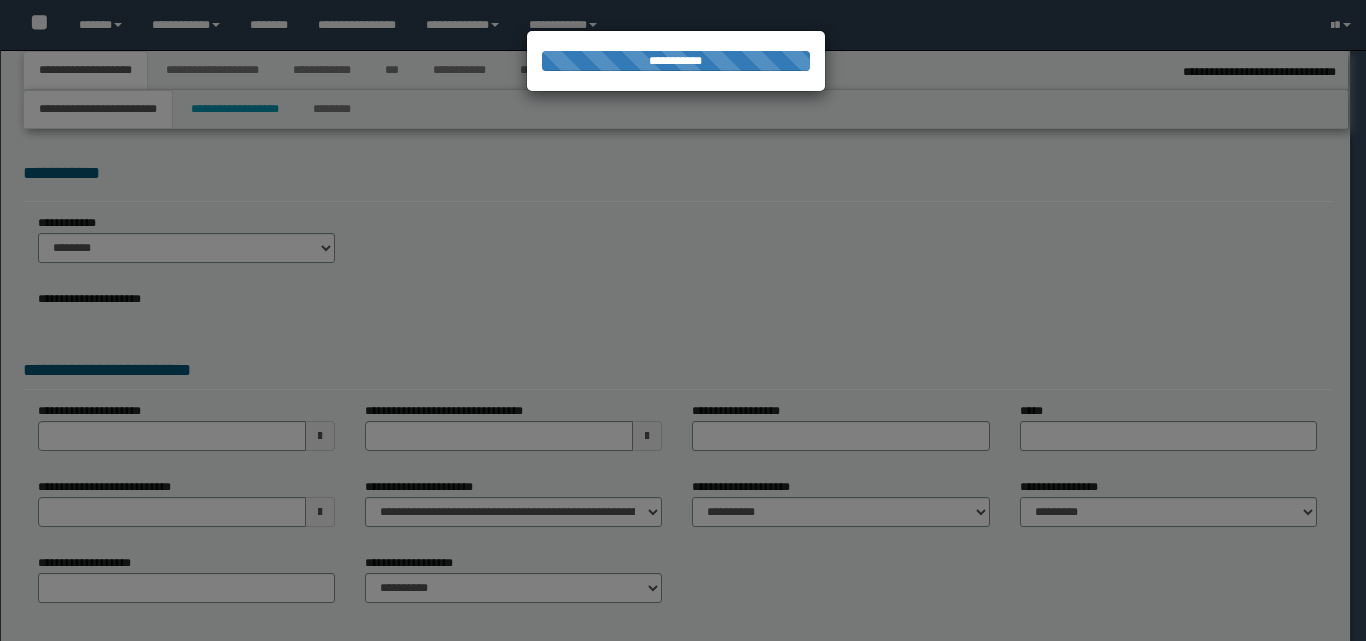 select on "**" 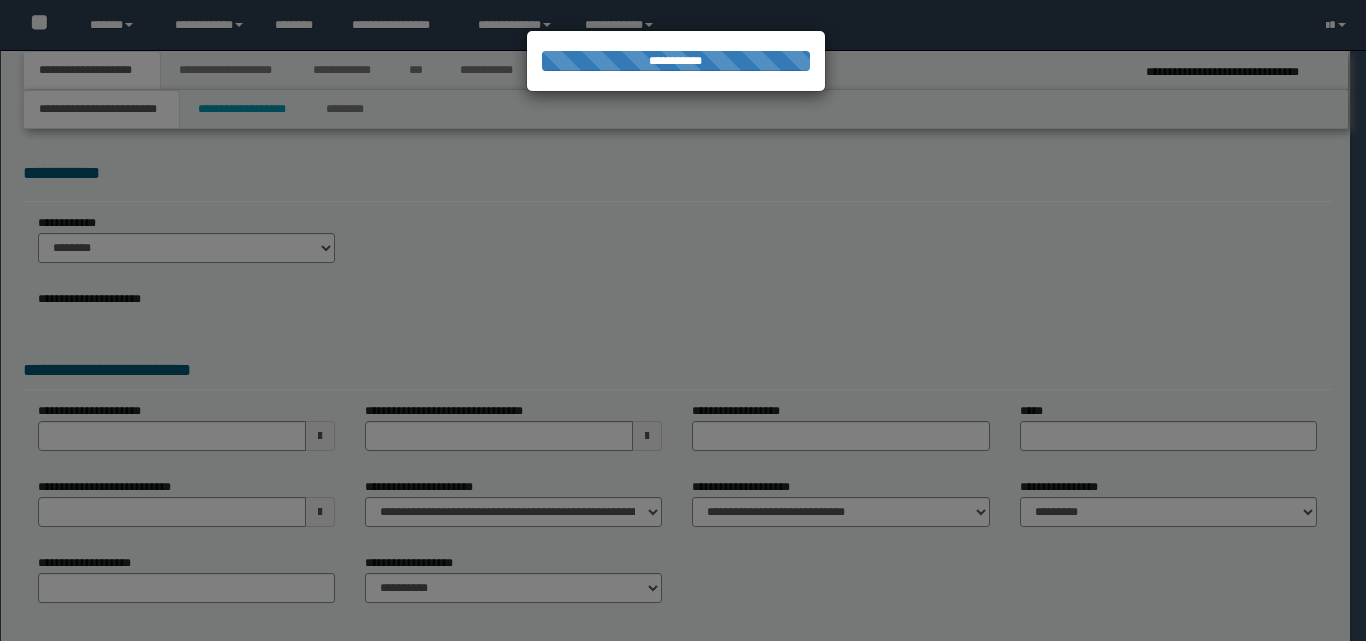 scroll, scrollTop: 0, scrollLeft: 0, axis: both 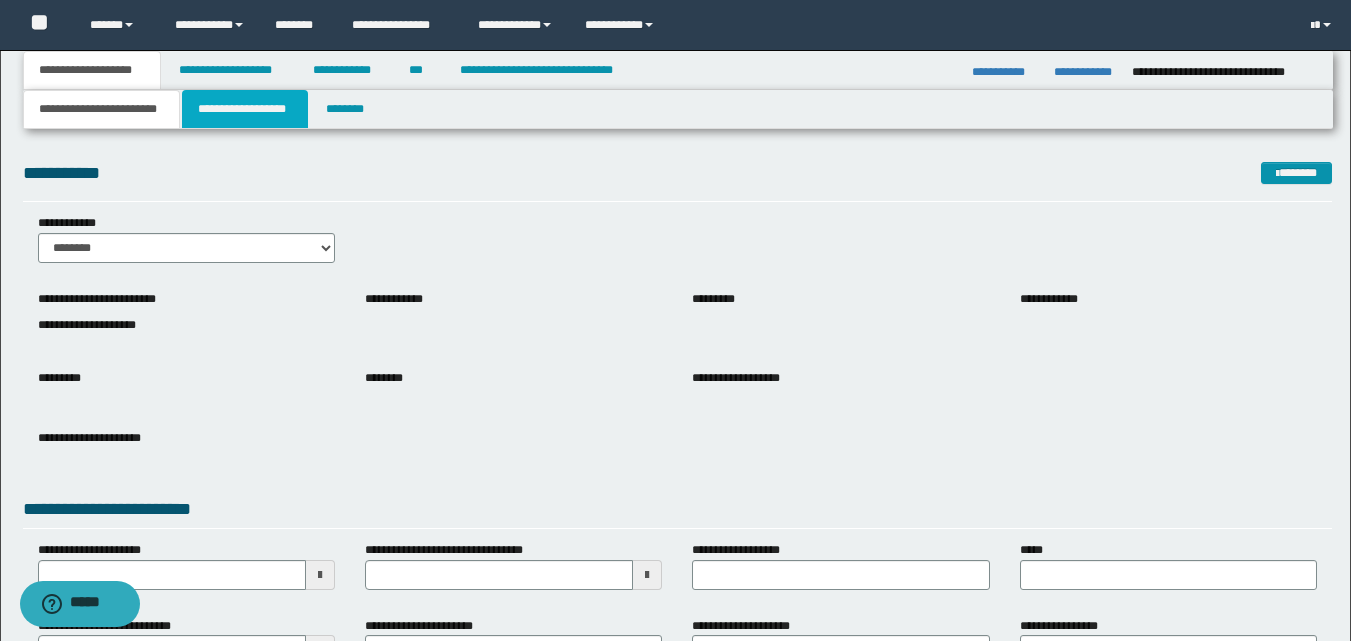 click on "**********" at bounding box center [245, 109] 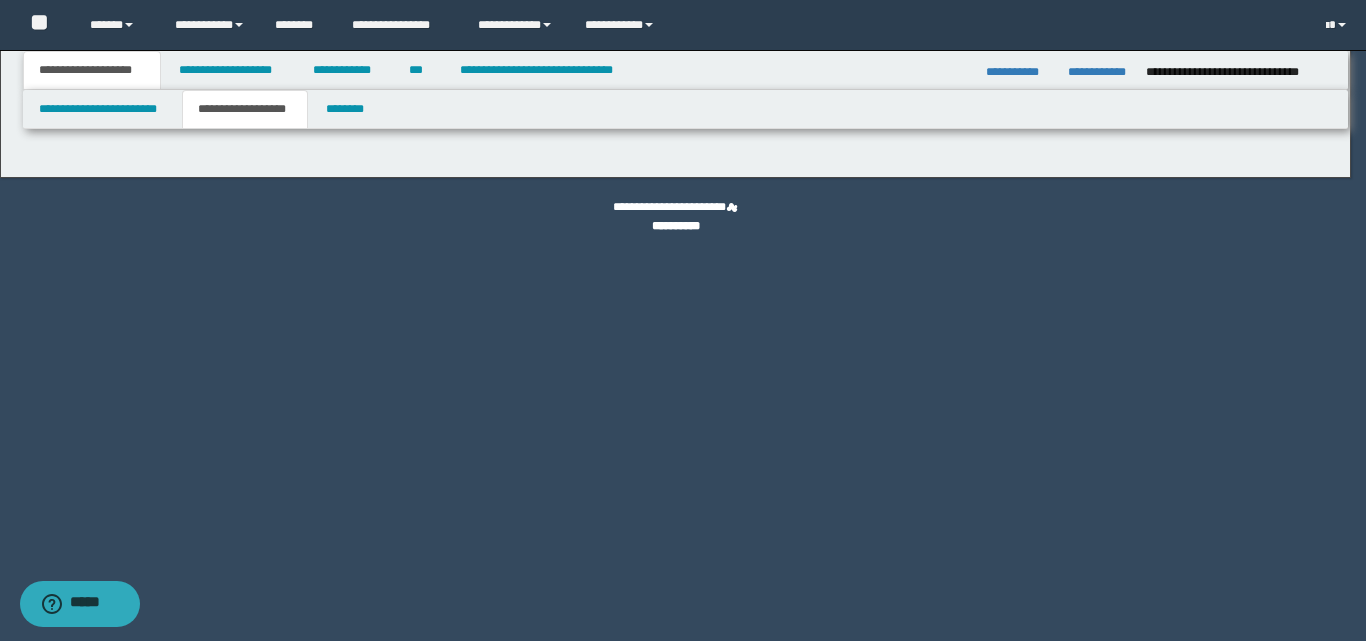 type on "**********" 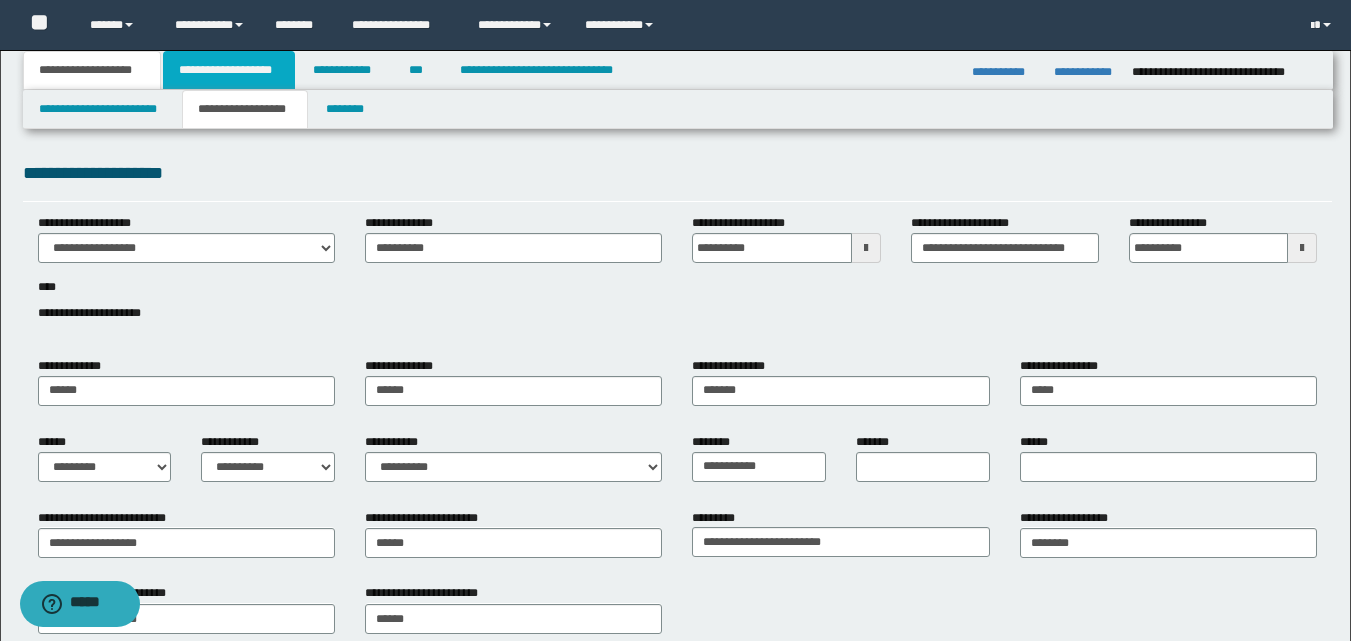 click on "**********" at bounding box center [229, 70] 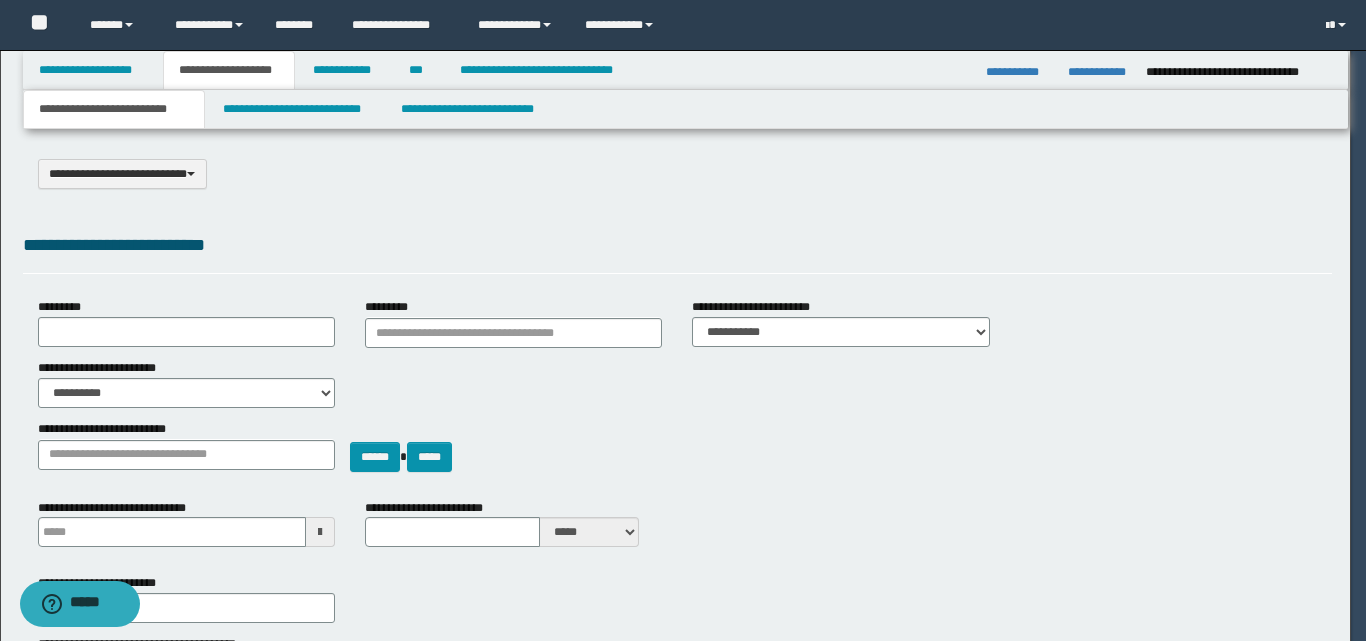 select on "*" 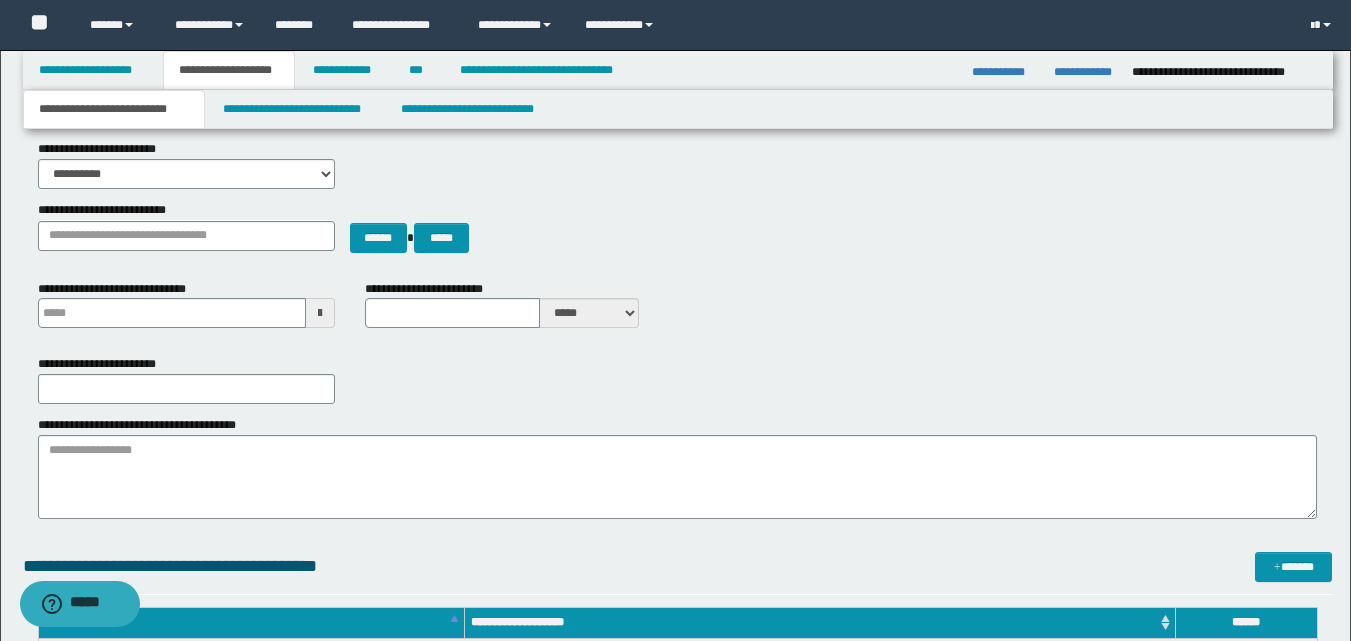 scroll, scrollTop: 300, scrollLeft: 0, axis: vertical 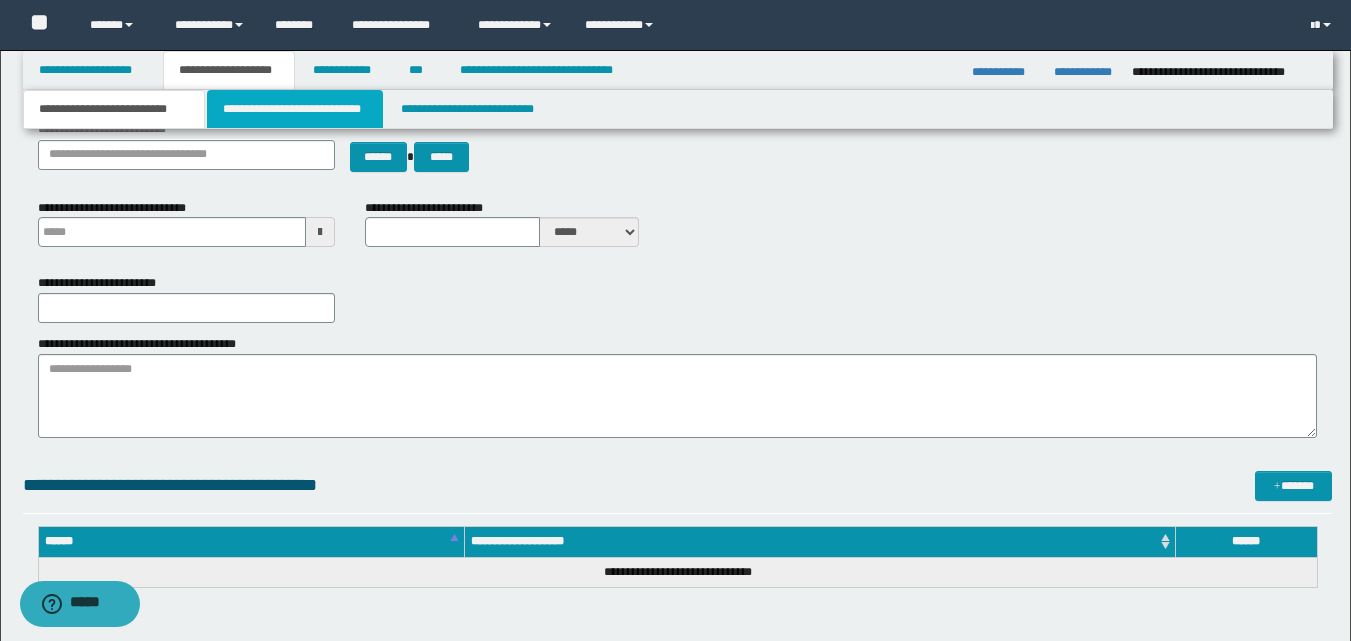 click on "**********" at bounding box center [295, 109] 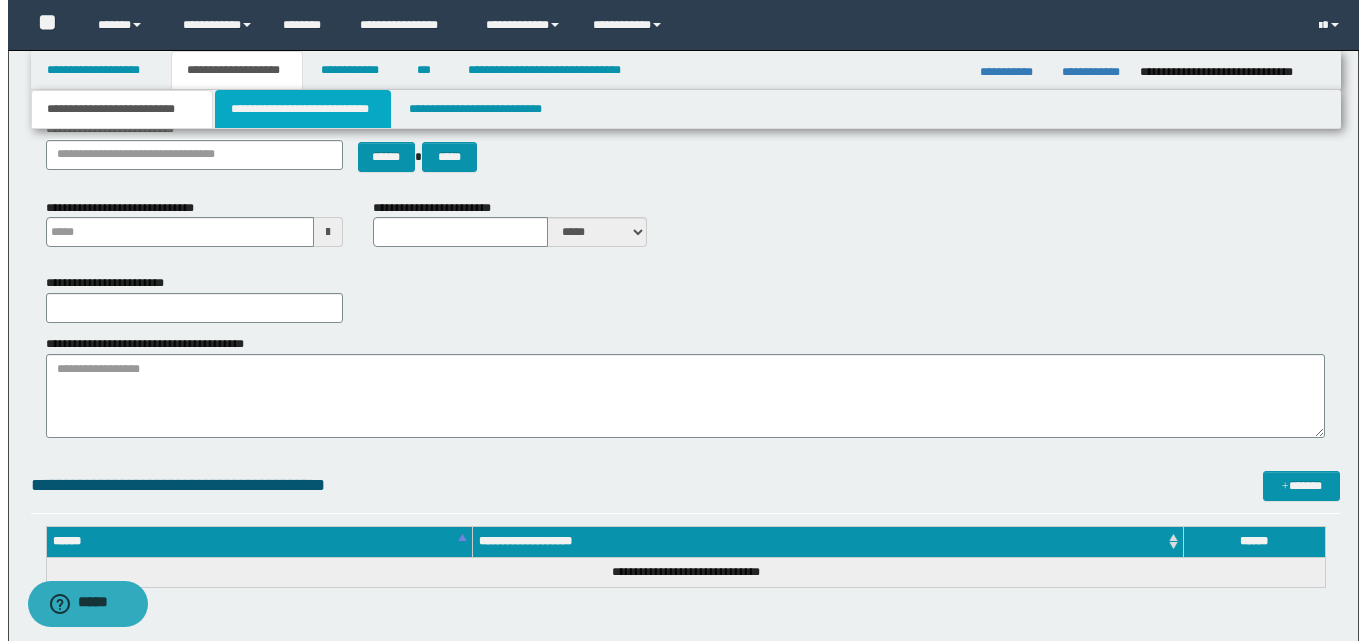 scroll, scrollTop: 0, scrollLeft: 0, axis: both 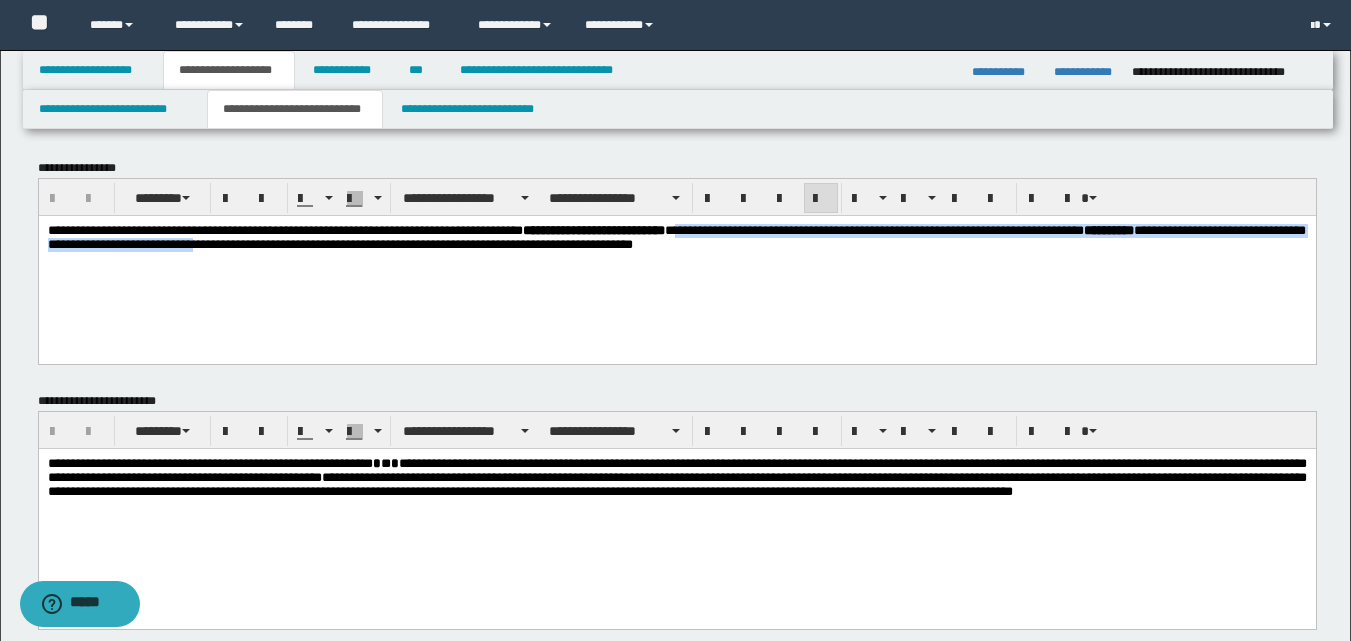 drag, startPoint x: 837, startPoint y: 232, endPoint x: 511, endPoint y: 261, distance: 327.28732 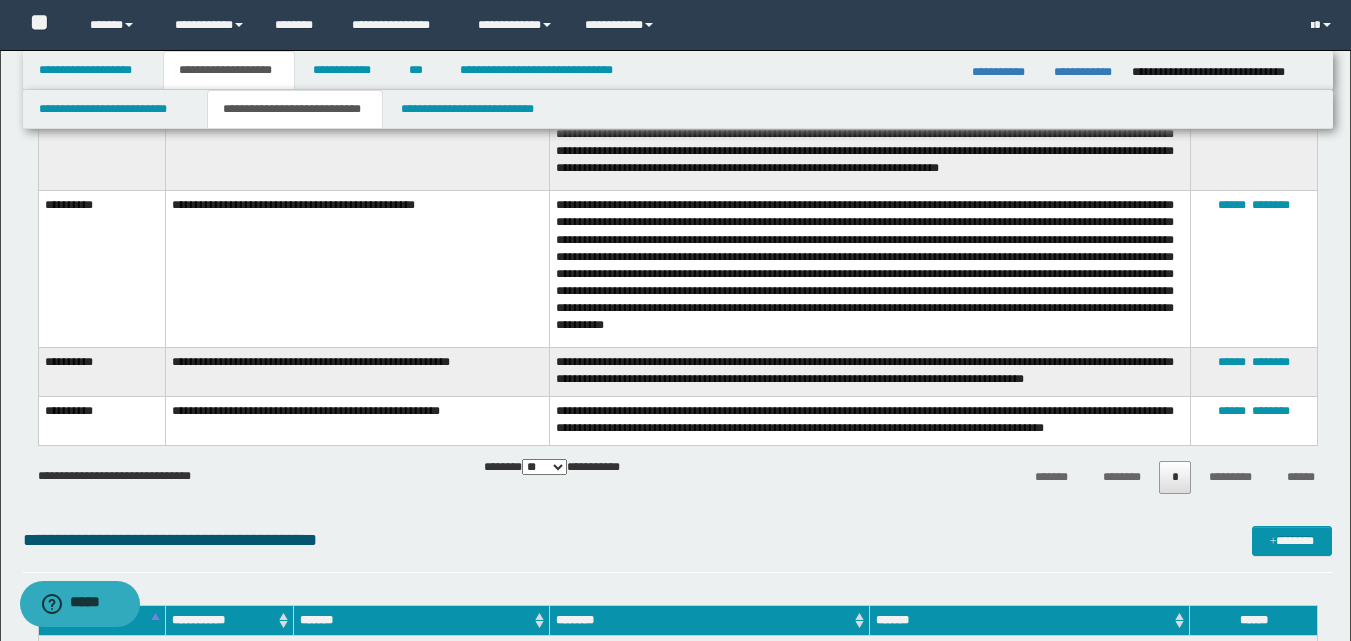 scroll, scrollTop: 700, scrollLeft: 0, axis: vertical 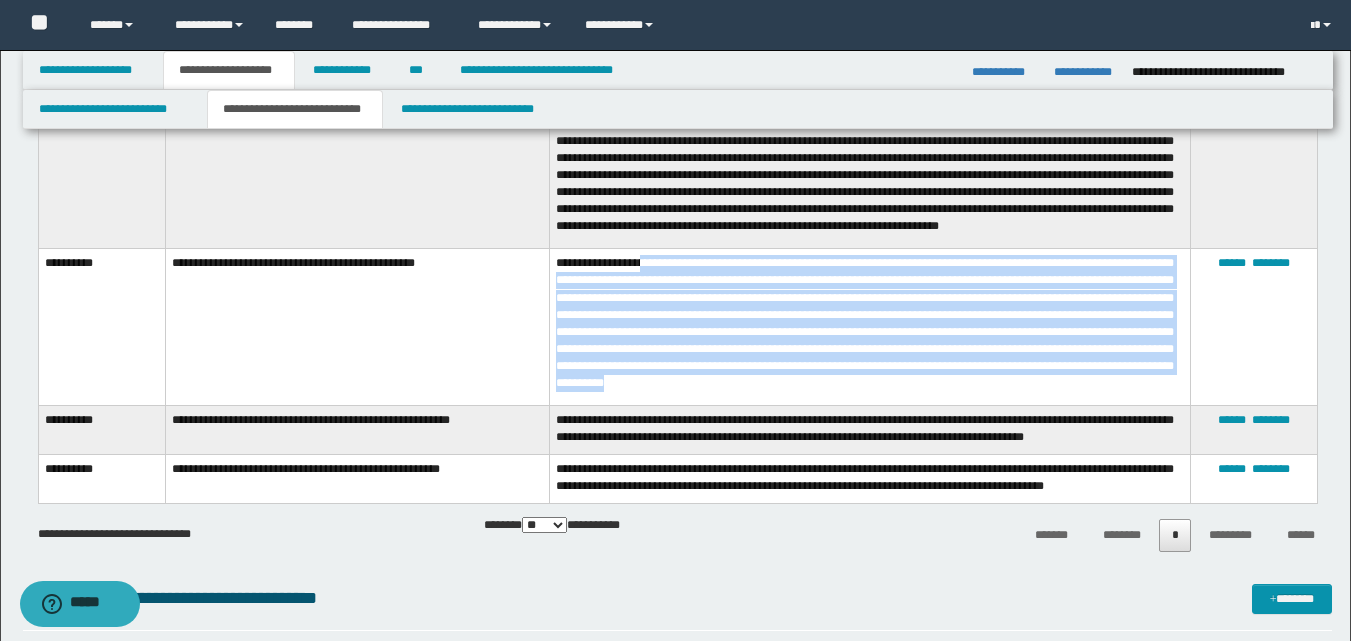 drag, startPoint x: 644, startPoint y: 279, endPoint x: 1018, endPoint y: 388, distance: 389.56 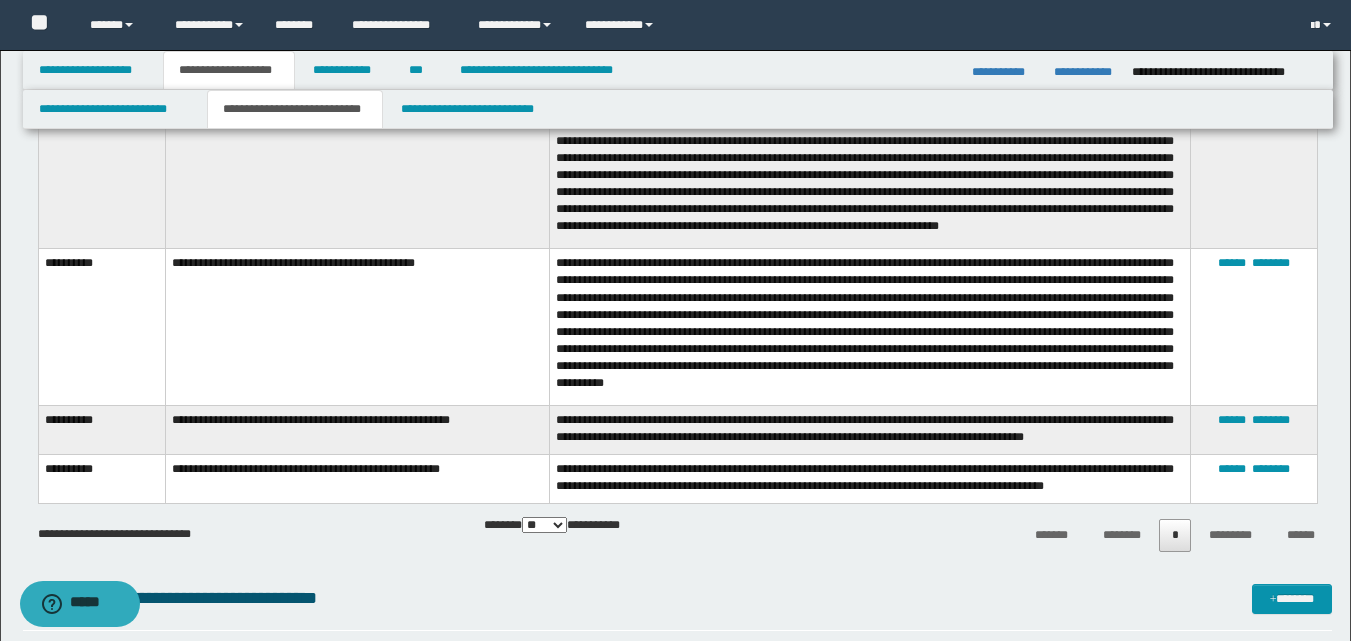 click on "**********" at bounding box center [869, 429] 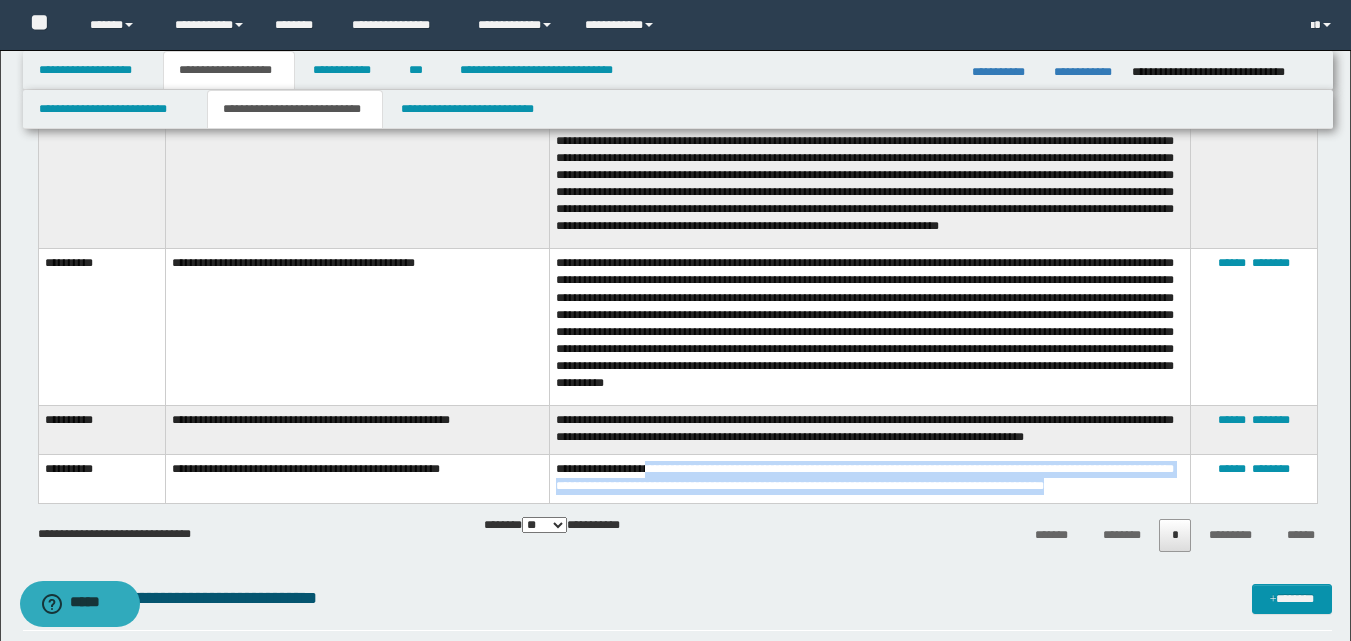 drag, startPoint x: 652, startPoint y: 477, endPoint x: 1110, endPoint y: 498, distance: 458.4812 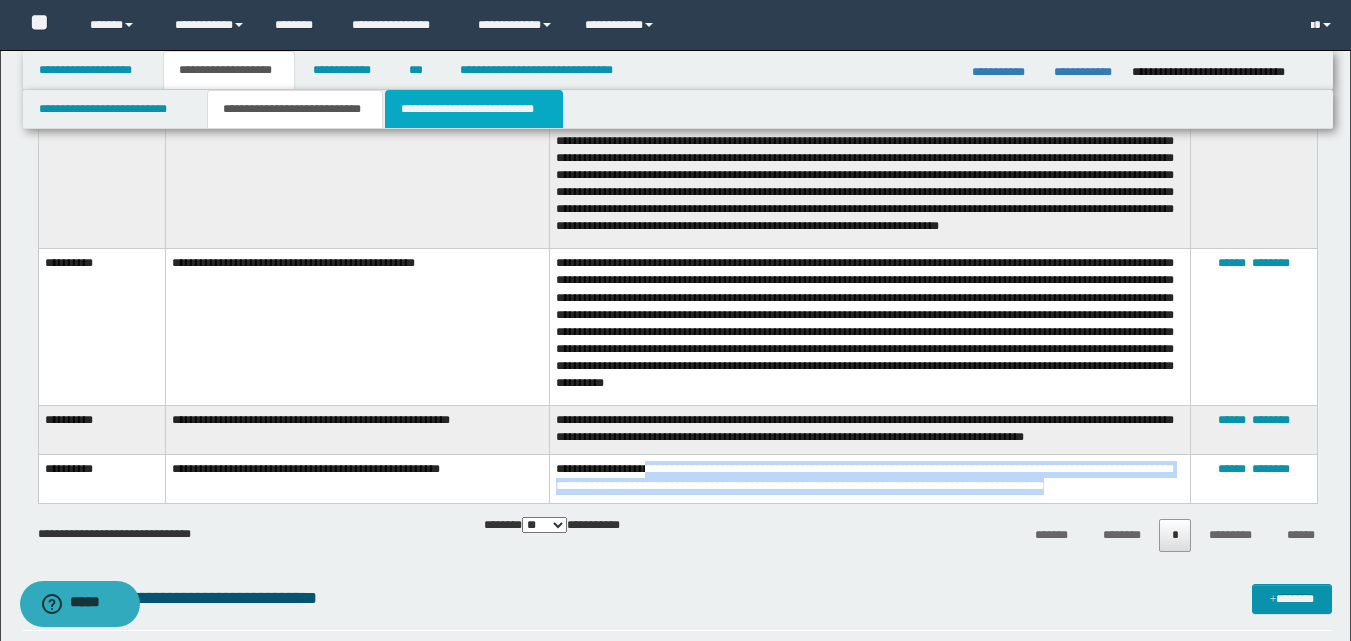 click on "**********" at bounding box center (474, 109) 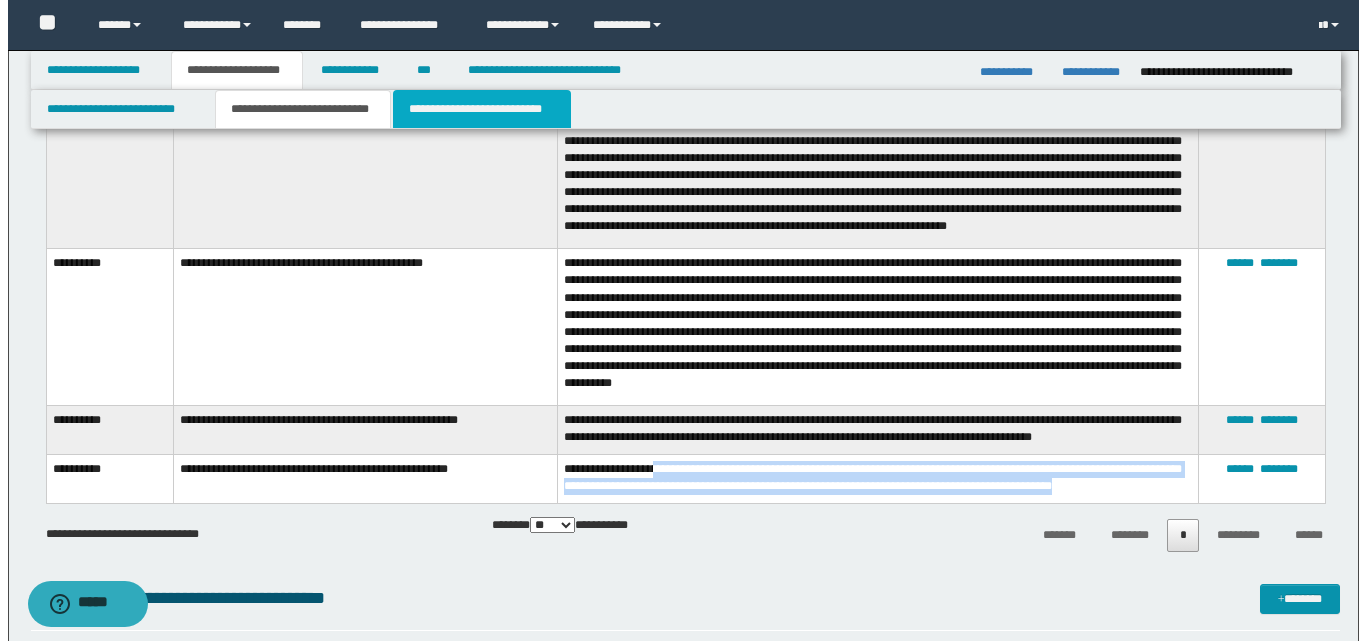 scroll, scrollTop: 0, scrollLeft: 0, axis: both 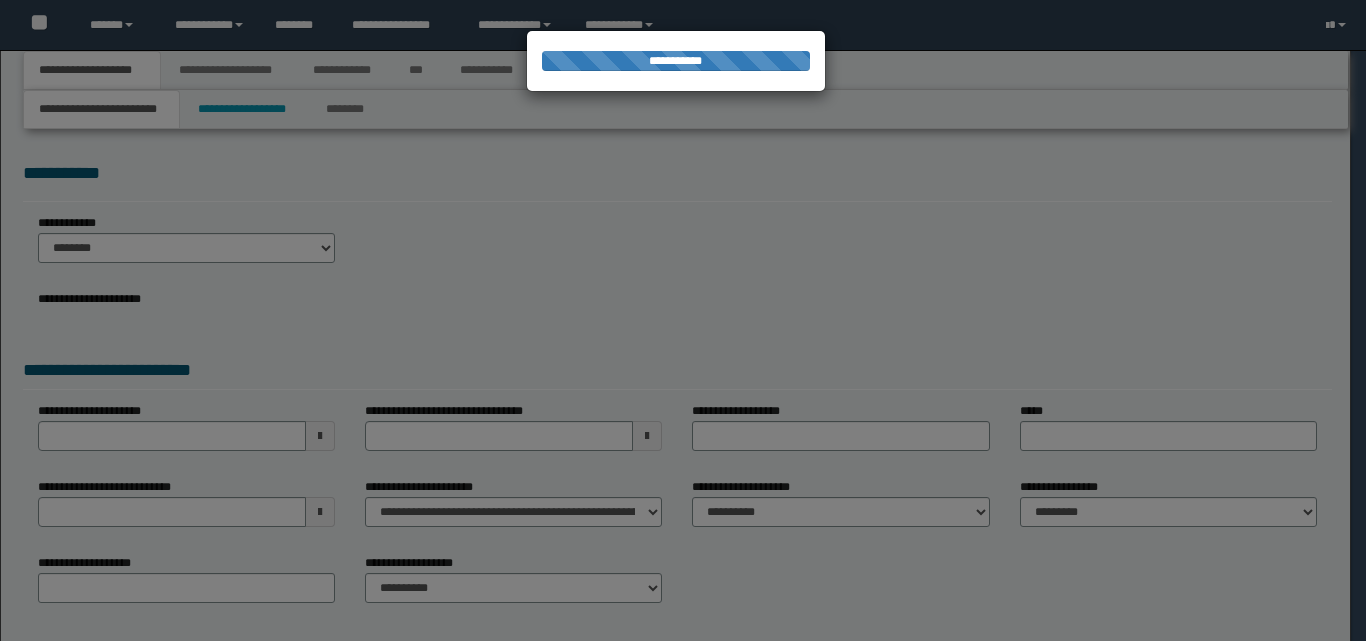 select on "**" 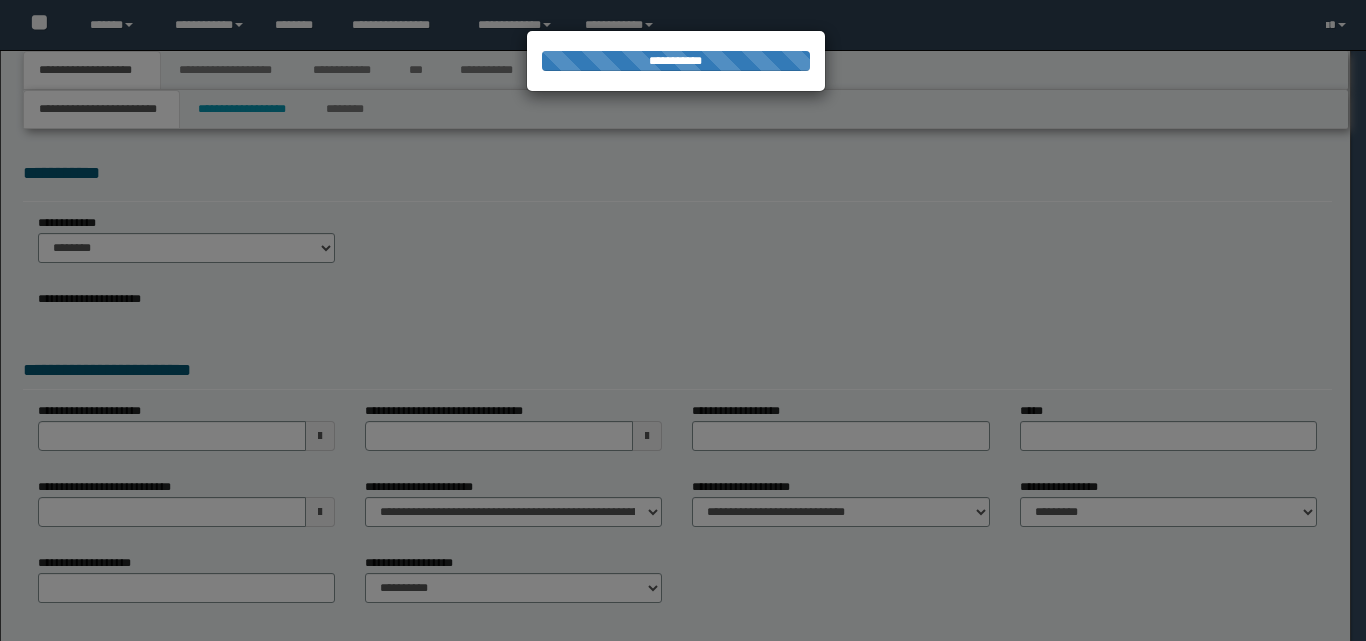 scroll, scrollTop: 0, scrollLeft: 0, axis: both 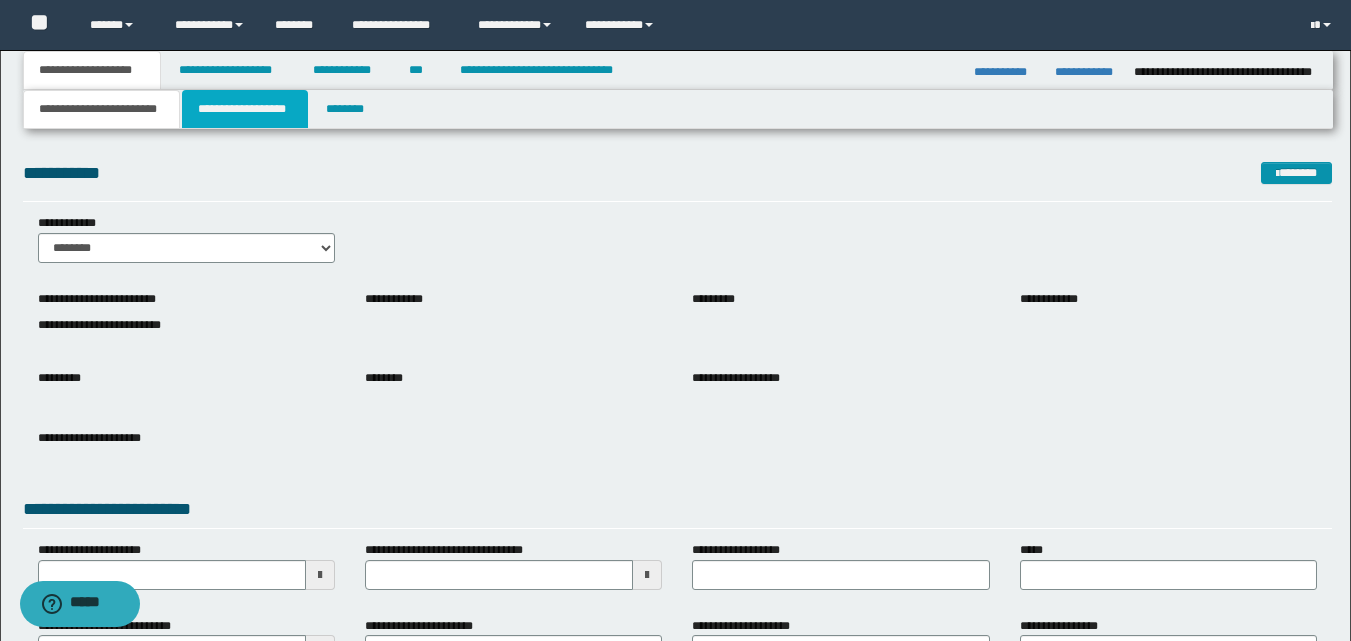 click on "**********" at bounding box center (245, 109) 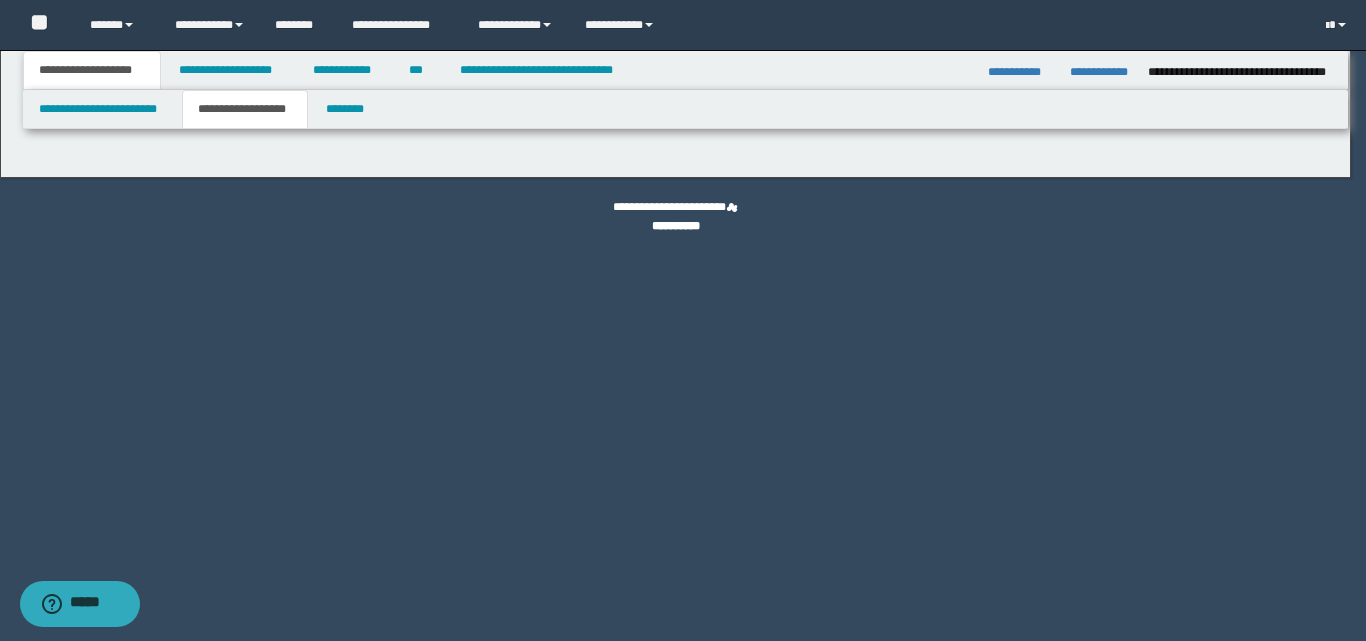 type on "**********" 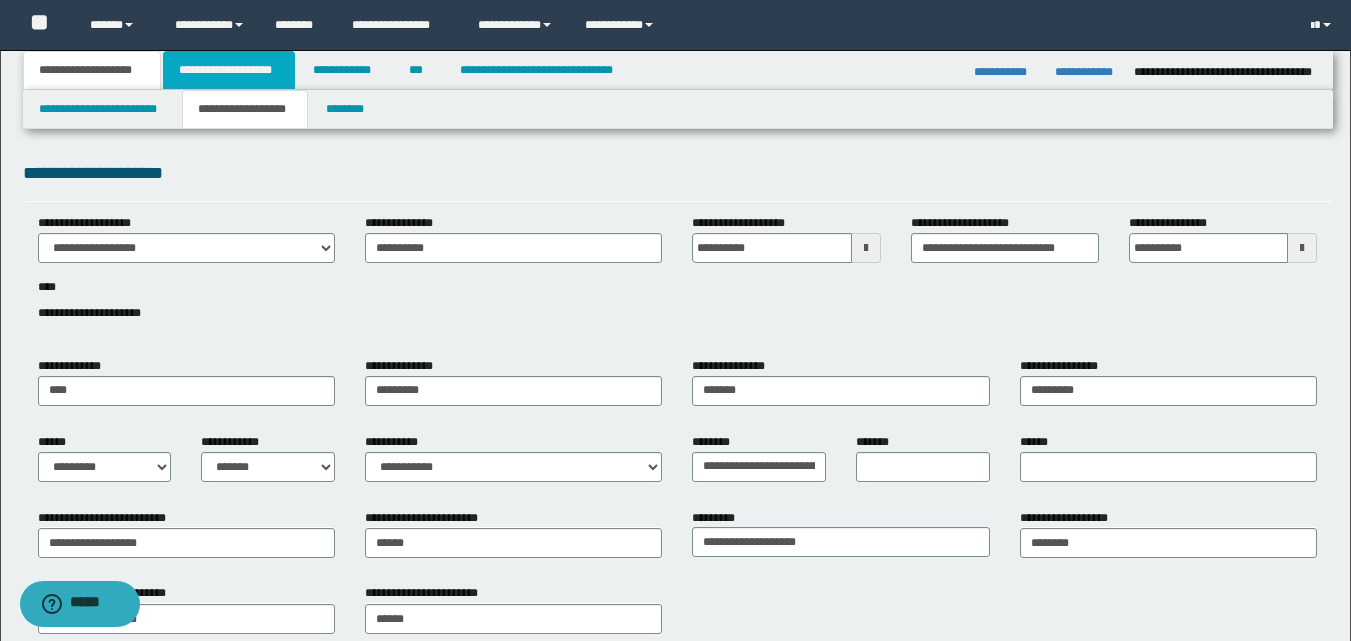 click on "**********" at bounding box center (229, 70) 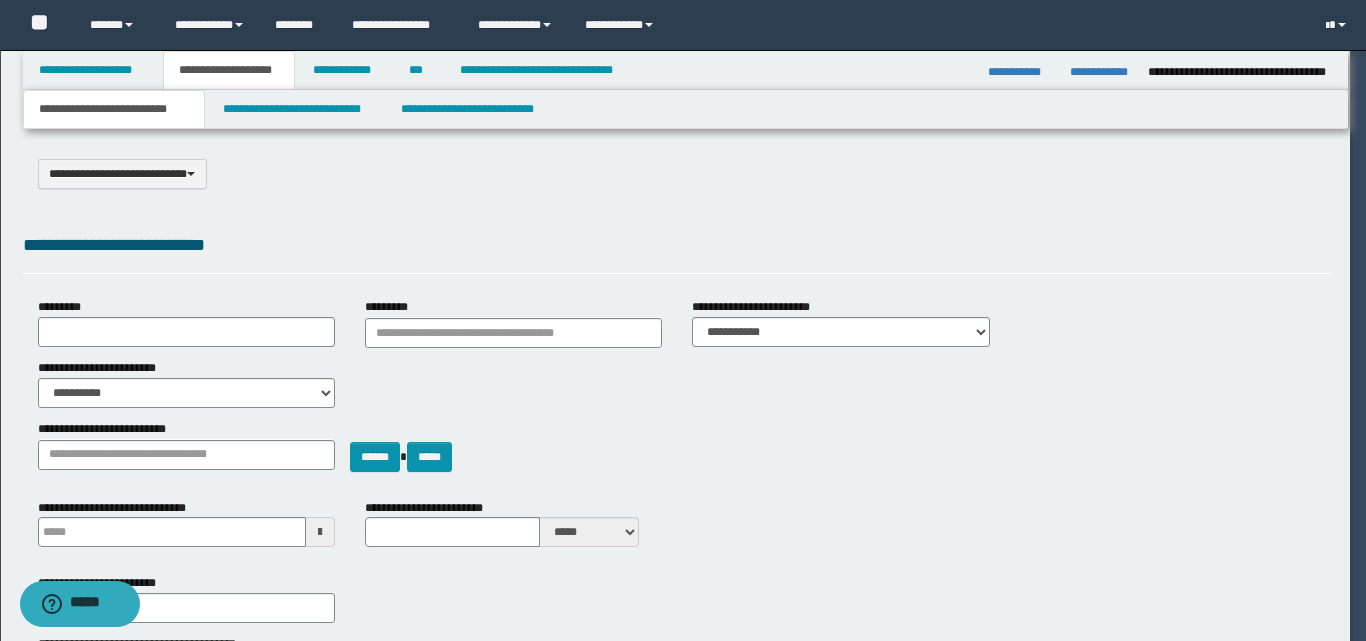select on "*" 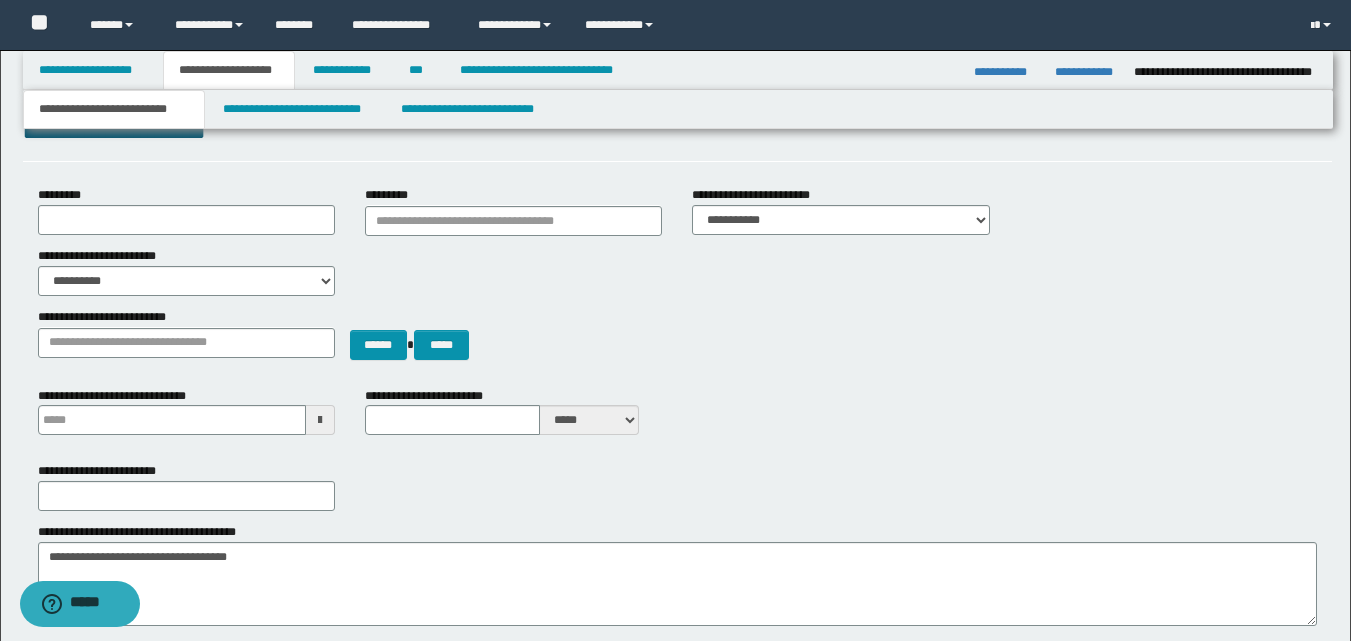 scroll, scrollTop: 300, scrollLeft: 0, axis: vertical 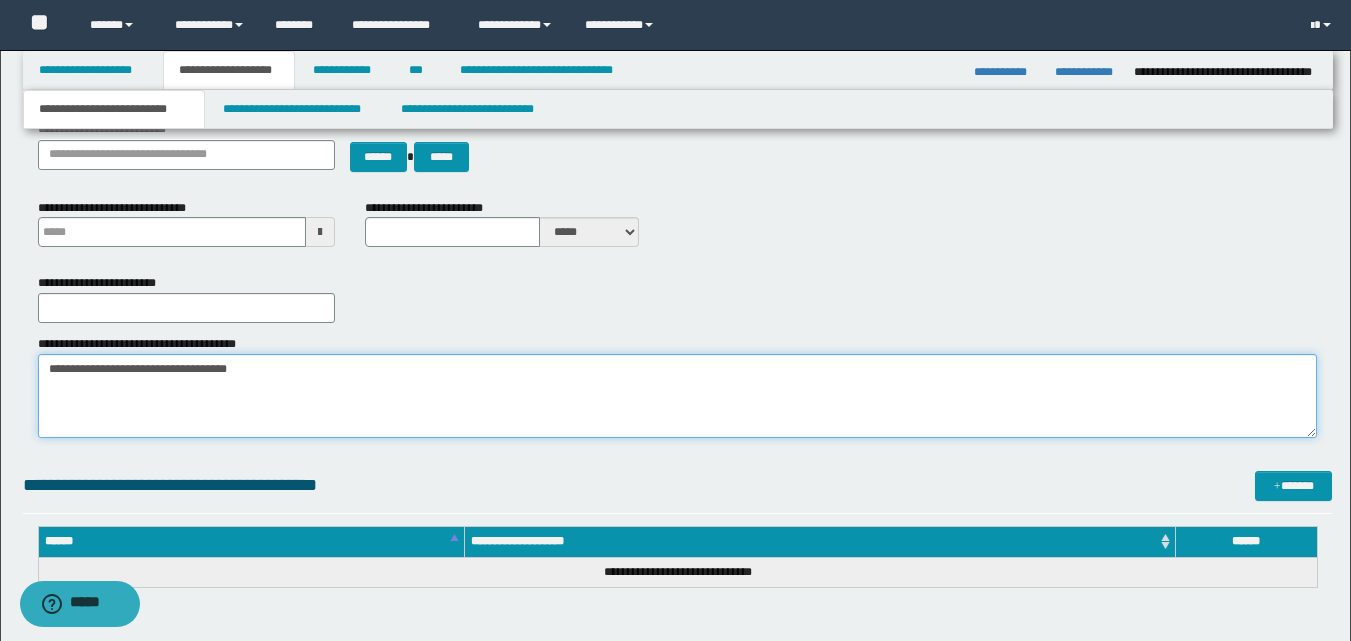 drag, startPoint x: 294, startPoint y: 368, endPoint x: 17, endPoint y: 375, distance: 277.08844 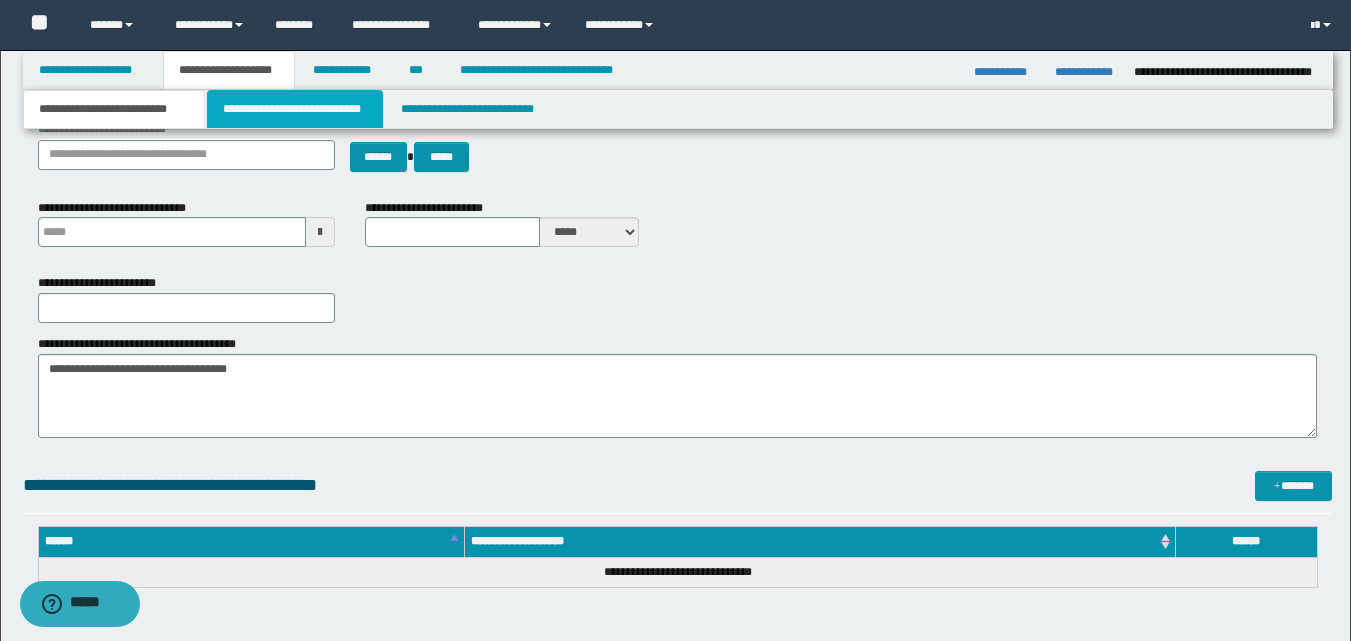 drag, startPoint x: 294, startPoint y: 117, endPoint x: 287, endPoint y: 233, distance: 116.21101 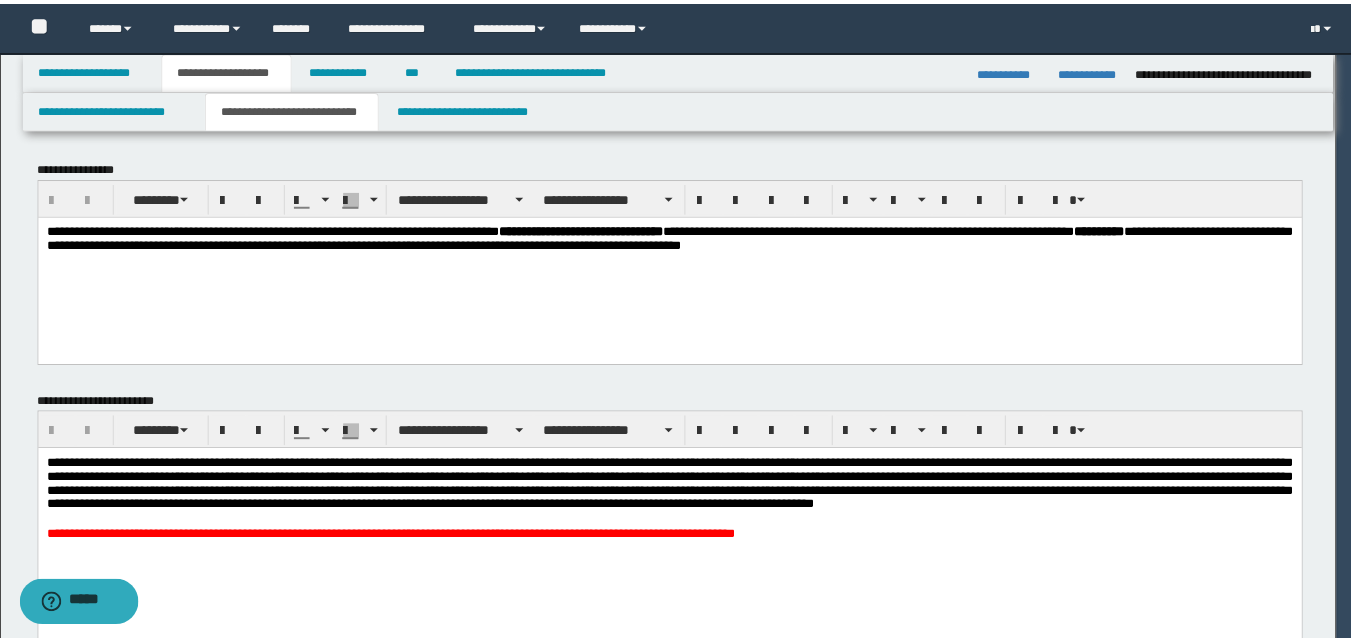 scroll, scrollTop: 0, scrollLeft: 0, axis: both 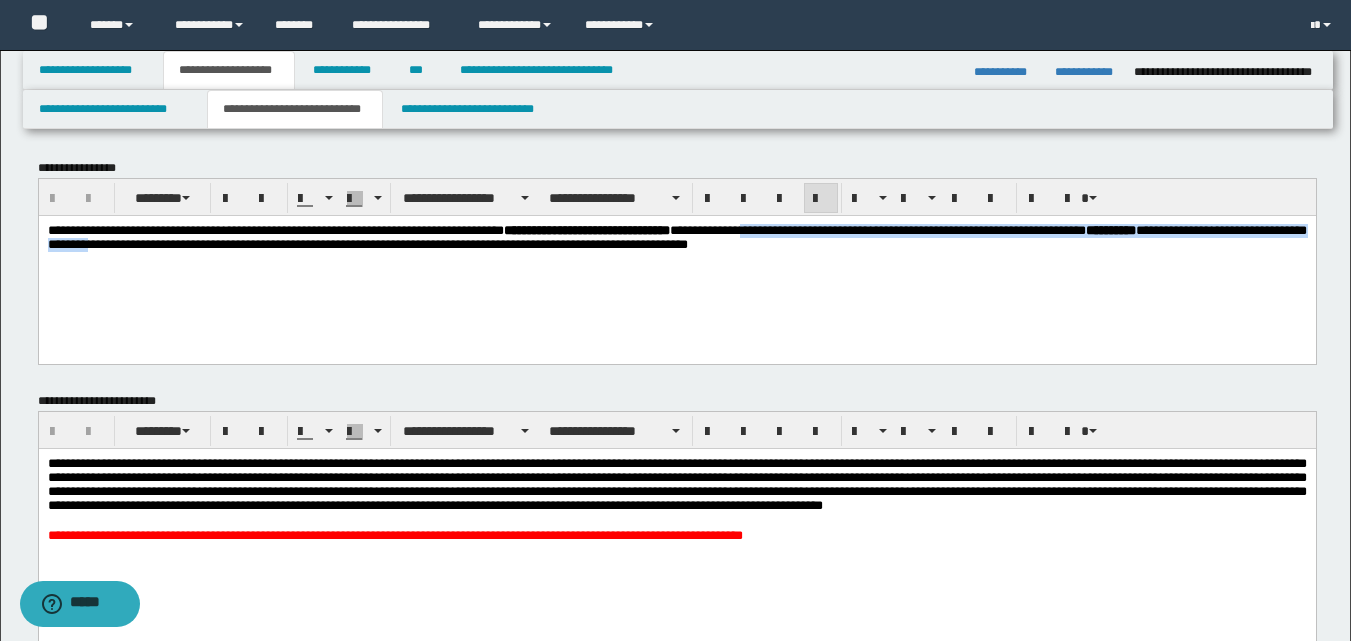 drag, startPoint x: 906, startPoint y: 233, endPoint x: 387, endPoint y: 245, distance: 519.13873 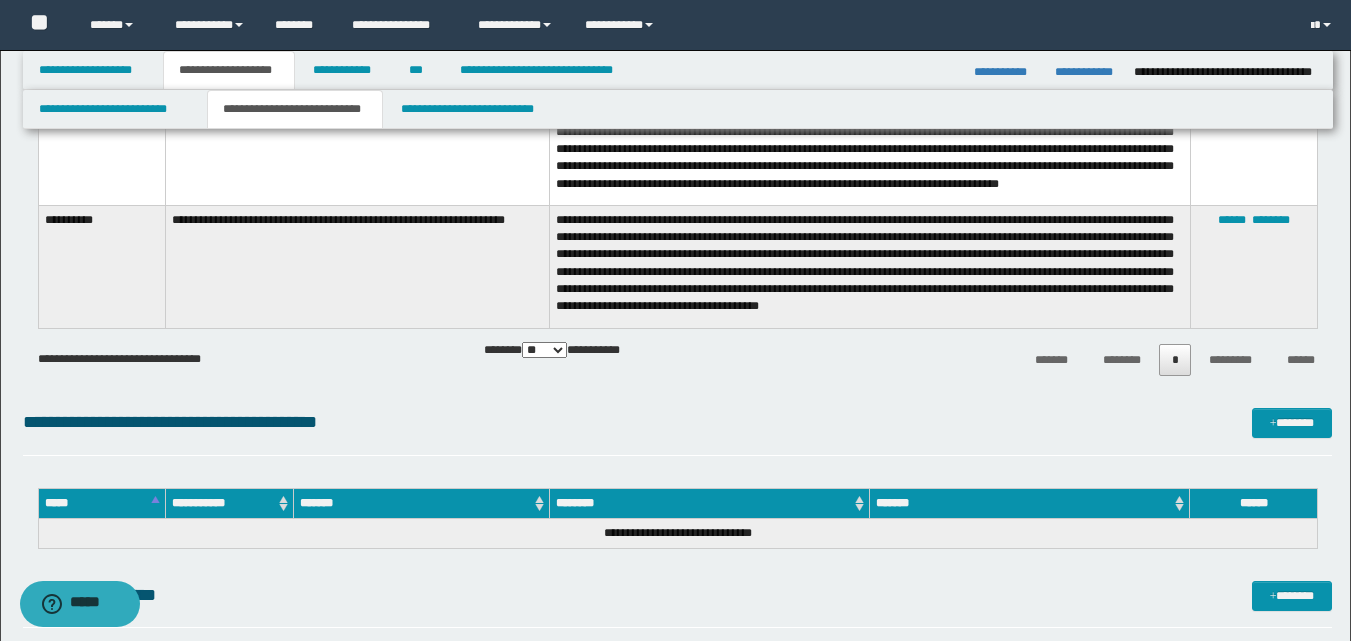 scroll, scrollTop: 1700, scrollLeft: 0, axis: vertical 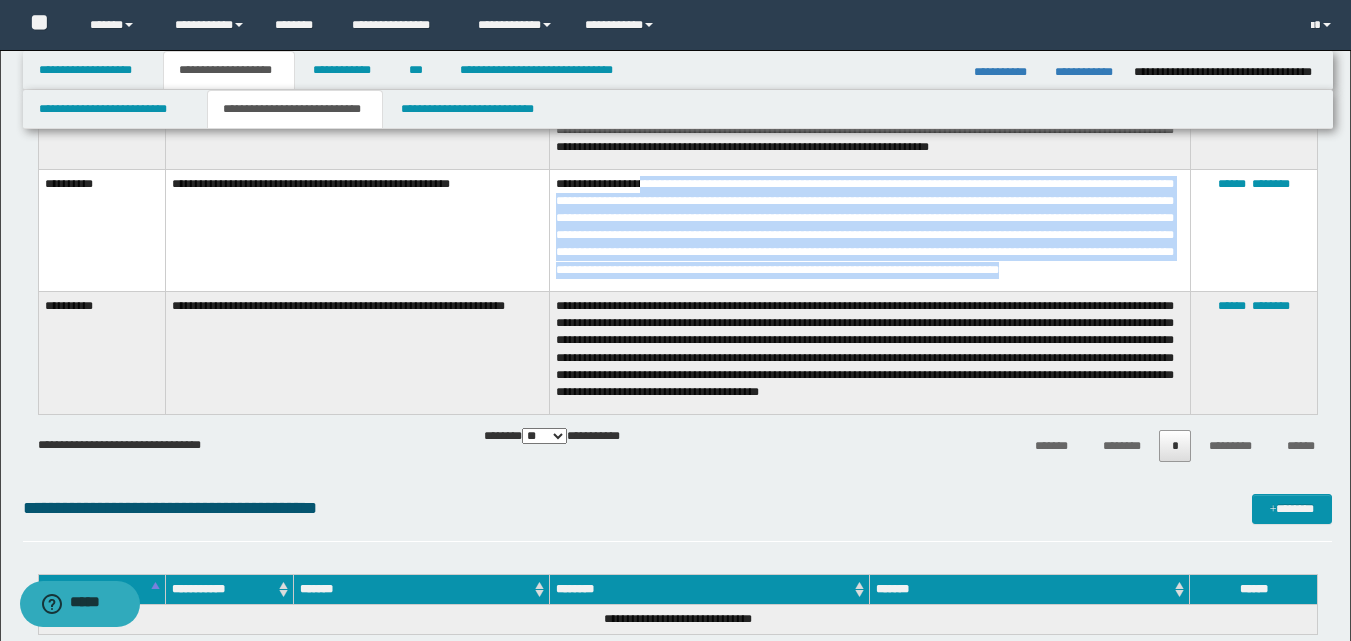 drag, startPoint x: 647, startPoint y: 175, endPoint x: 678, endPoint y: 283, distance: 112.36102 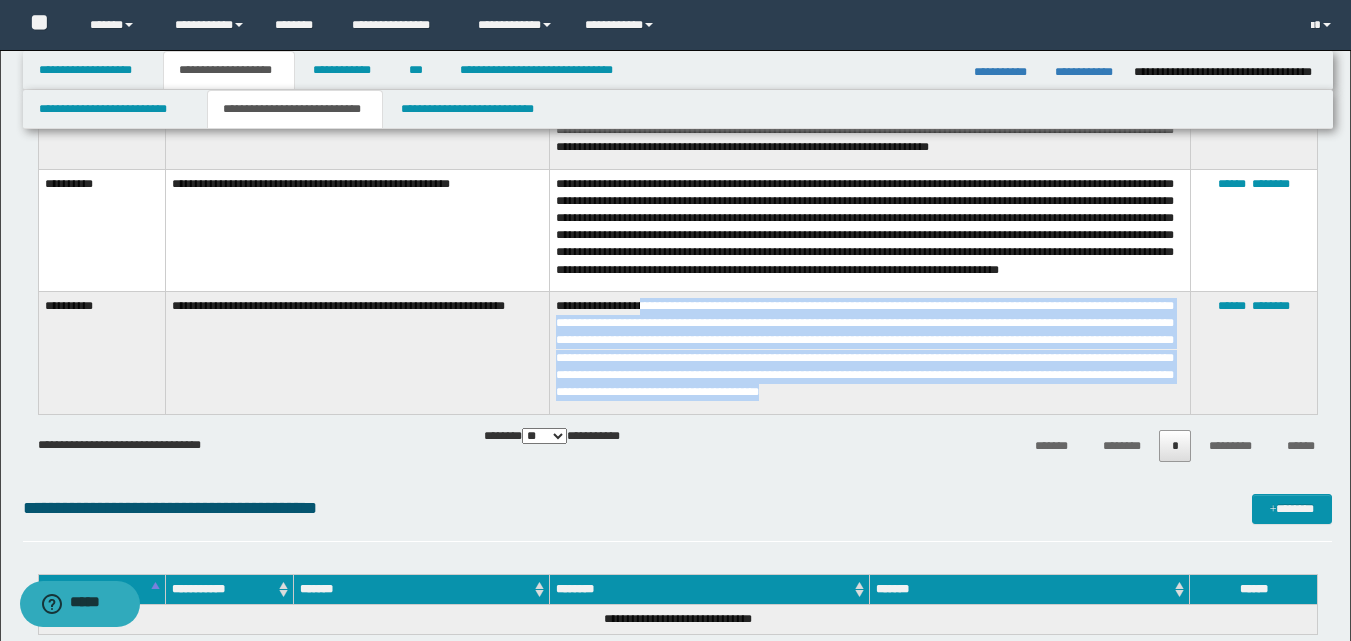 drag, startPoint x: 647, startPoint y: 316, endPoint x: 945, endPoint y: 400, distance: 309.61267 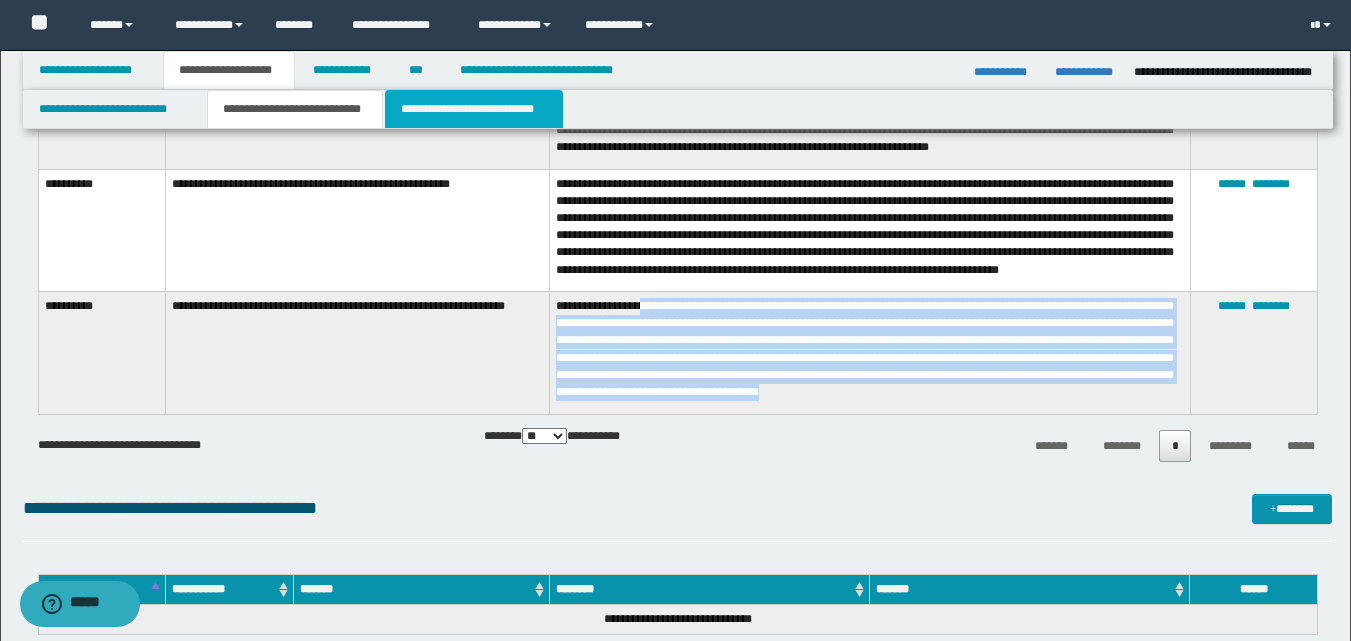 click on "**********" at bounding box center [474, 109] 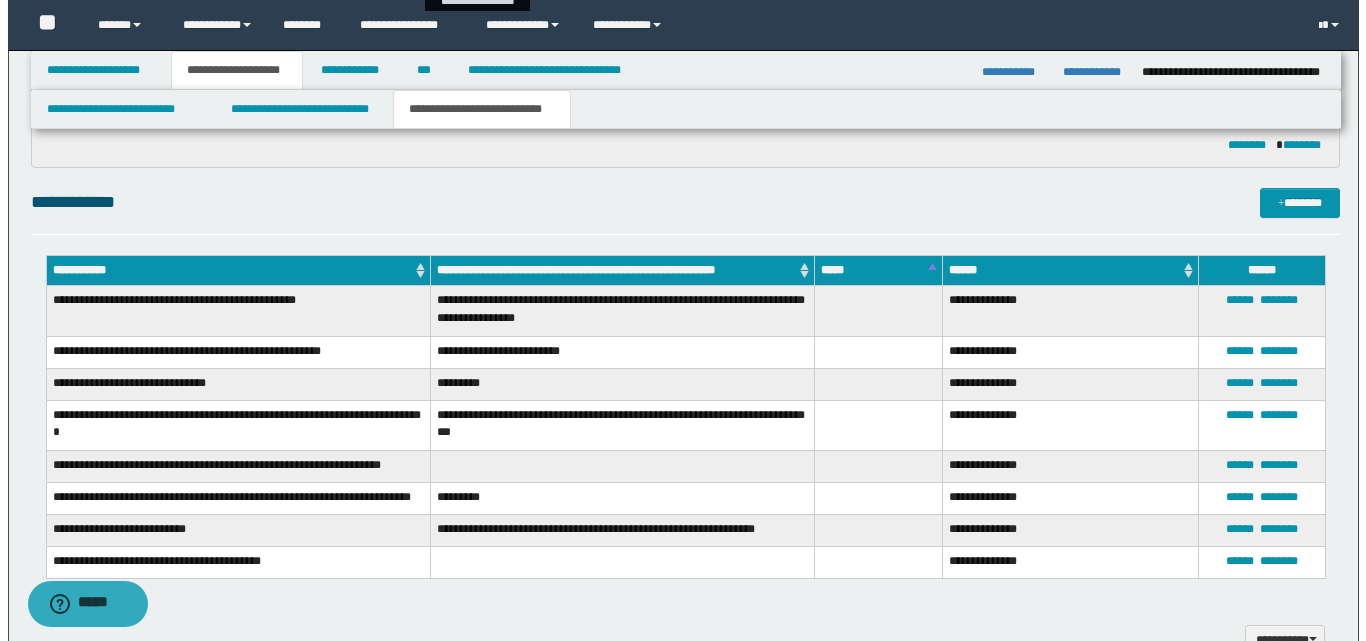 scroll, scrollTop: 400, scrollLeft: 0, axis: vertical 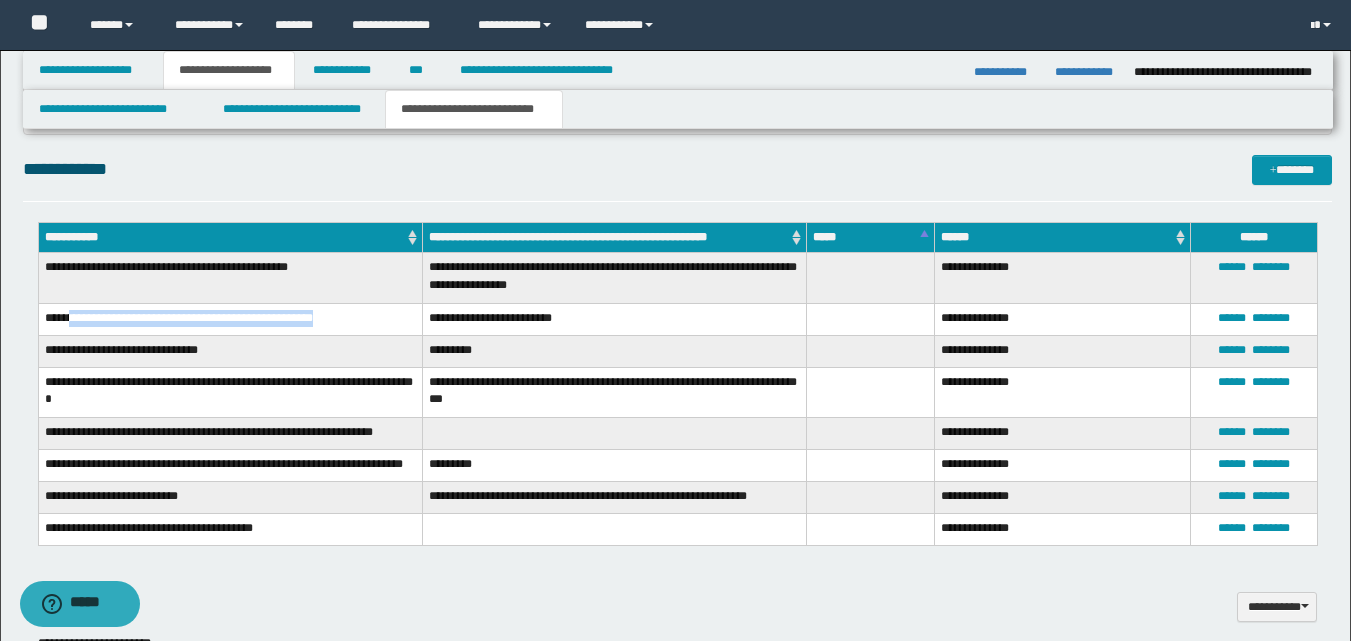 drag, startPoint x: 75, startPoint y: 314, endPoint x: 339, endPoint y: 319, distance: 264.04733 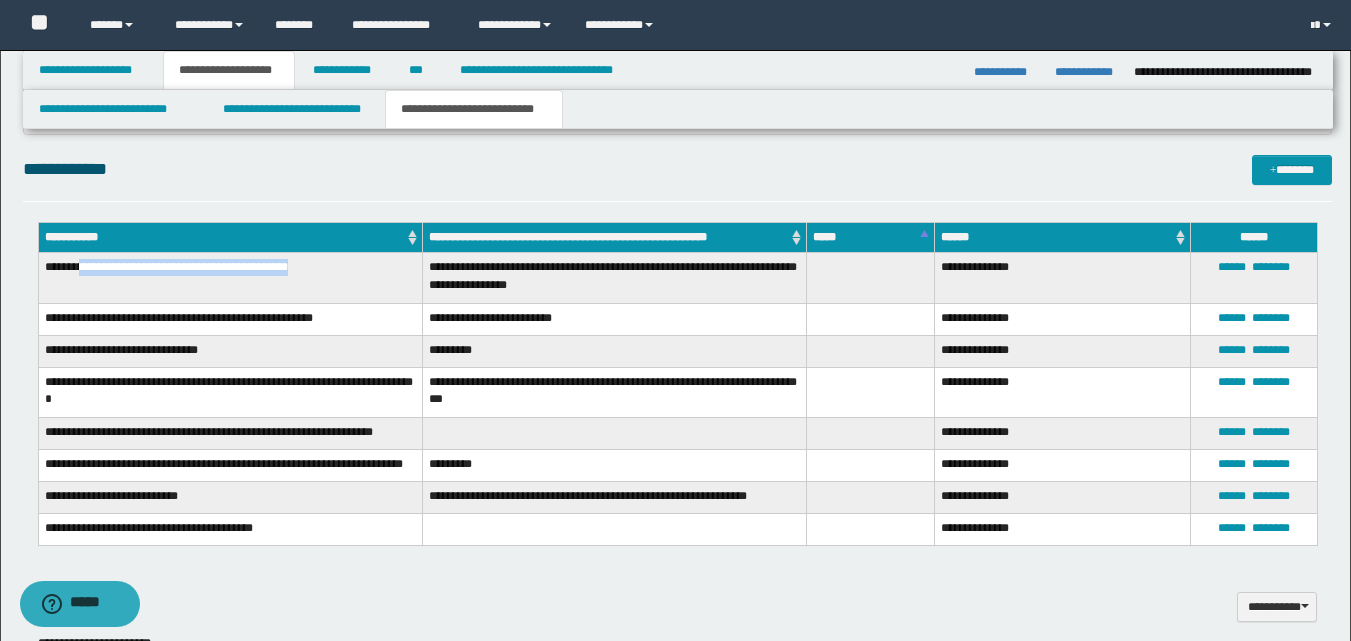 drag, startPoint x: 81, startPoint y: 271, endPoint x: 304, endPoint y: 264, distance: 223.10983 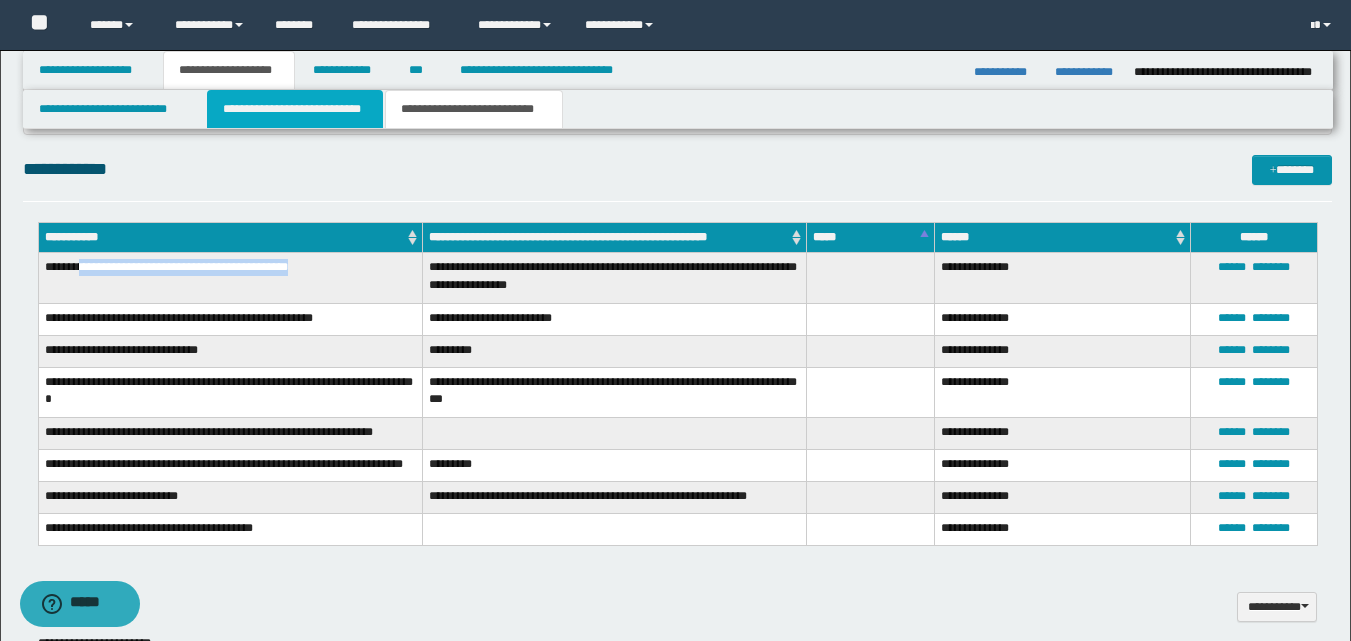 drag, startPoint x: 321, startPoint y: 109, endPoint x: 337, endPoint y: 121, distance: 20 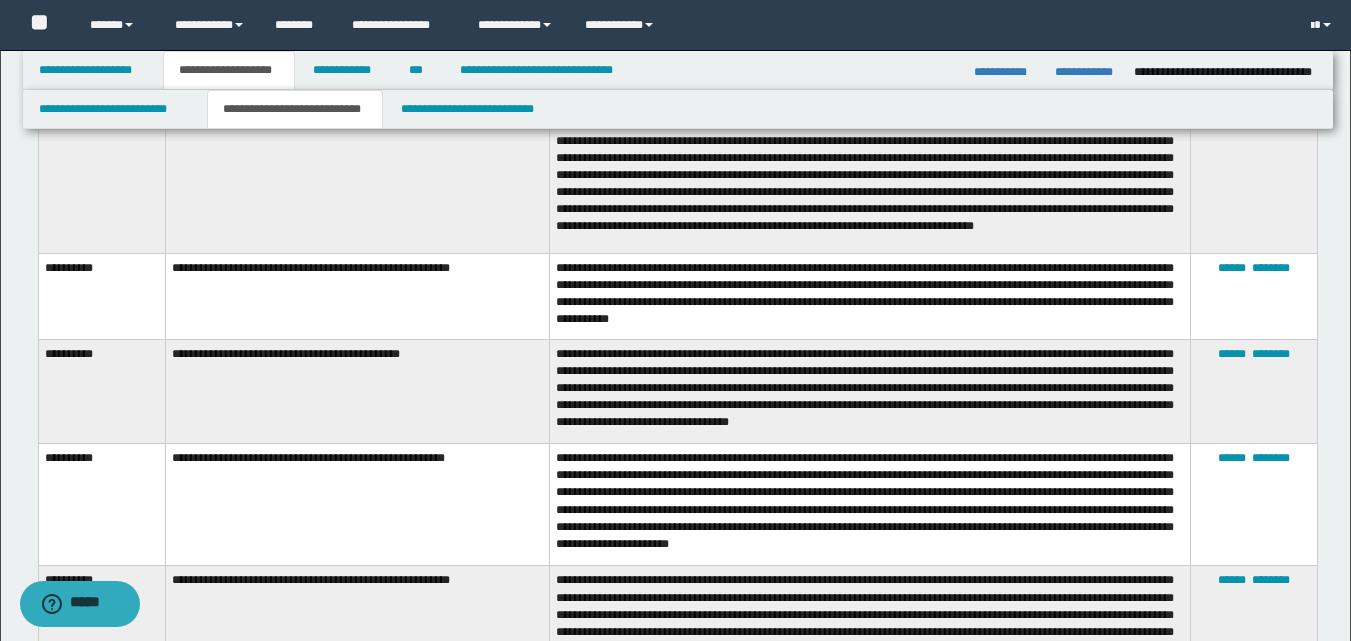 scroll, scrollTop: 1000, scrollLeft: 0, axis: vertical 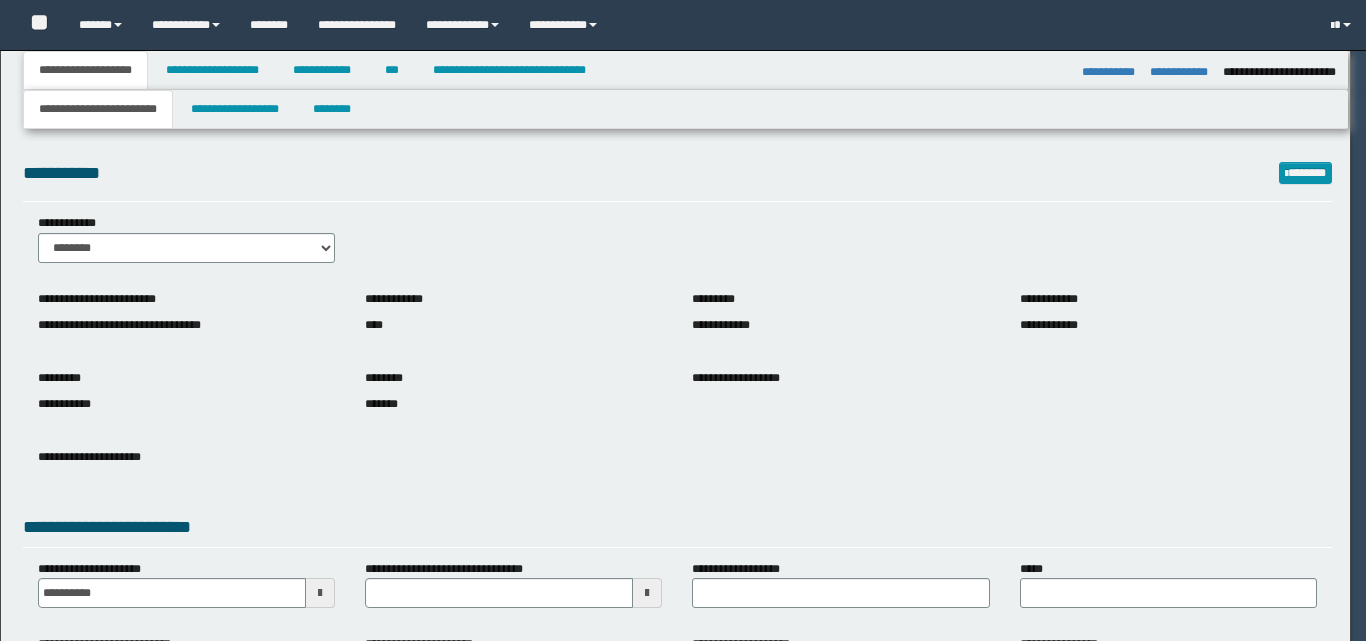 select on "*" 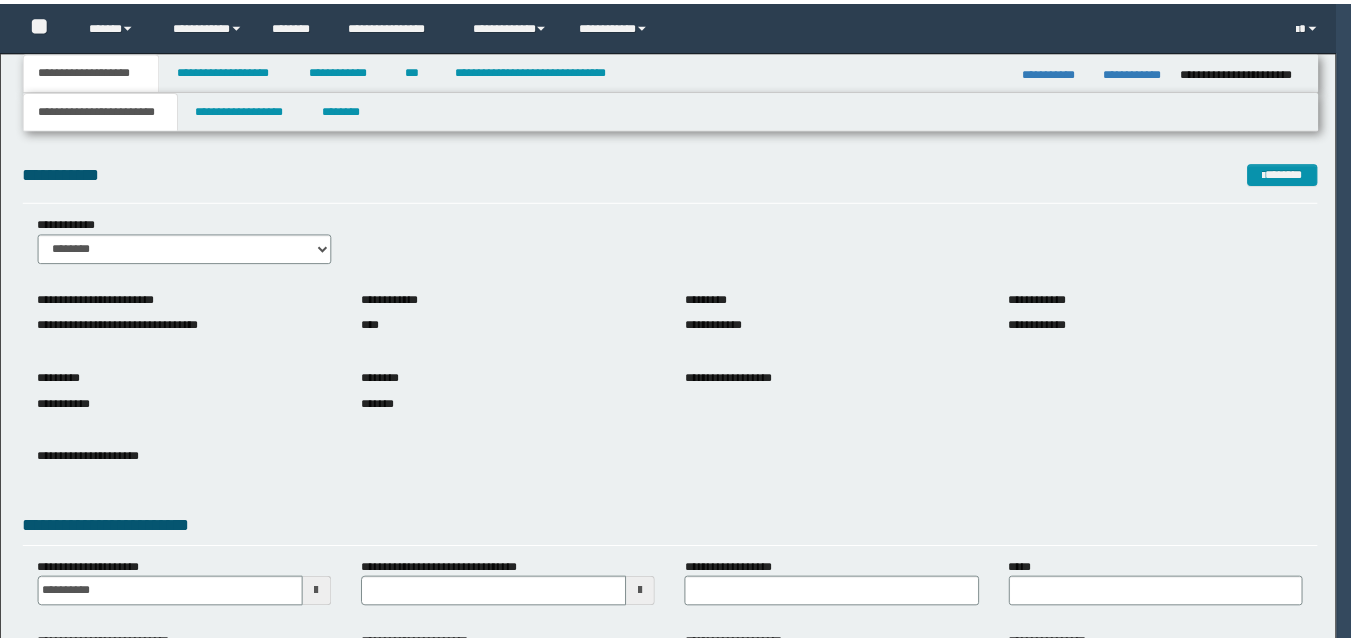scroll, scrollTop: 0, scrollLeft: 0, axis: both 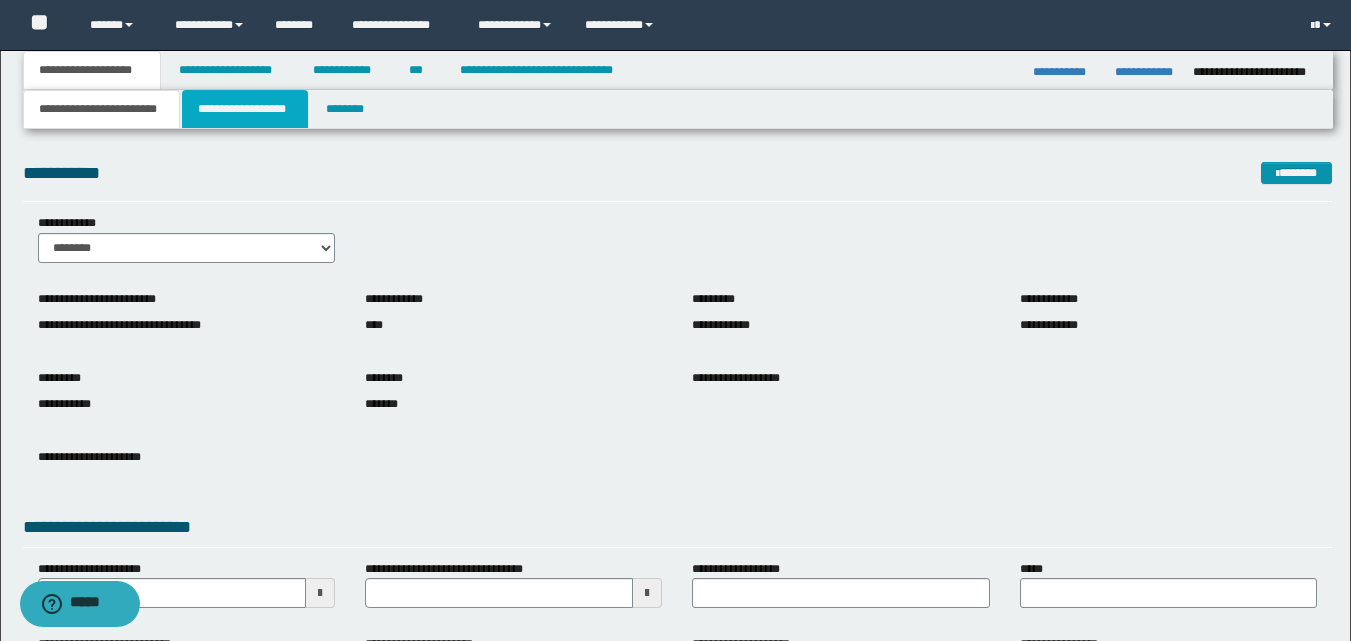 click on "**********" at bounding box center (245, 109) 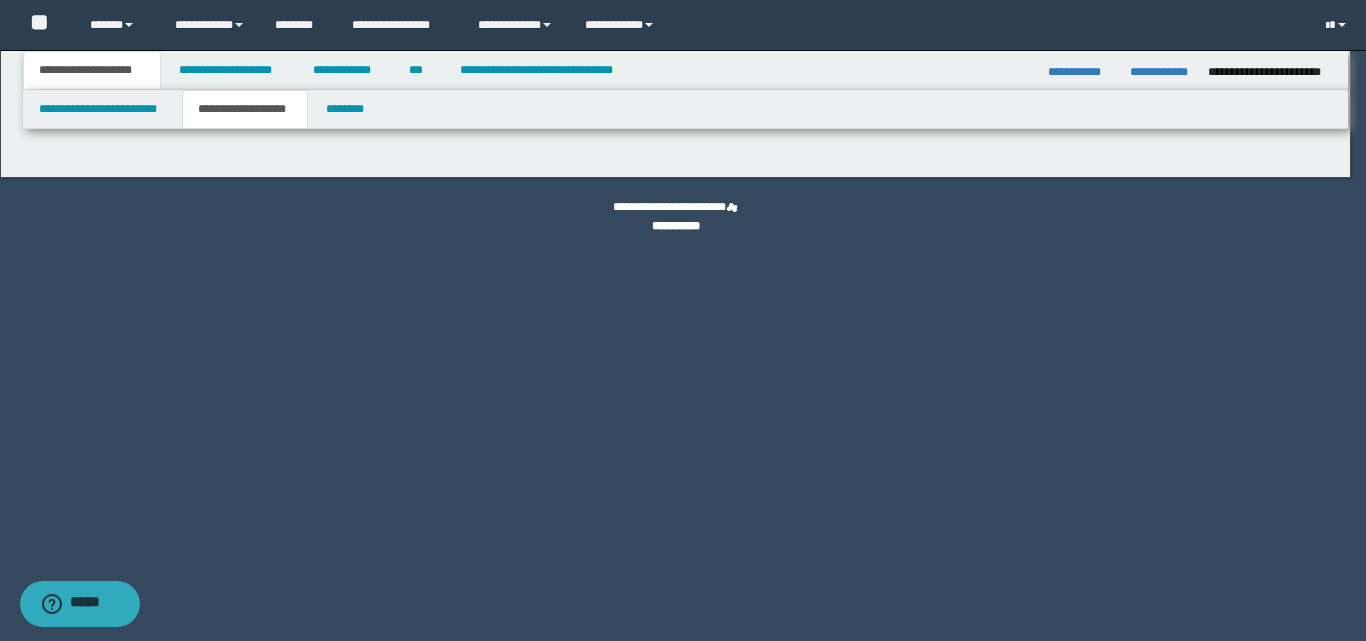 type on "********" 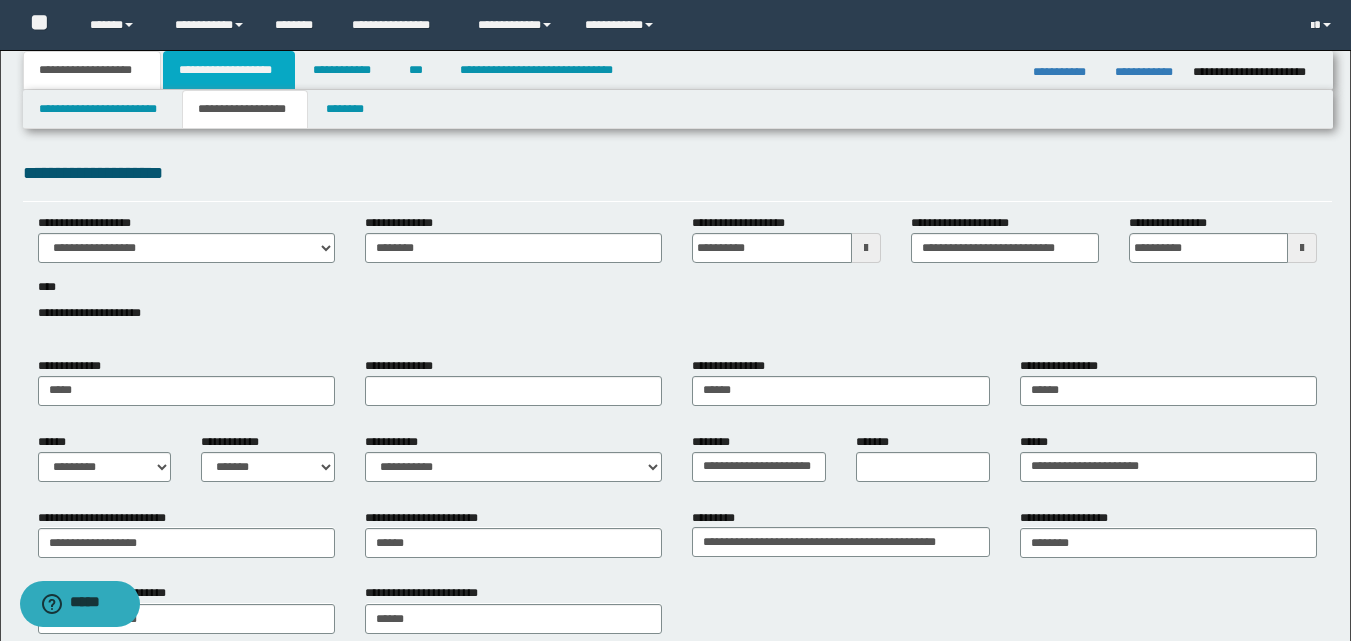 click on "**********" at bounding box center (229, 70) 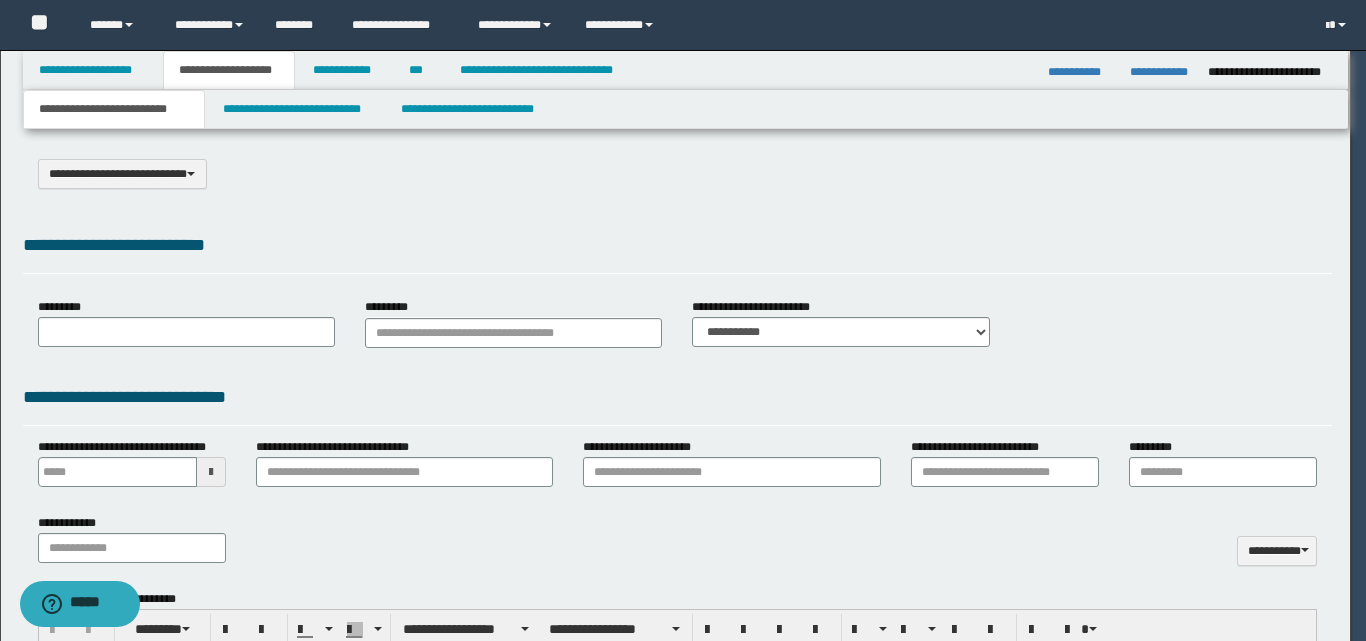 type on "**********" 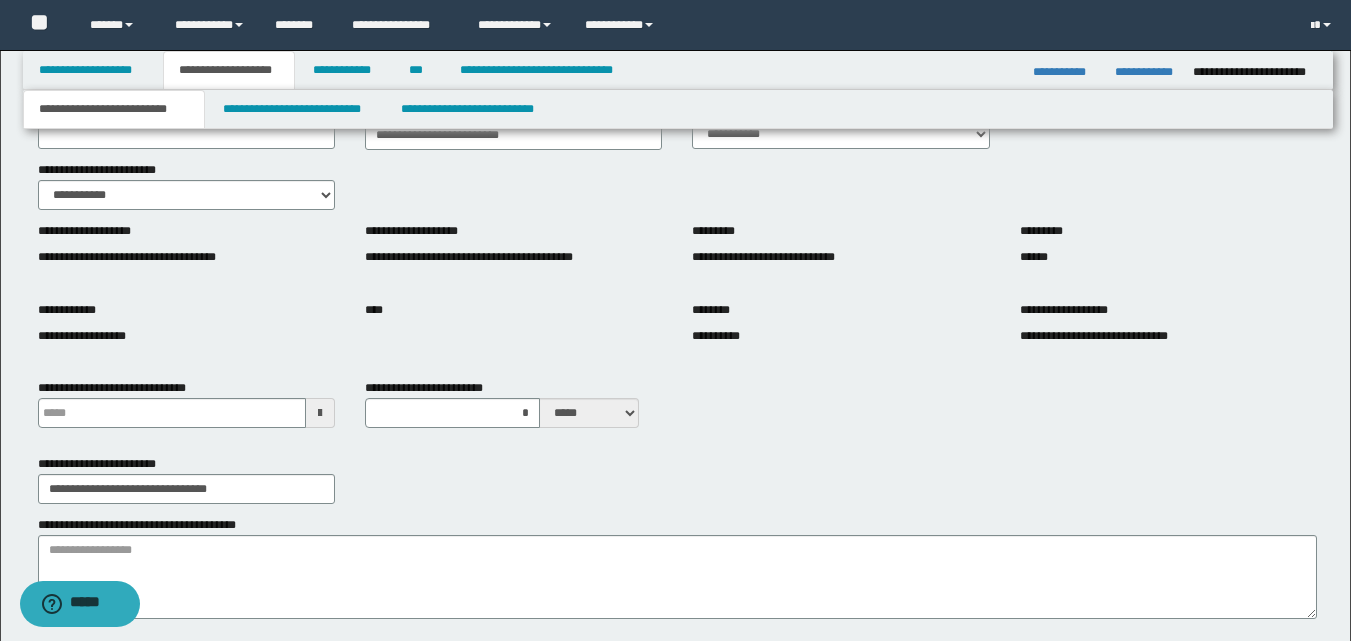 scroll, scrollTop: 200, scrollLeft: 0, axis: vertical 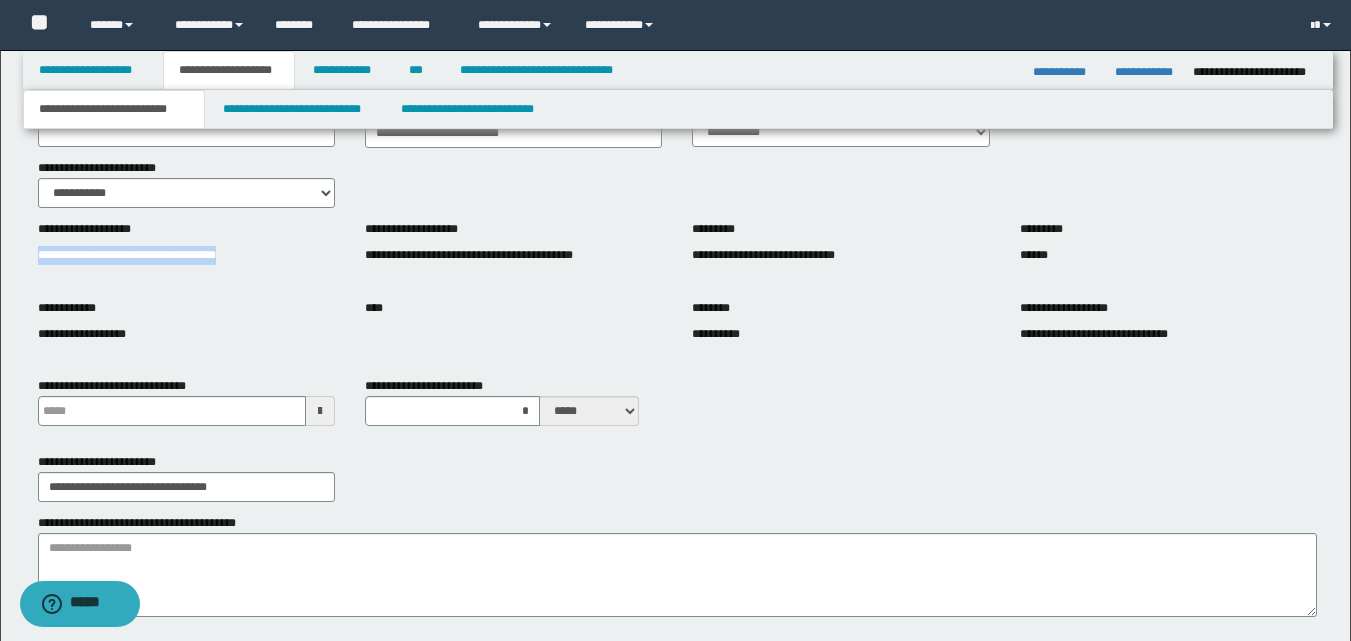 drag, startPoint x: 40, startPoint y: 257, endPoint x: 238, endPoint y: 257, distance: 198 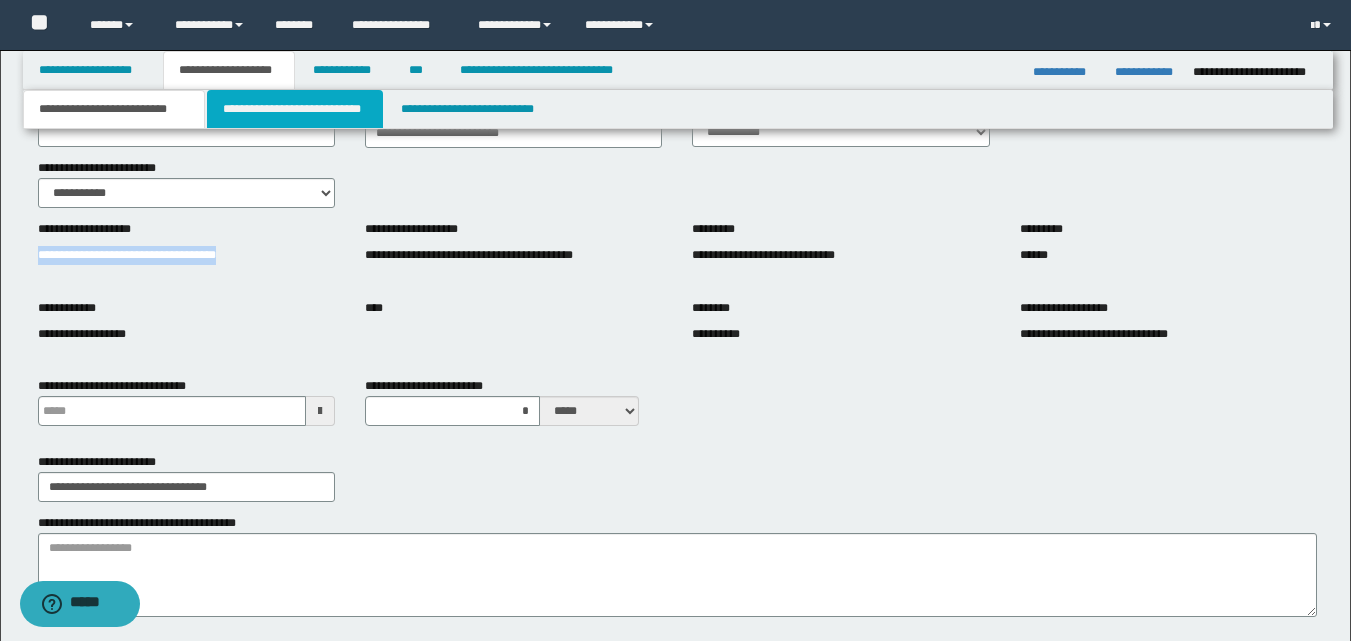 click on "**********" at bounding box center [295, 109] 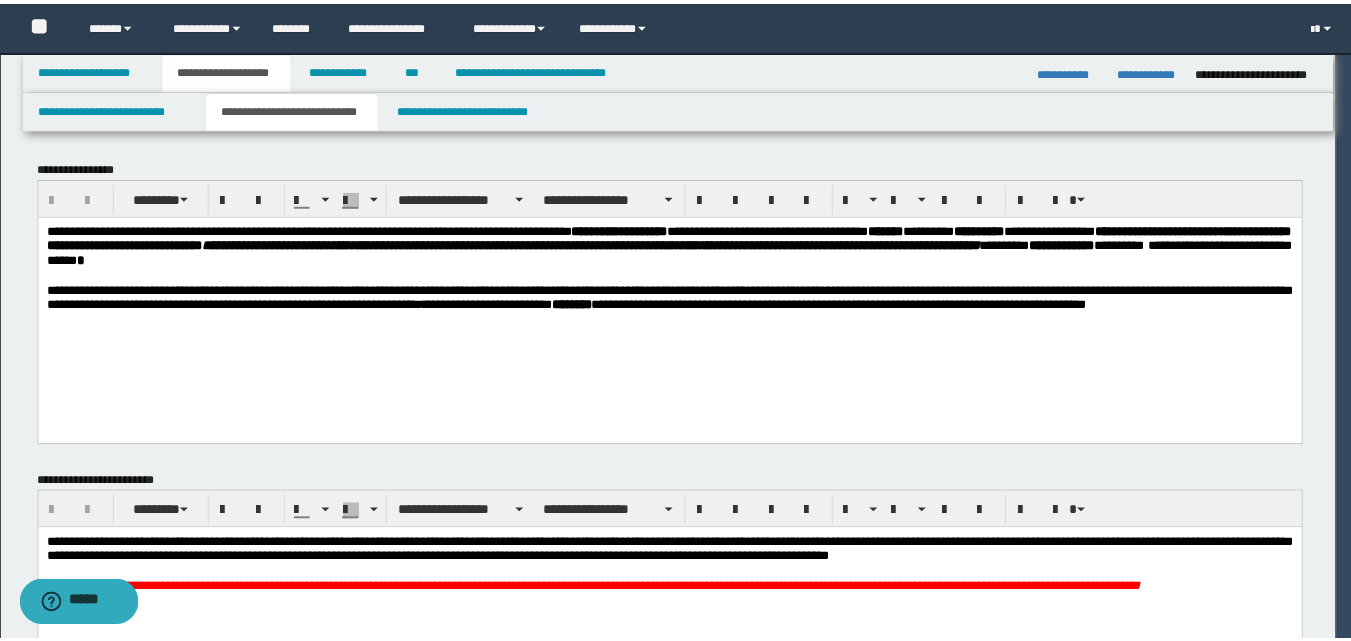 scroll, scrollTop: 0, scrollLeft: 0, axis: both 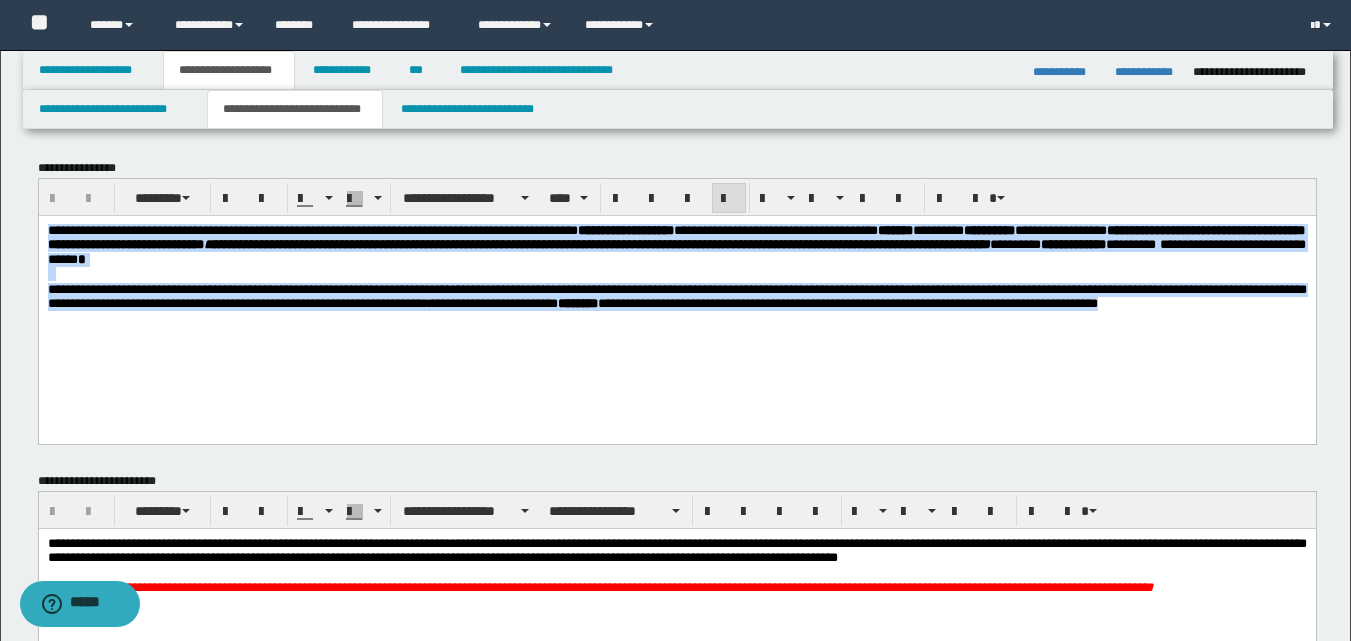 drag, startPoint x: 50, startPoint y: 230, endPoint x: 430, endPoint y: 335, distance: 394.23978 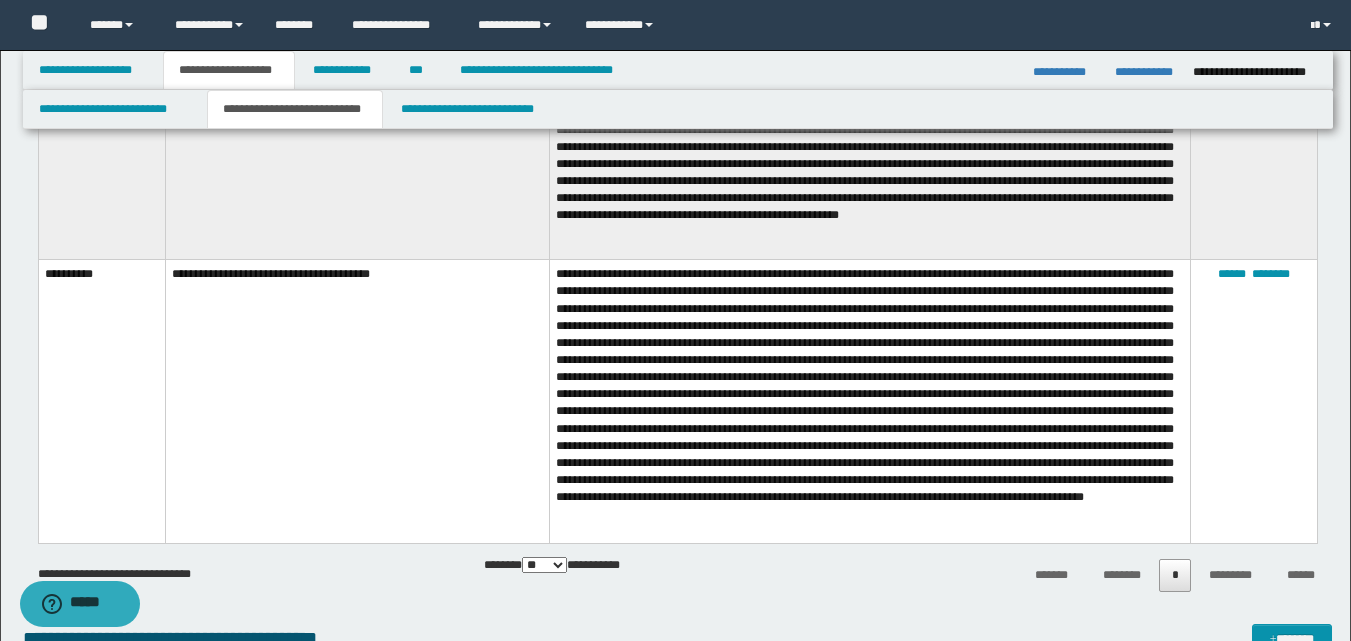 scroll, scrollTop: 1100, scrollLeft: 0, axis: vertical 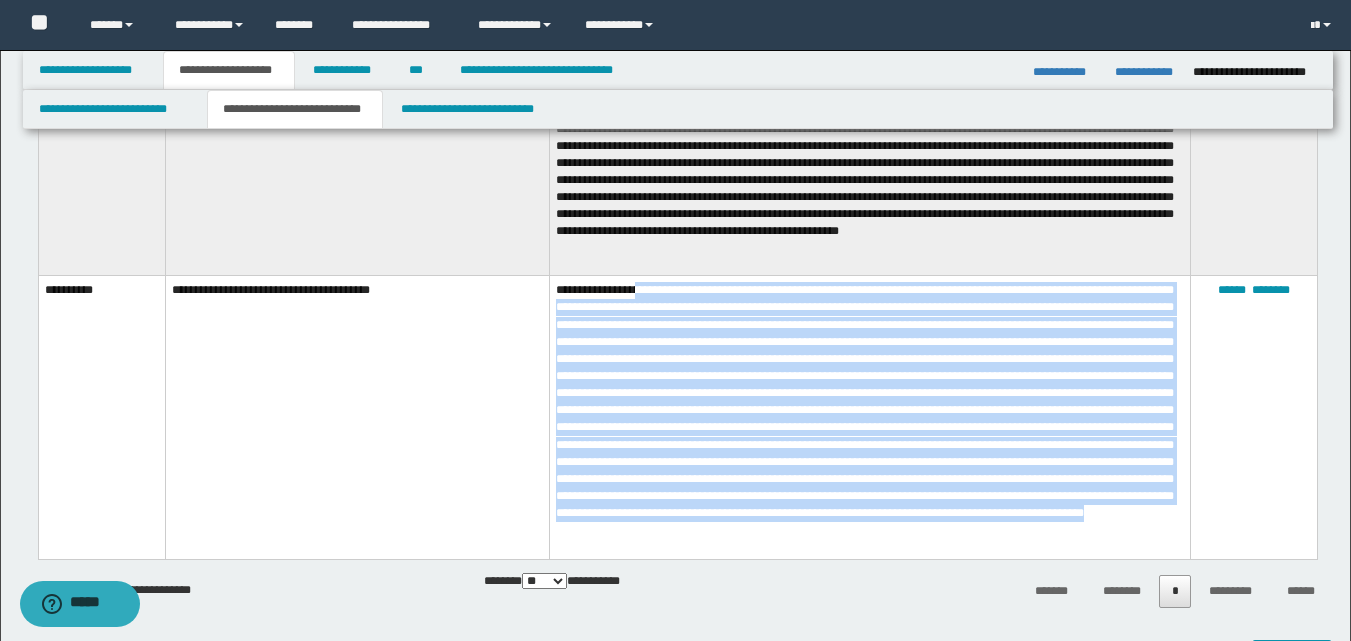 drag, startPoint x: 636, startPoint y: 290, endPoint x: 756, endPoint y: 543, distance: 280.01608 